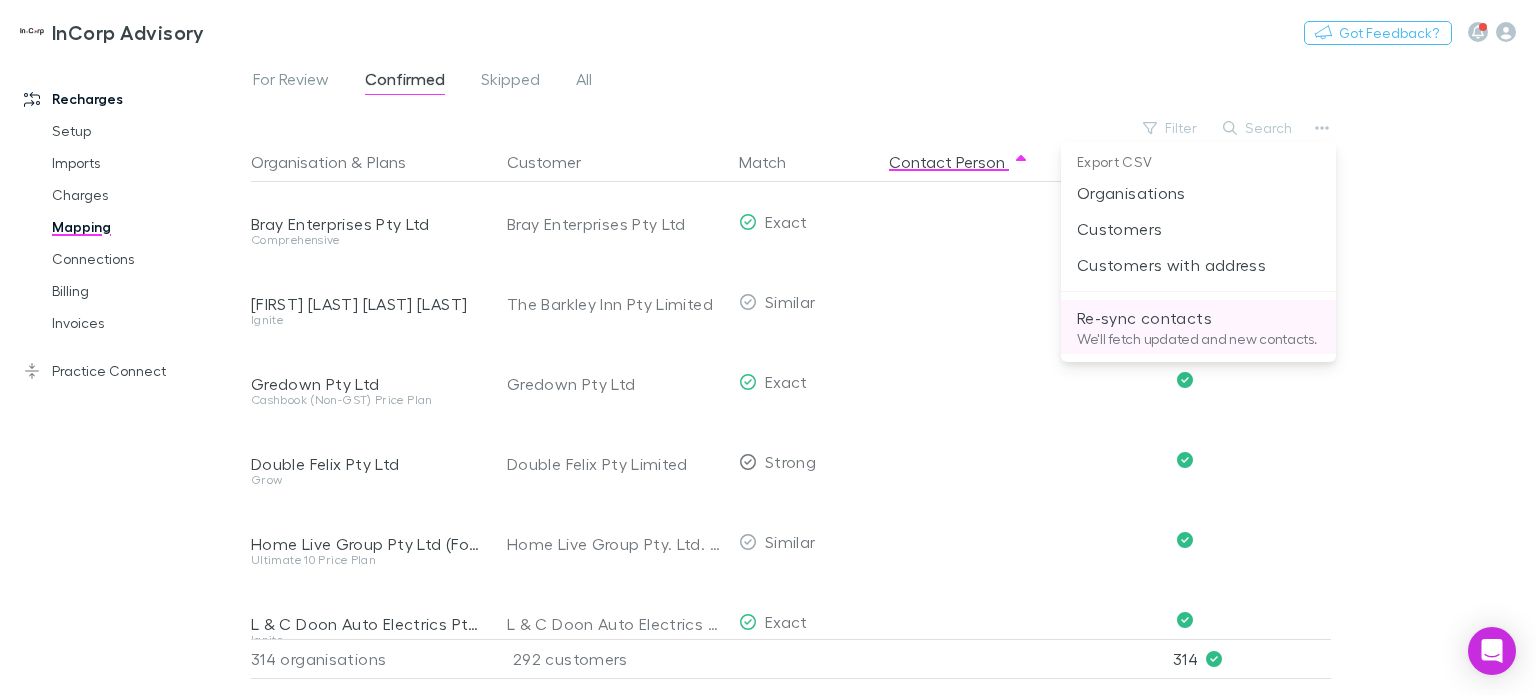 scroll, scrollTop: 0, scrollLeft: 0, axis: both 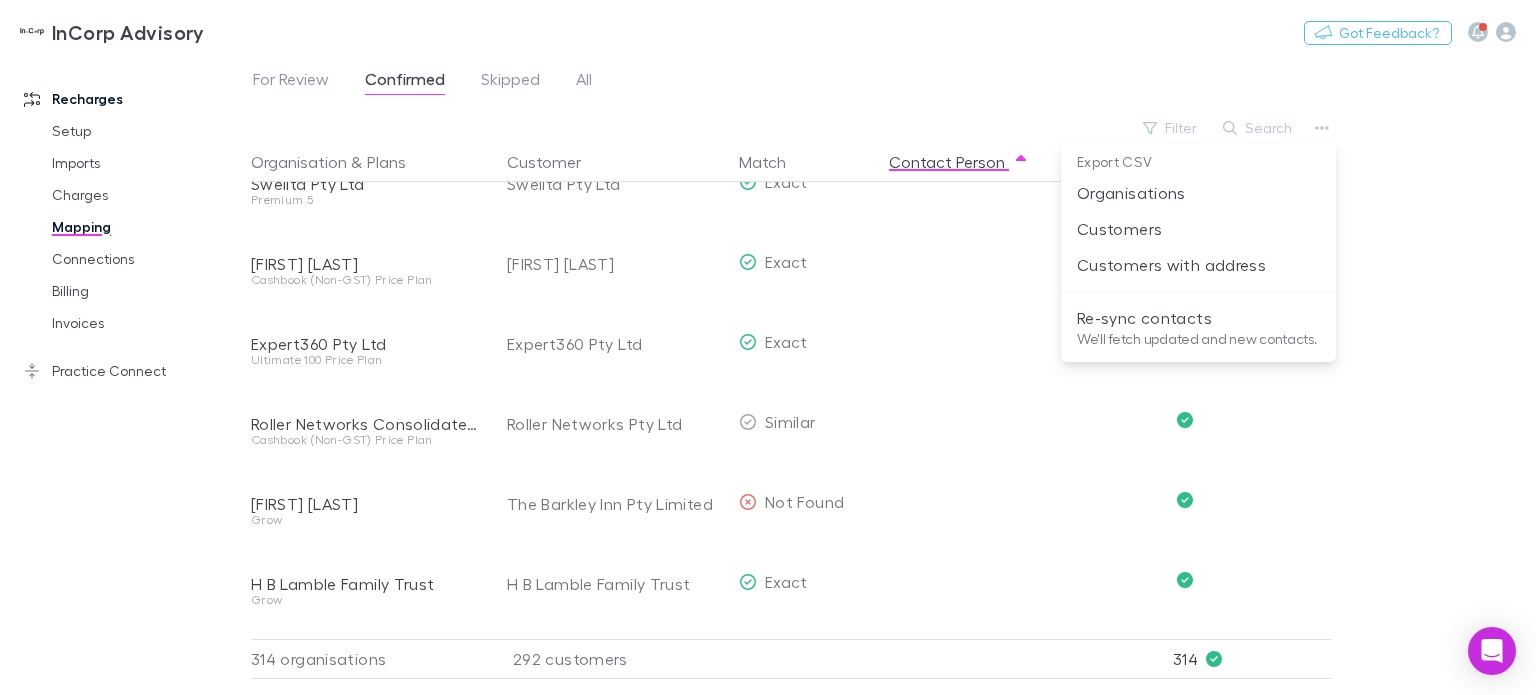 click at bounding box center [768, 347] 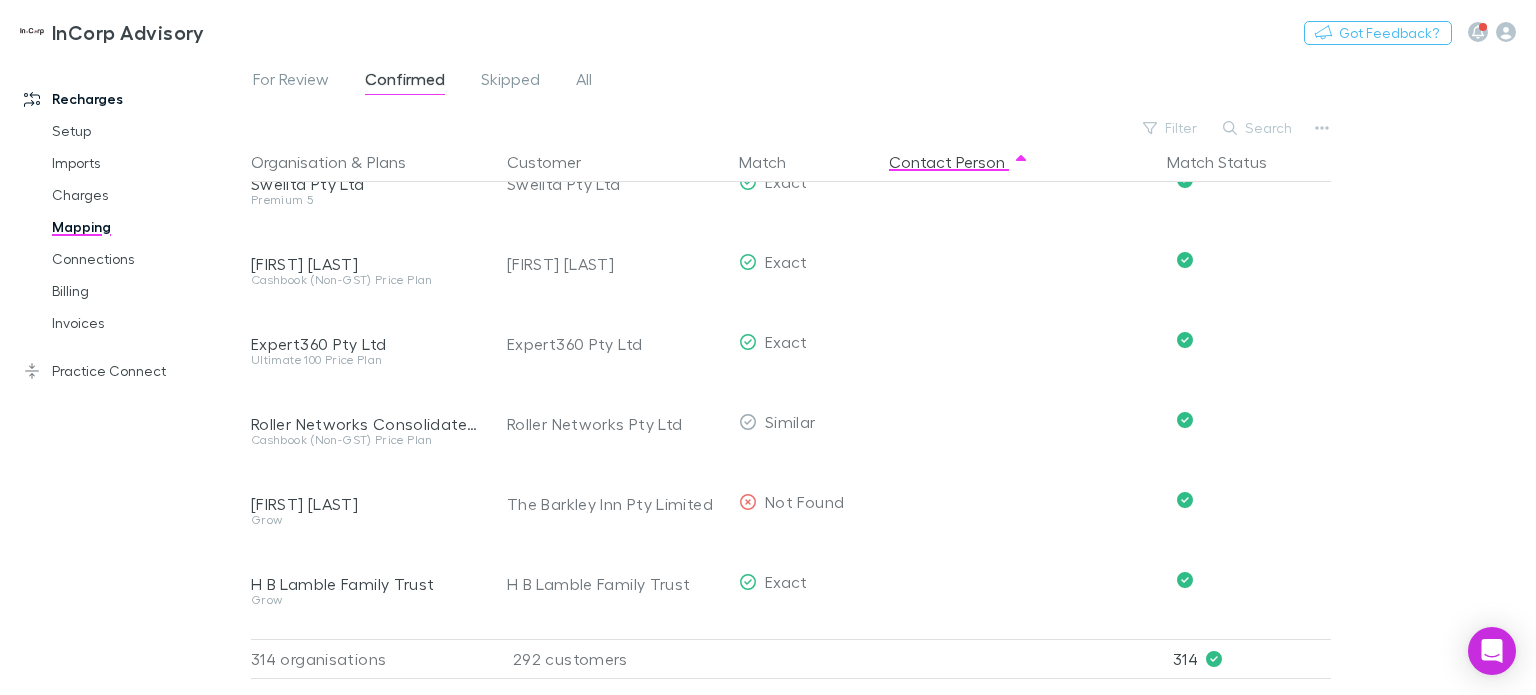 scroll, scrollTop: 700, scrollLeft: 0, axis: vertical 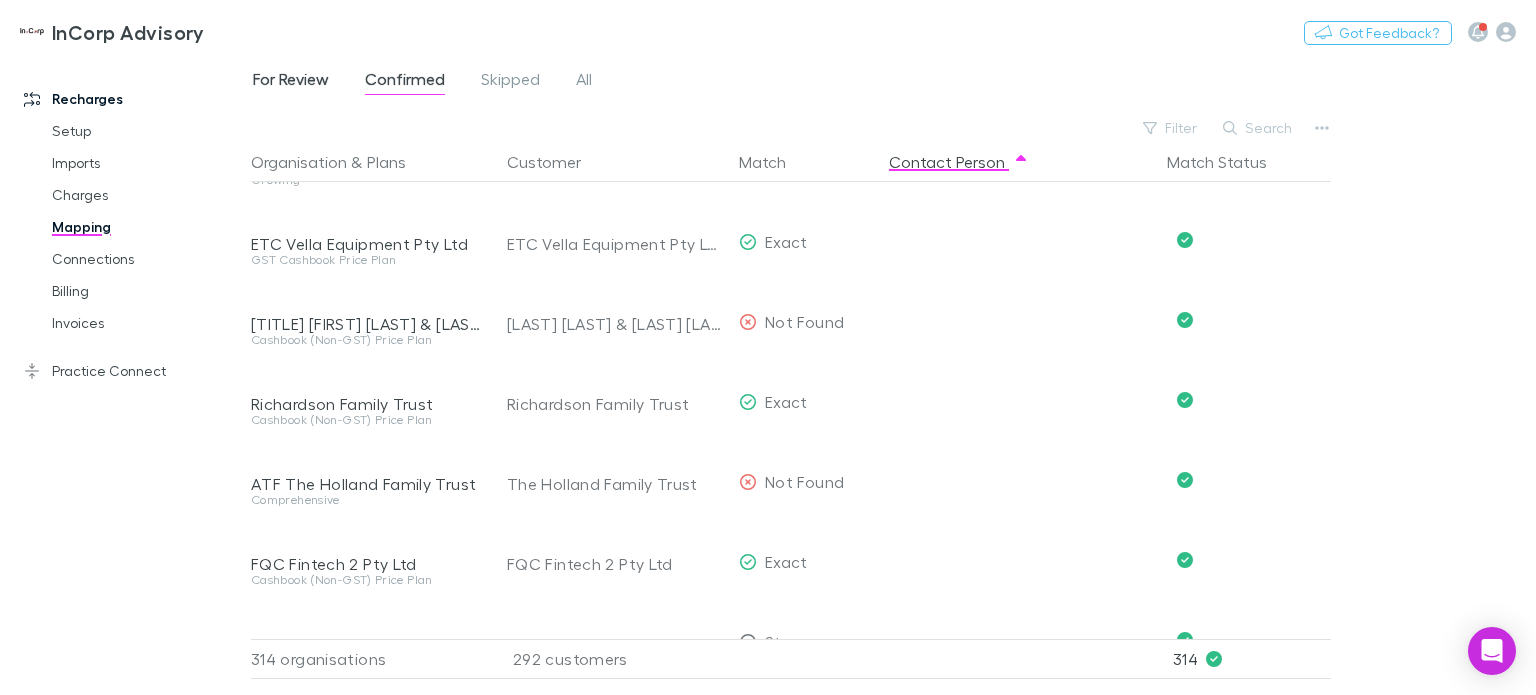 click on "For Review" at bounding box center (291, 82) 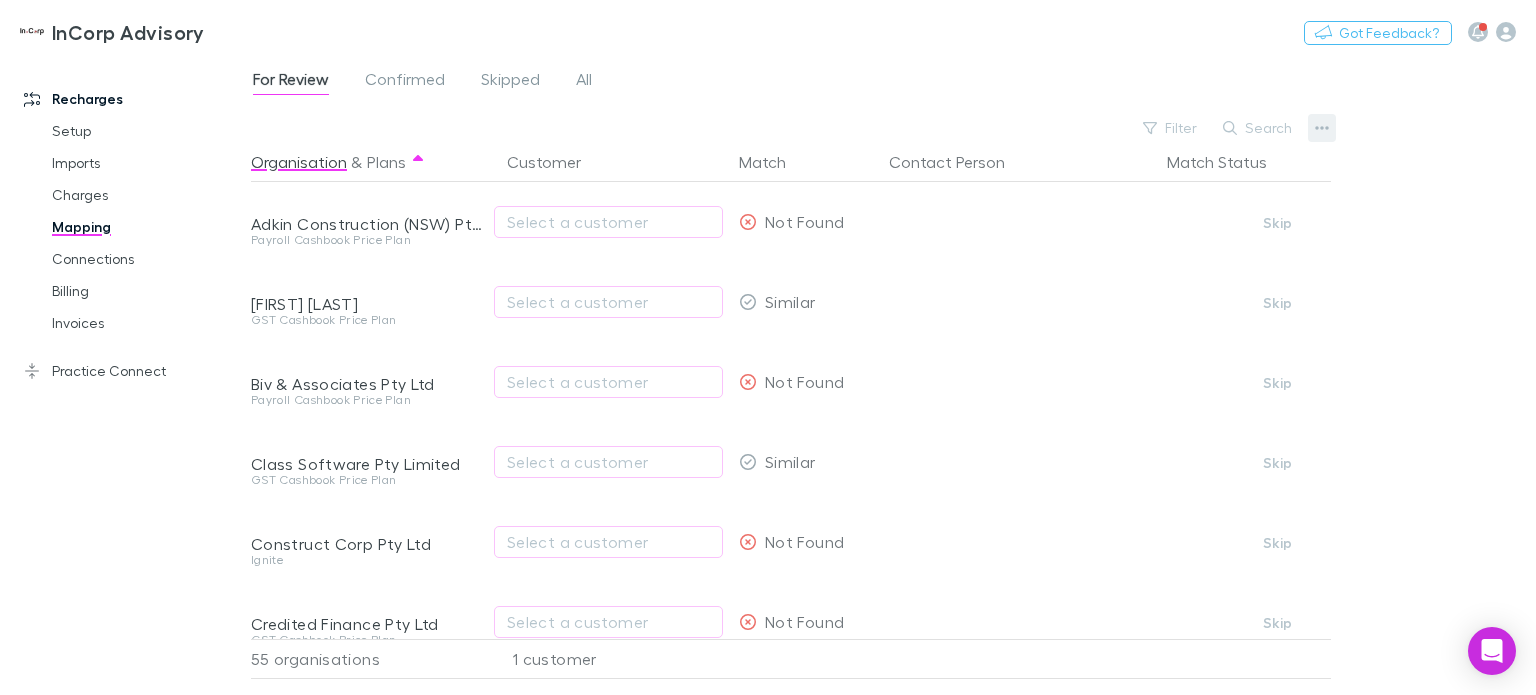 click at bounding box center [1322, 128] 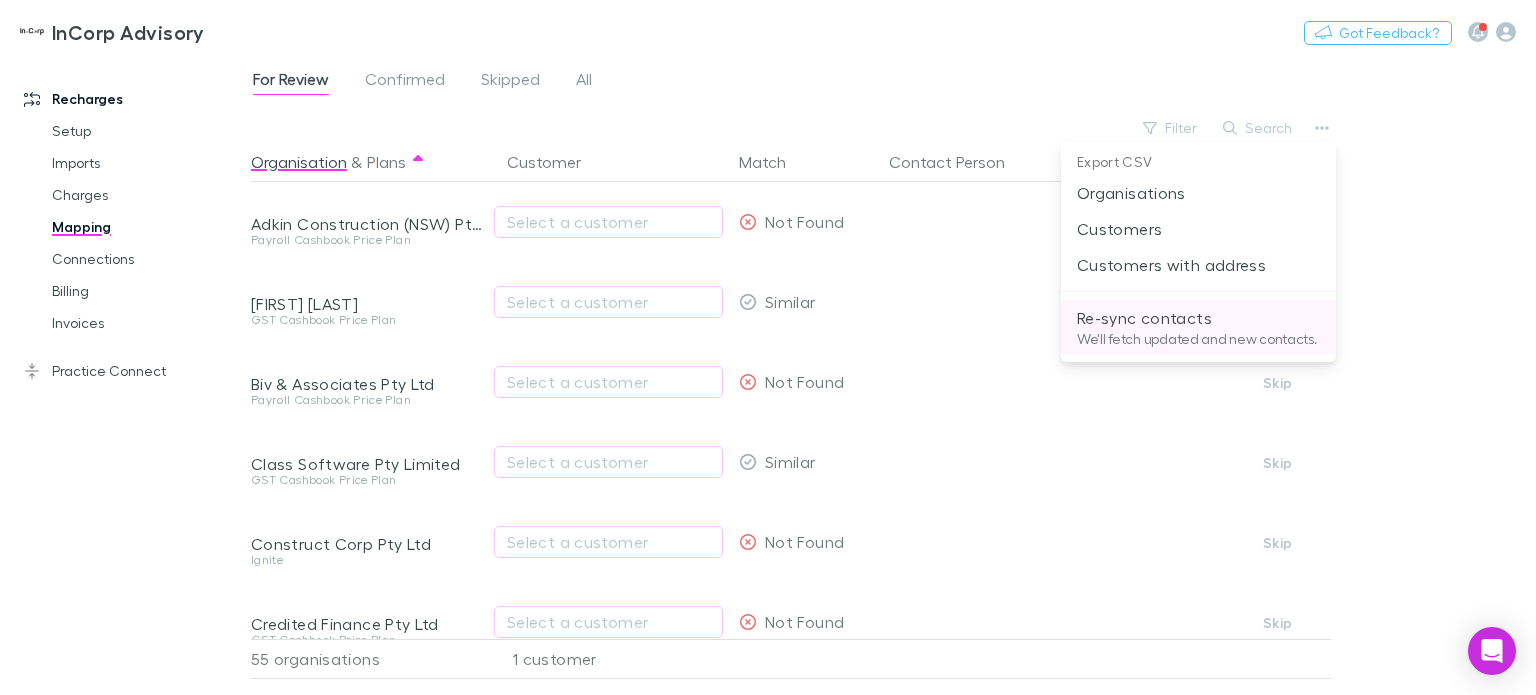 click on "Re-sync contacts" at bounding box center [1198, 318] 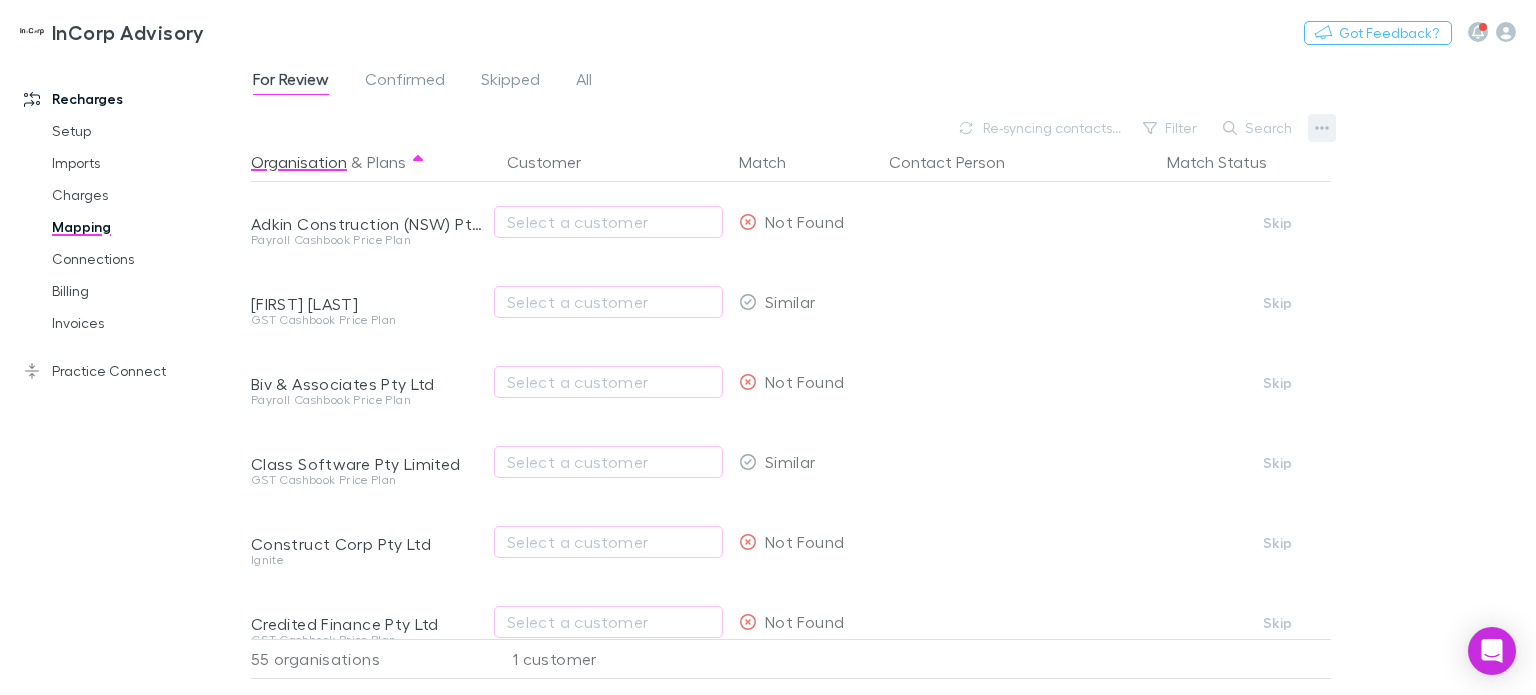 click at bounding box center (1322, 128) 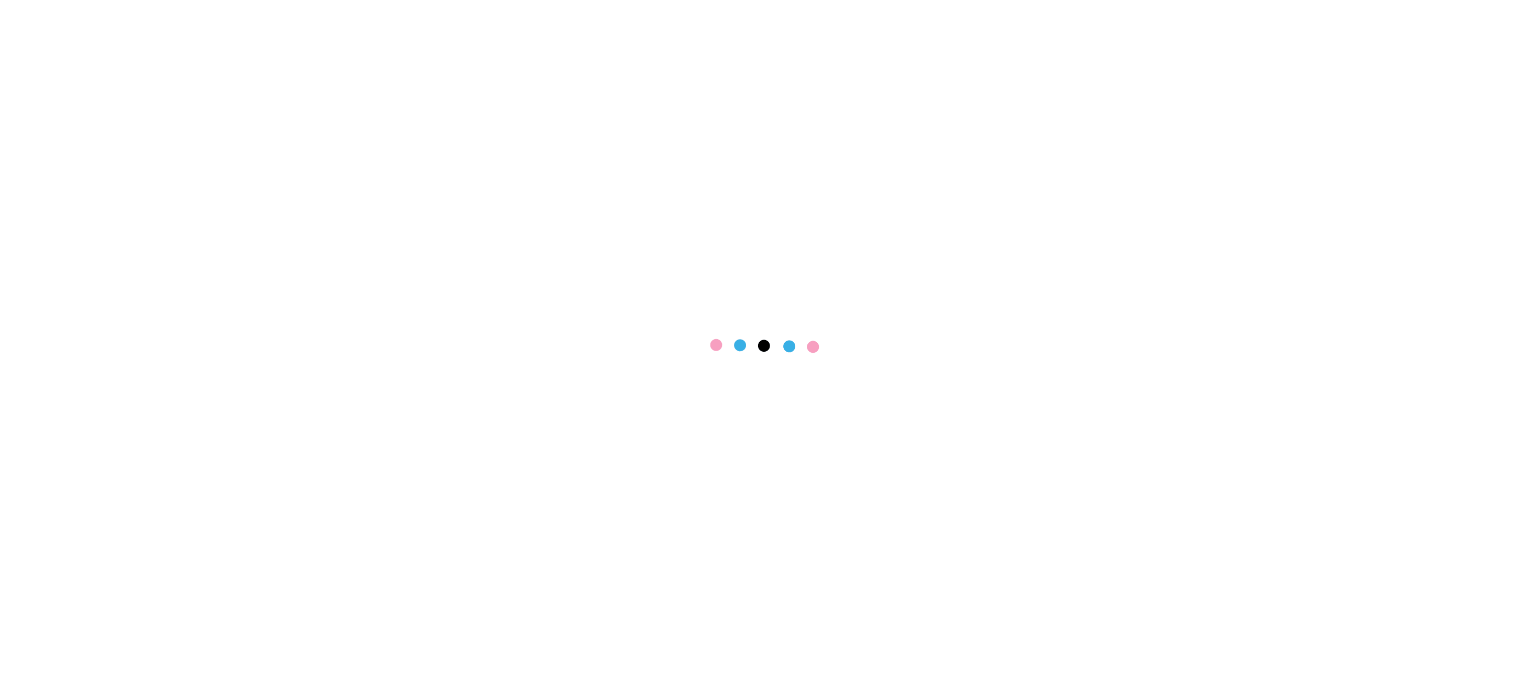 scroll, scrollTop: 0, scrollLeft: 0, axis: both 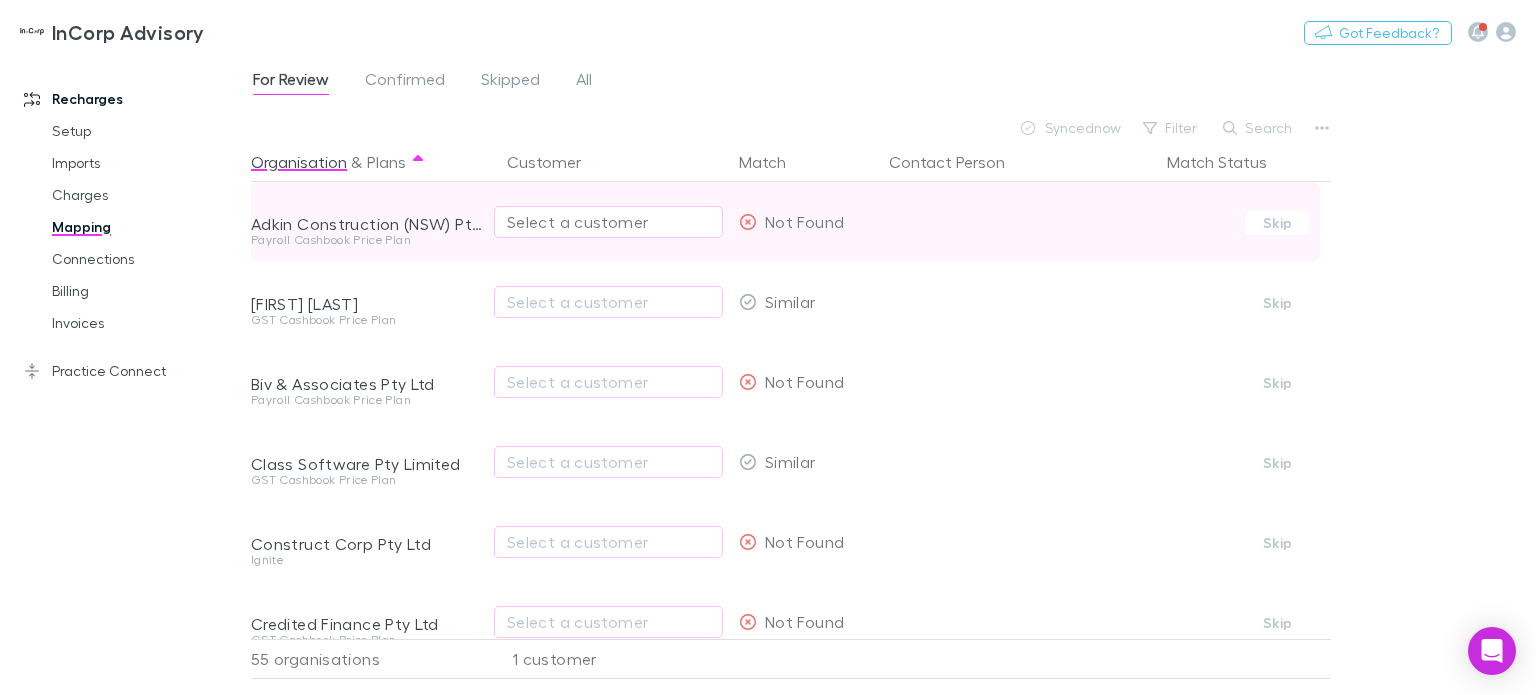 click on "Select a customer" at bounding box center [608, 222] 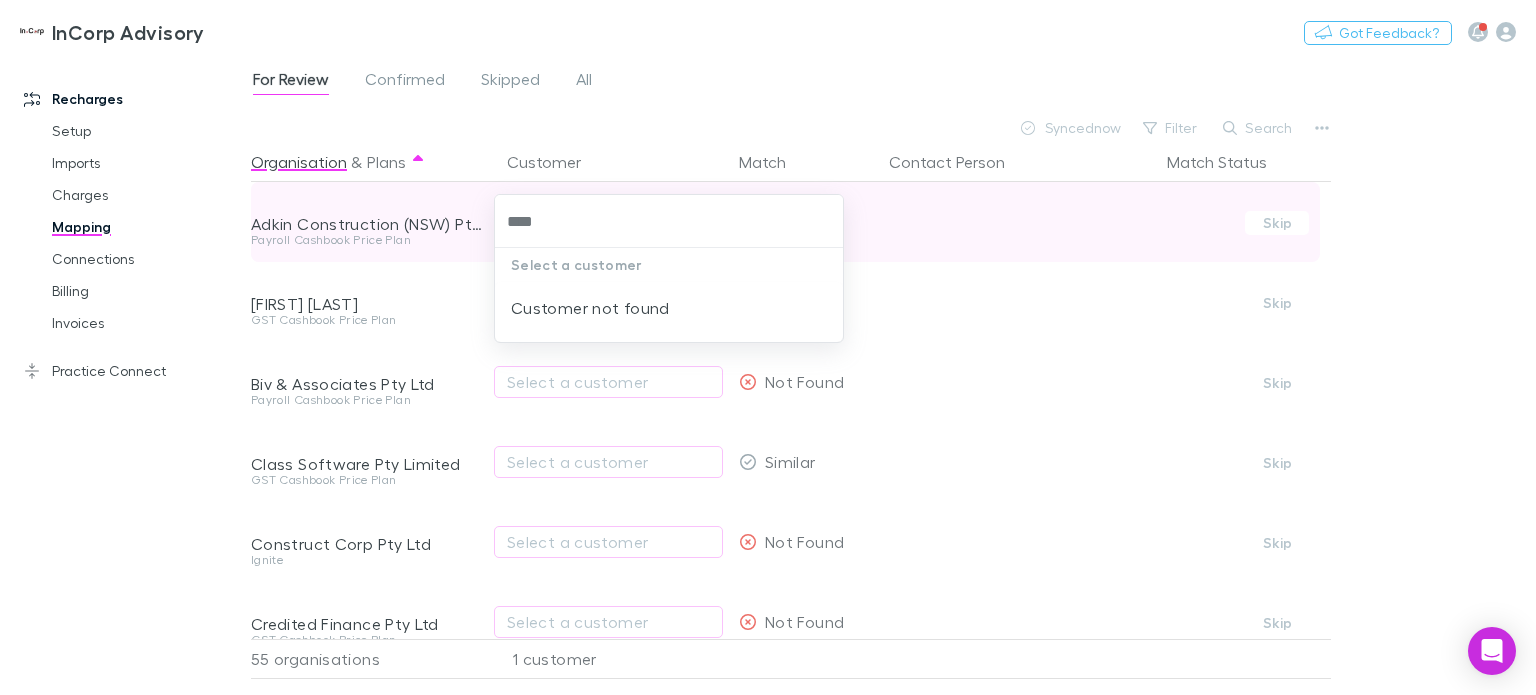 type on "****" 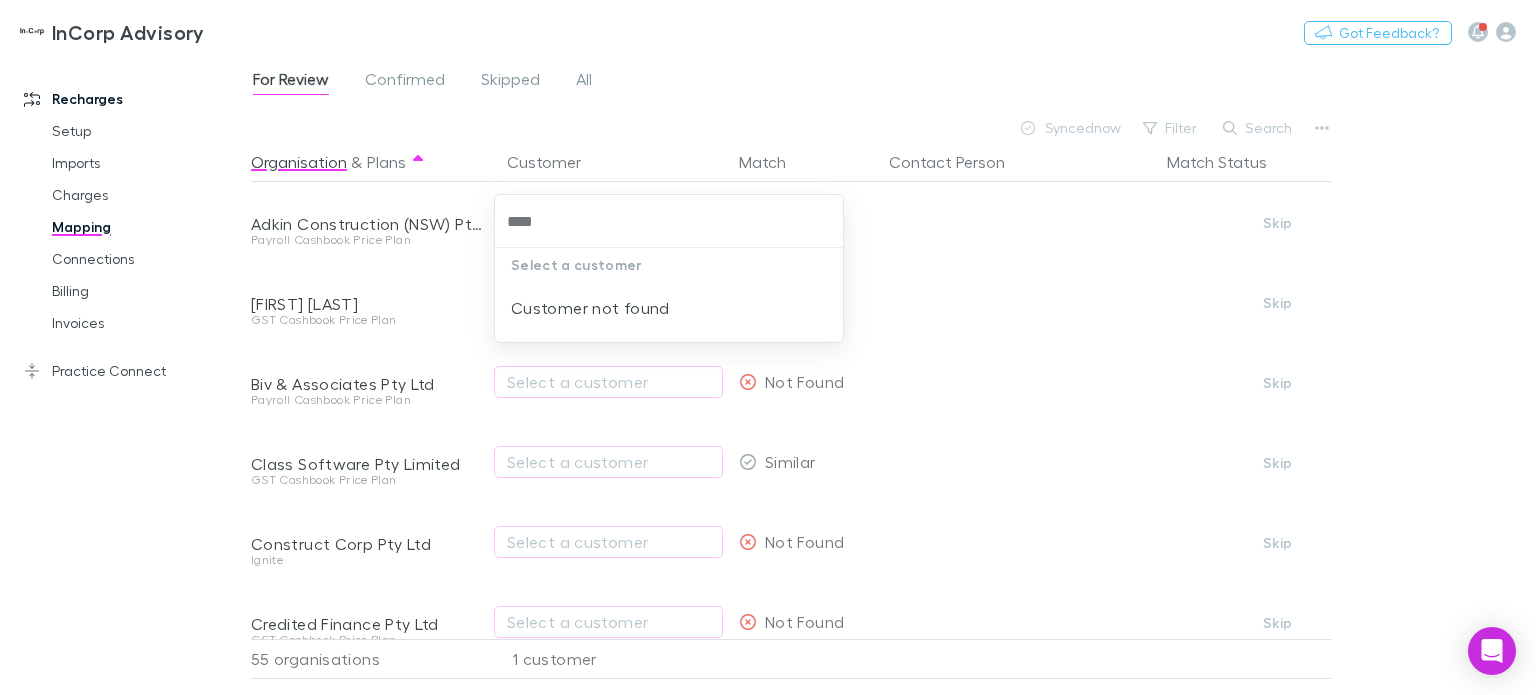 type 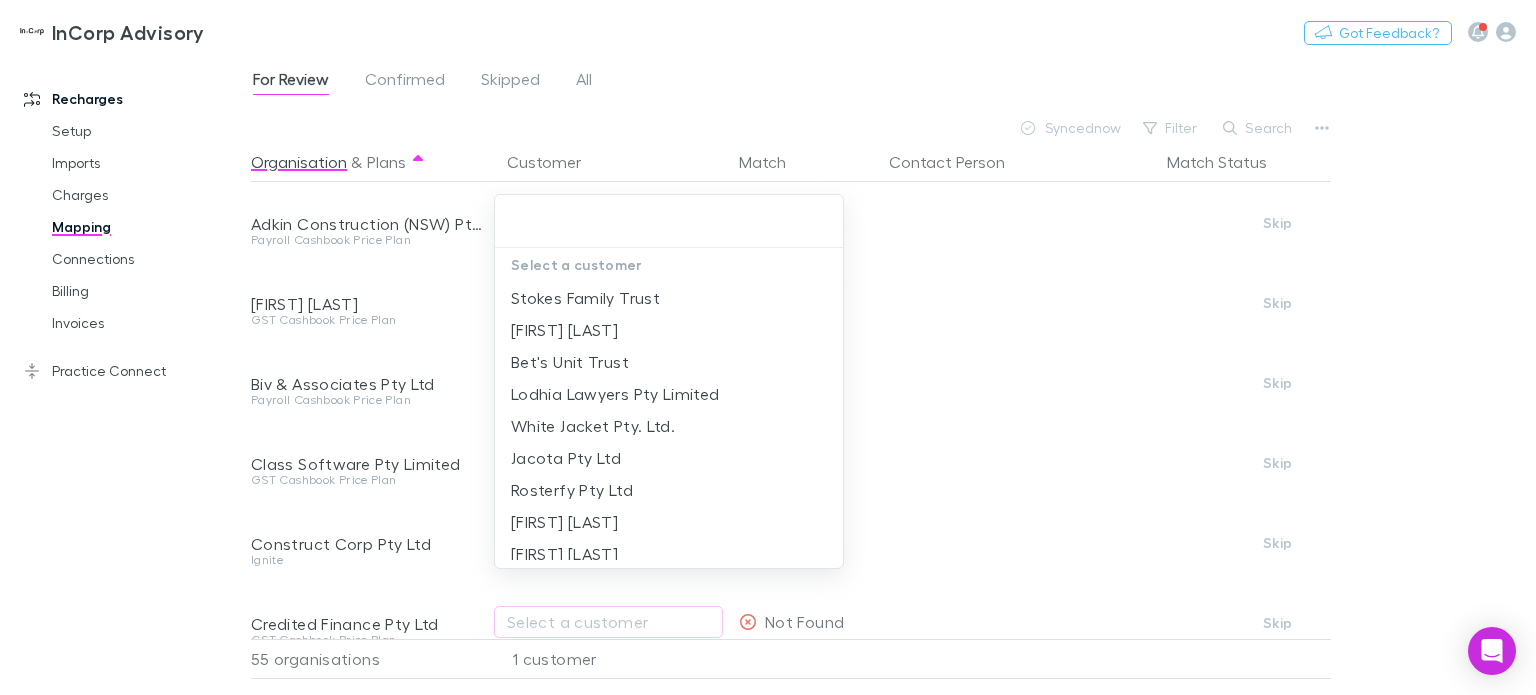 drag, startPoint x: 353, startPoint y: 407, endPoint x: 386, endPoint y: 340, distance: 74.68601 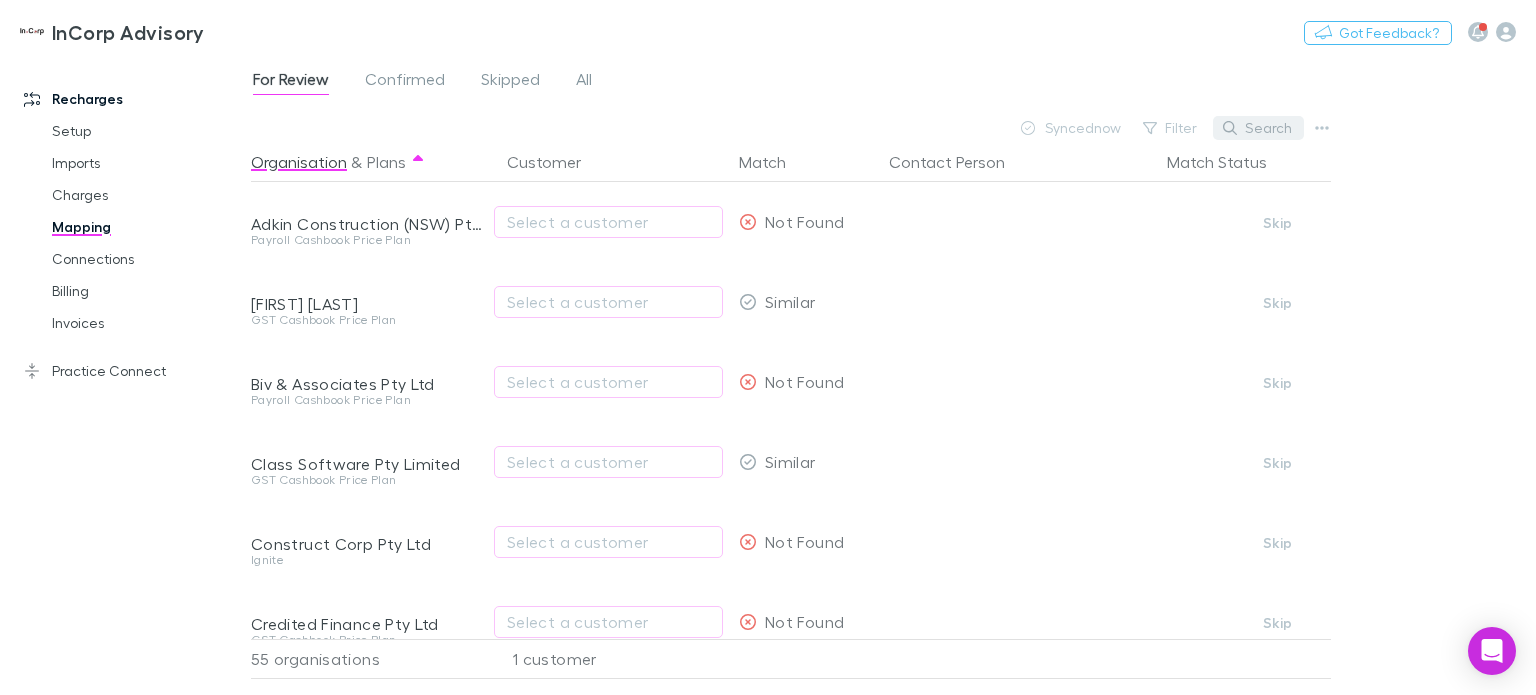 click on "Search" at bounding box center [1258, 128] 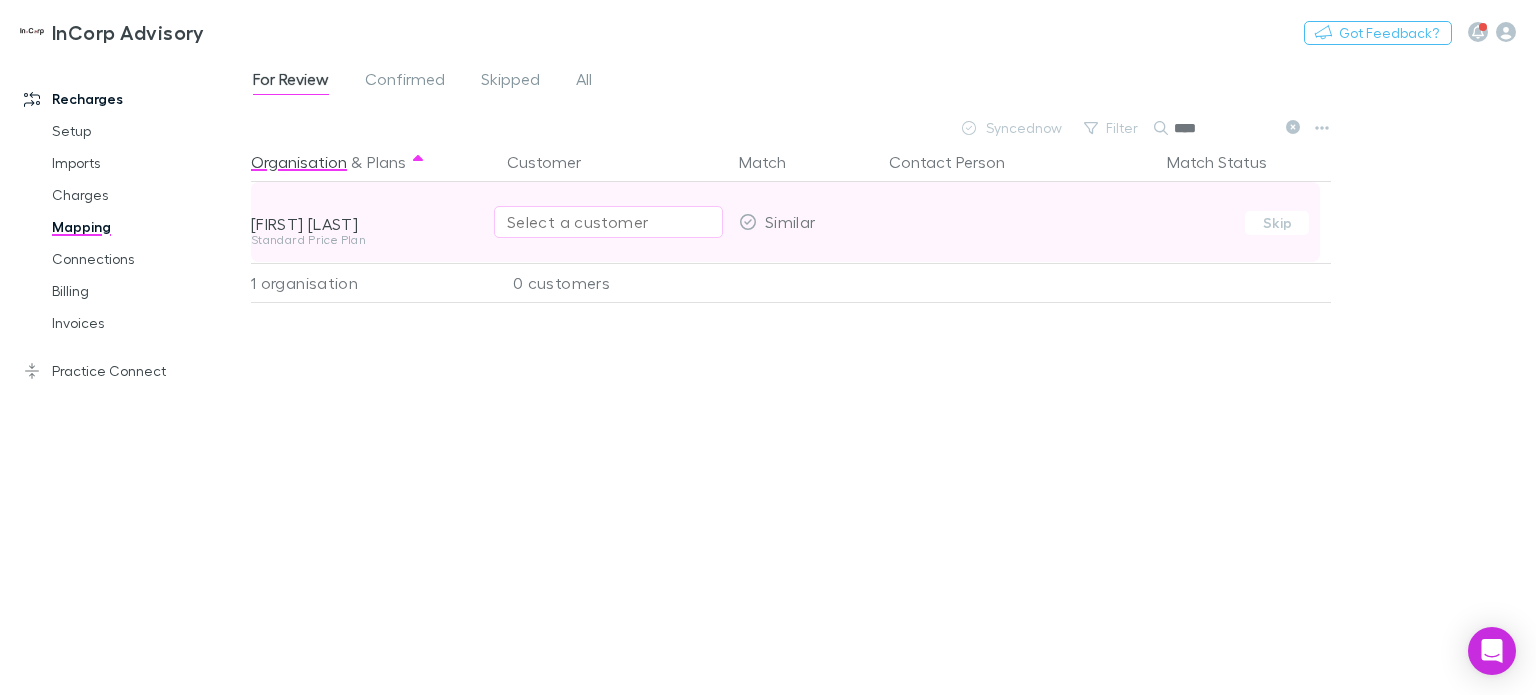 type on "****" 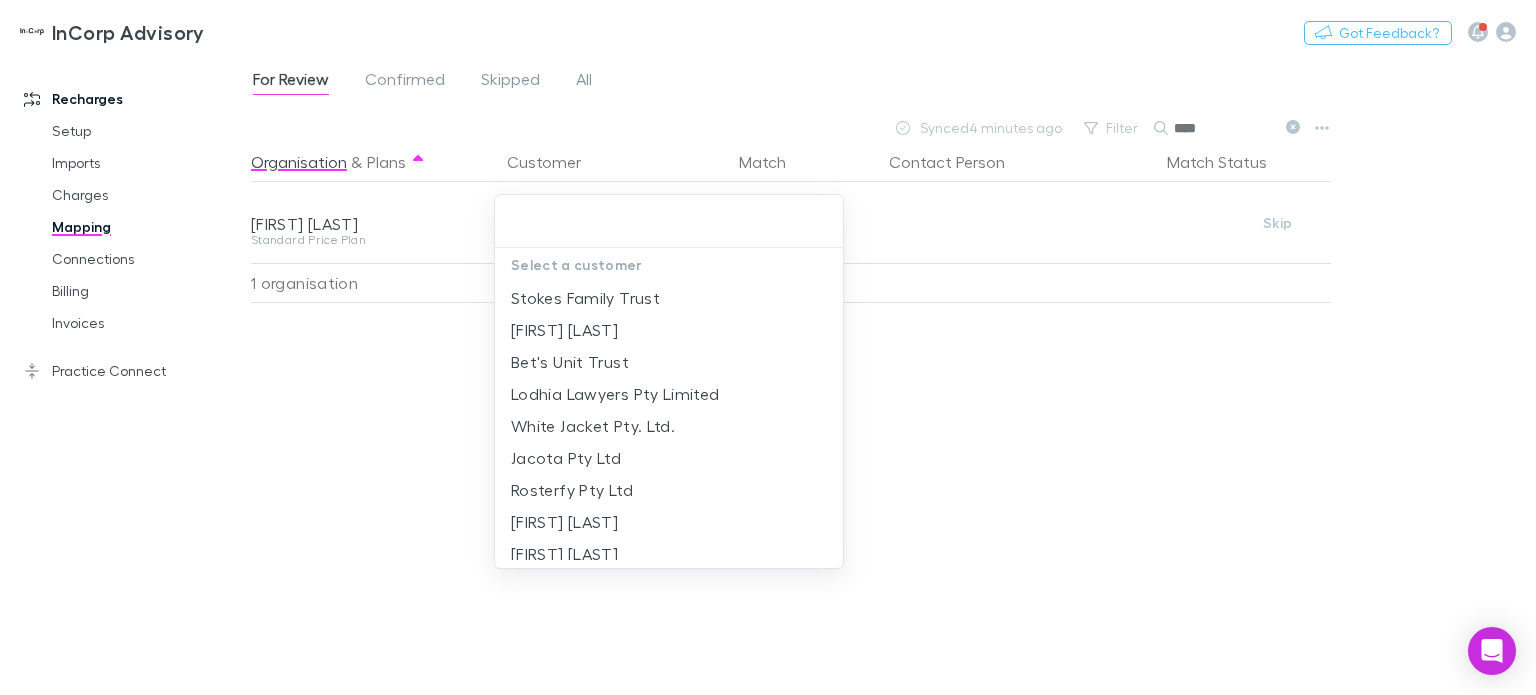 click at bounding box center [768, 347] 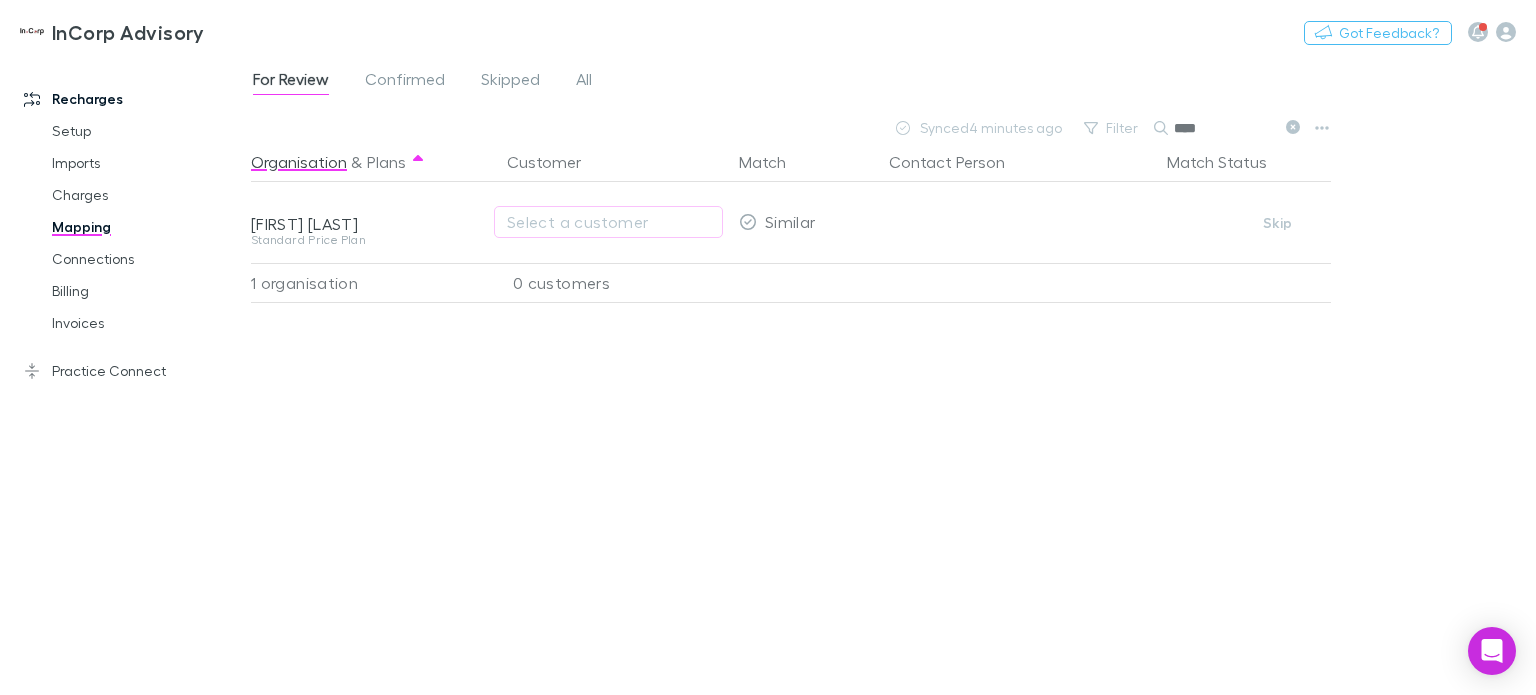 click 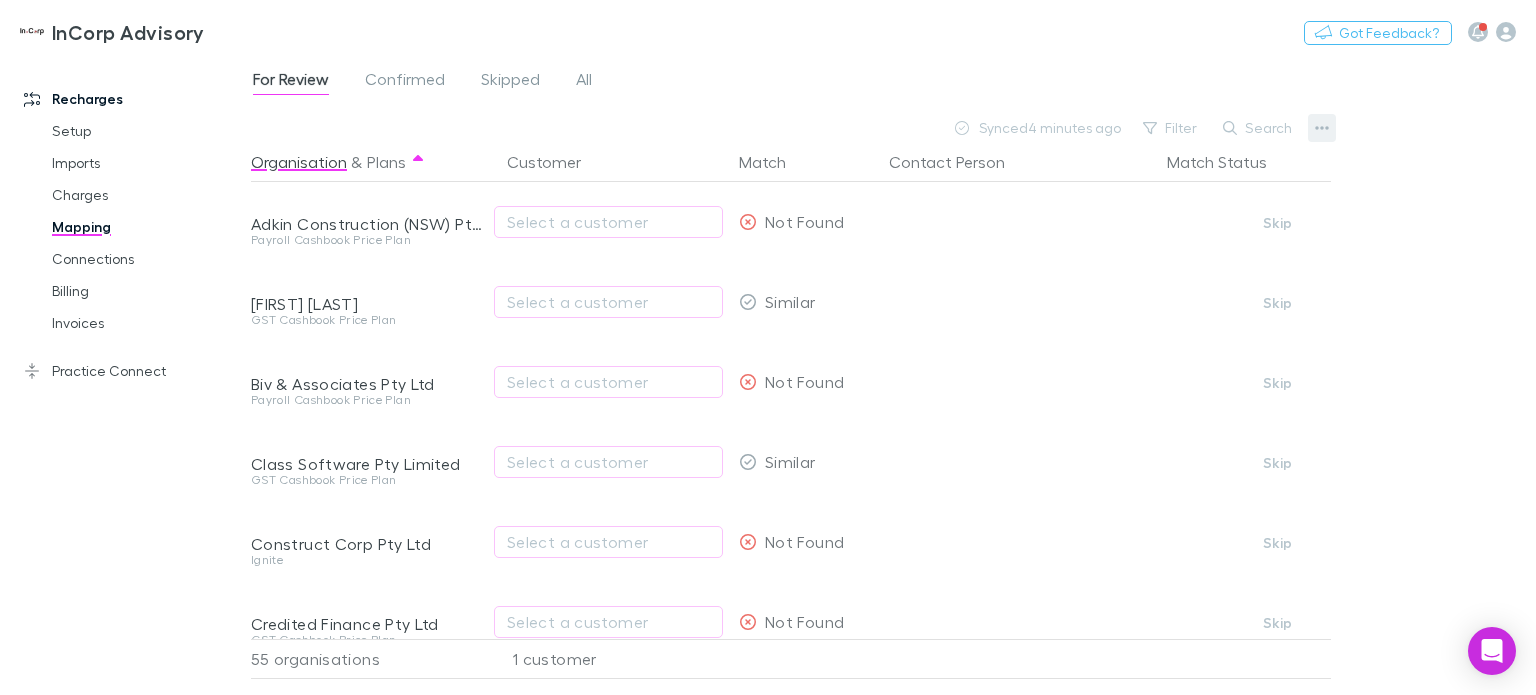 click 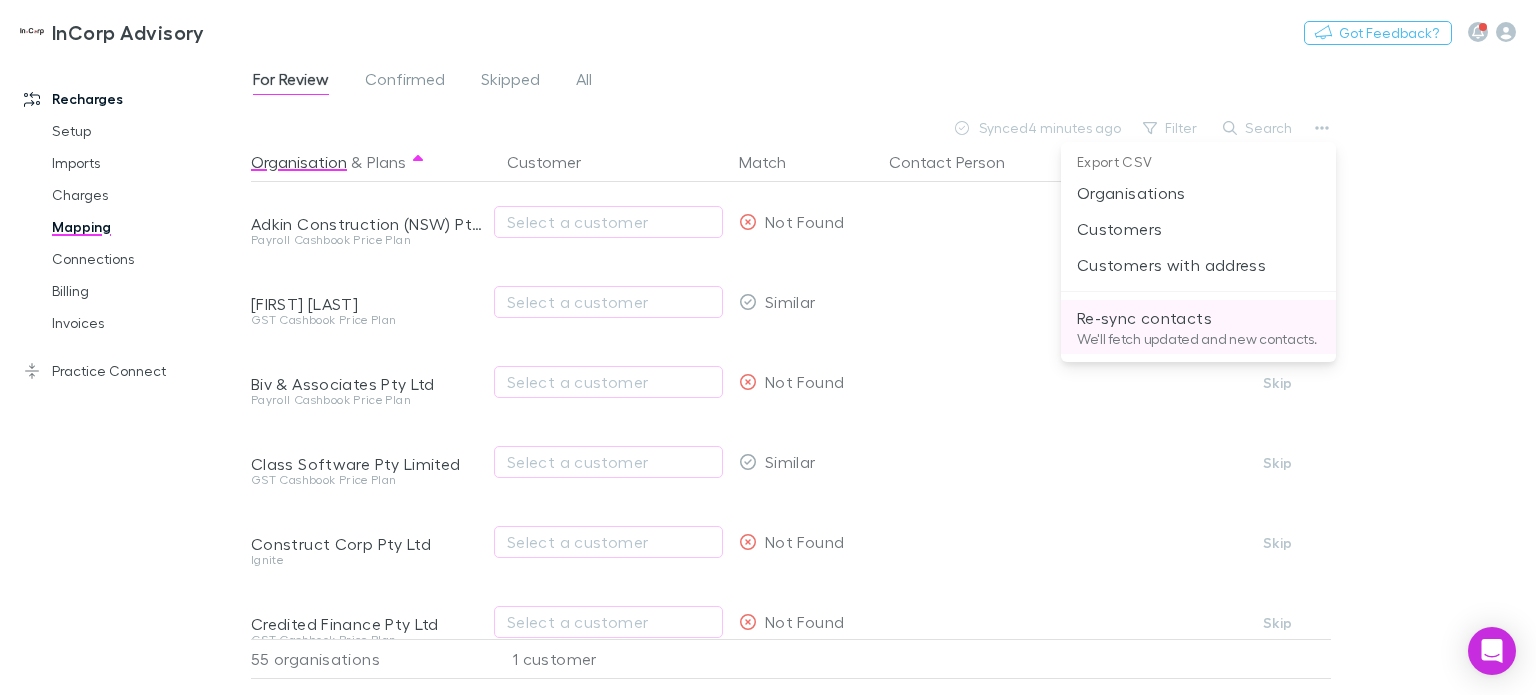 click on "Re-sync contacts" at bounding box center [1198, 318] 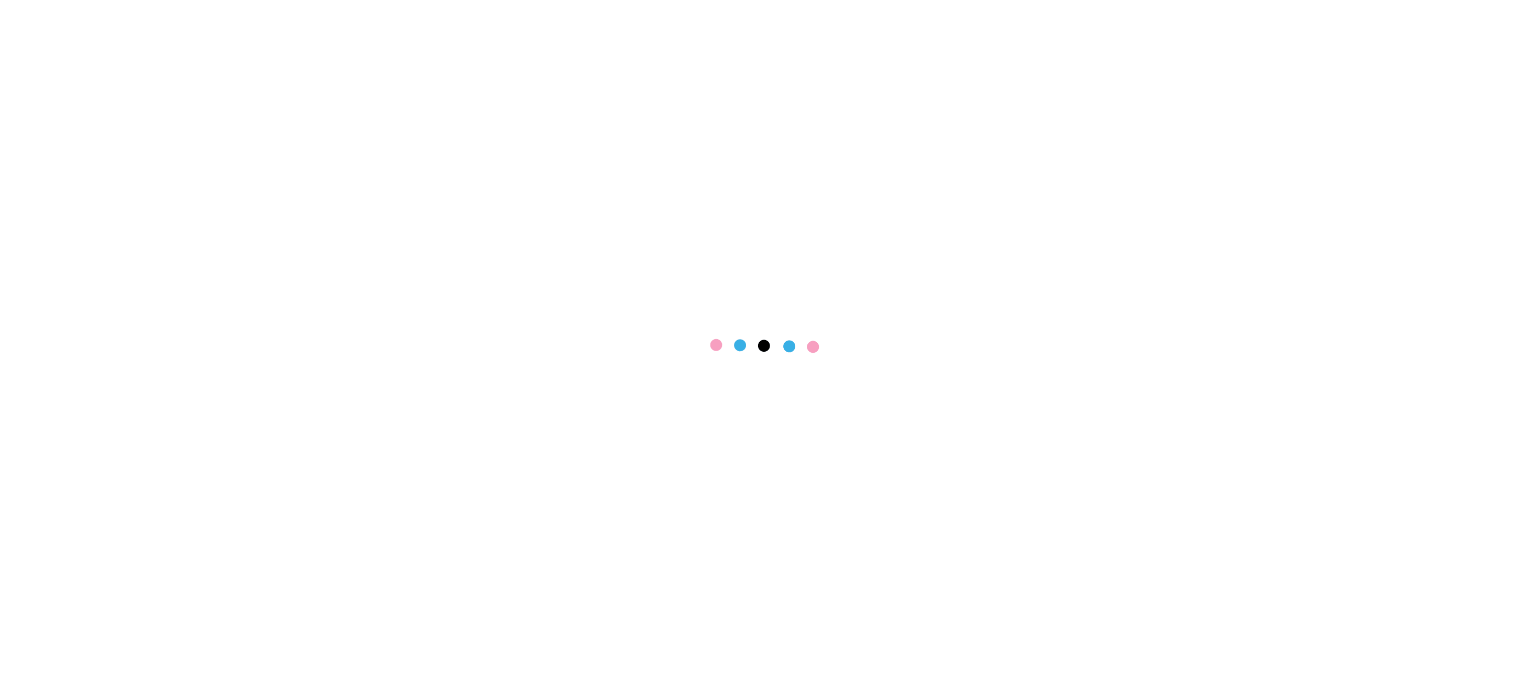 scroll, scrollTop: 0, scrollLeft: 0, axis: both 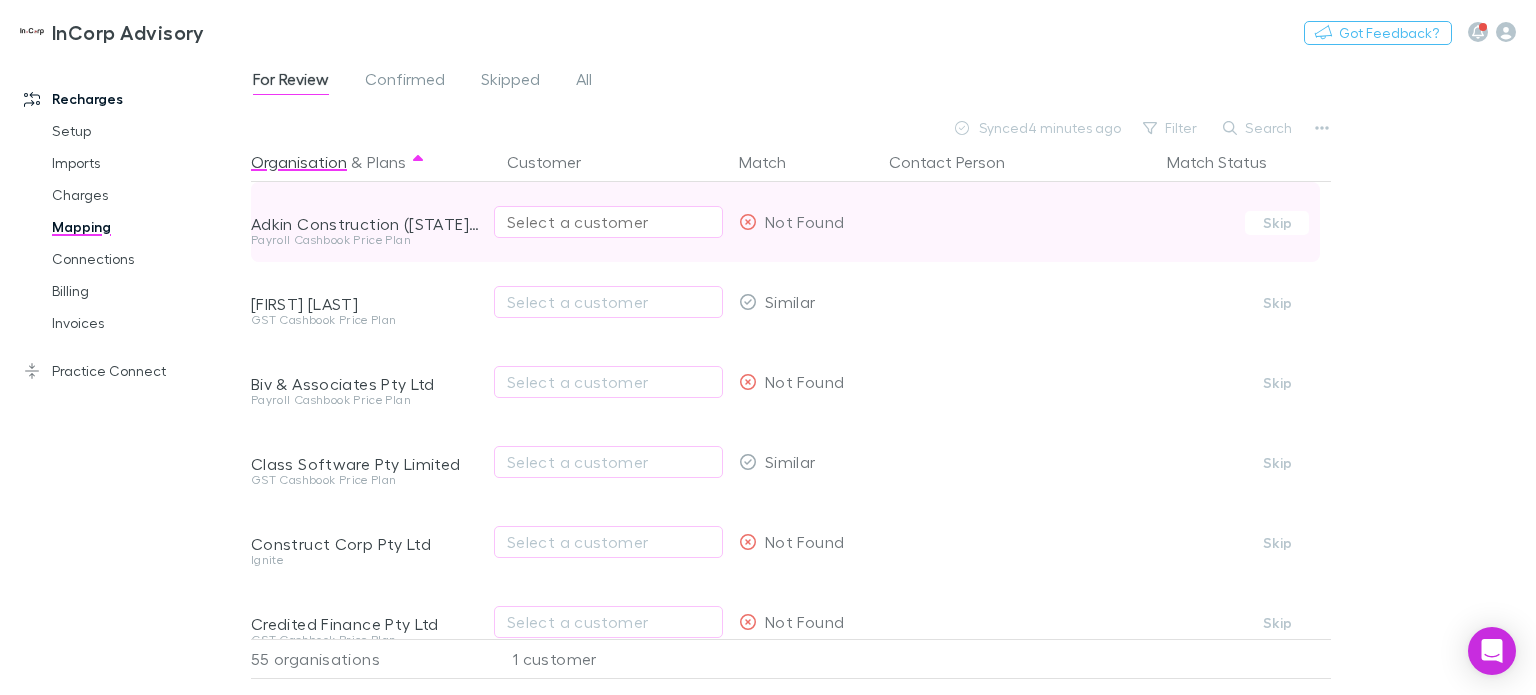 click on "Select a customer" at bounding box center (608, 222) 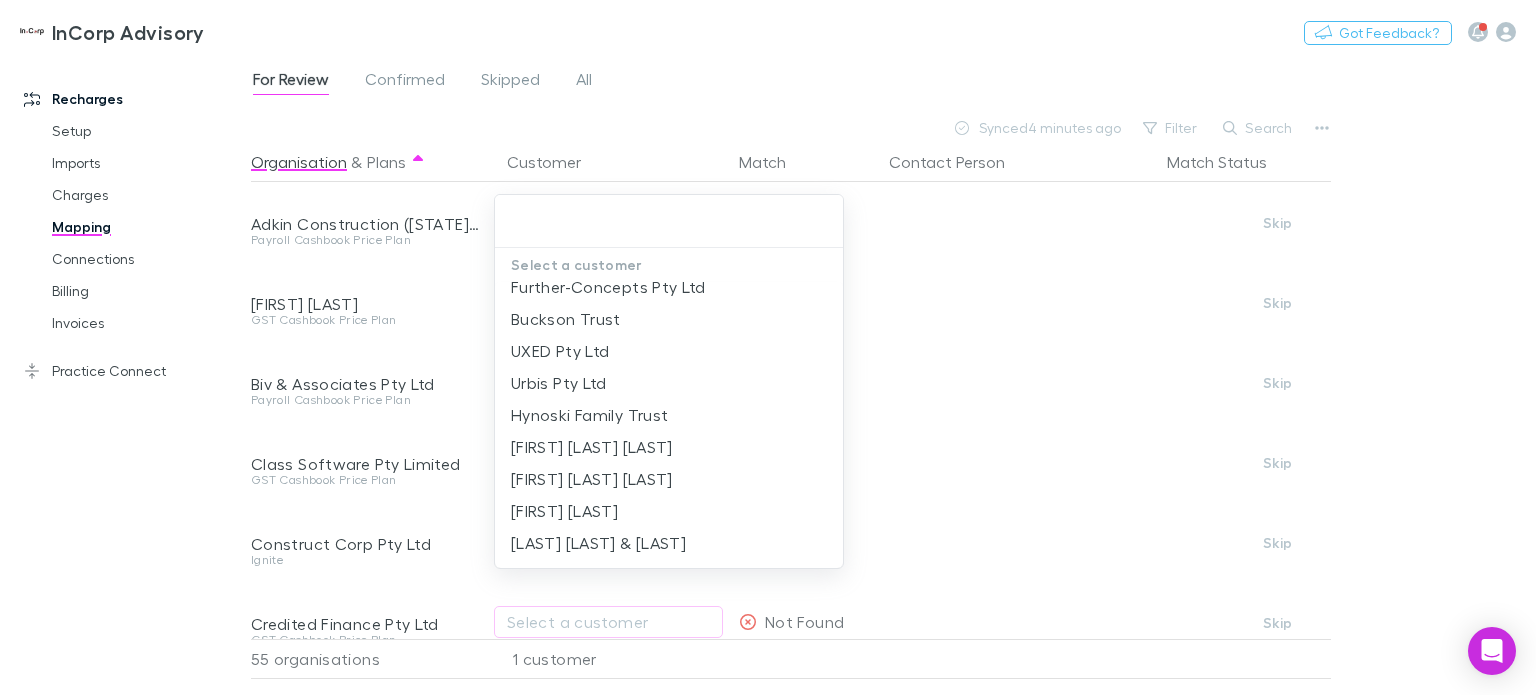 scroll, scrollTop: 0, scrollLeft: 0, axis: both 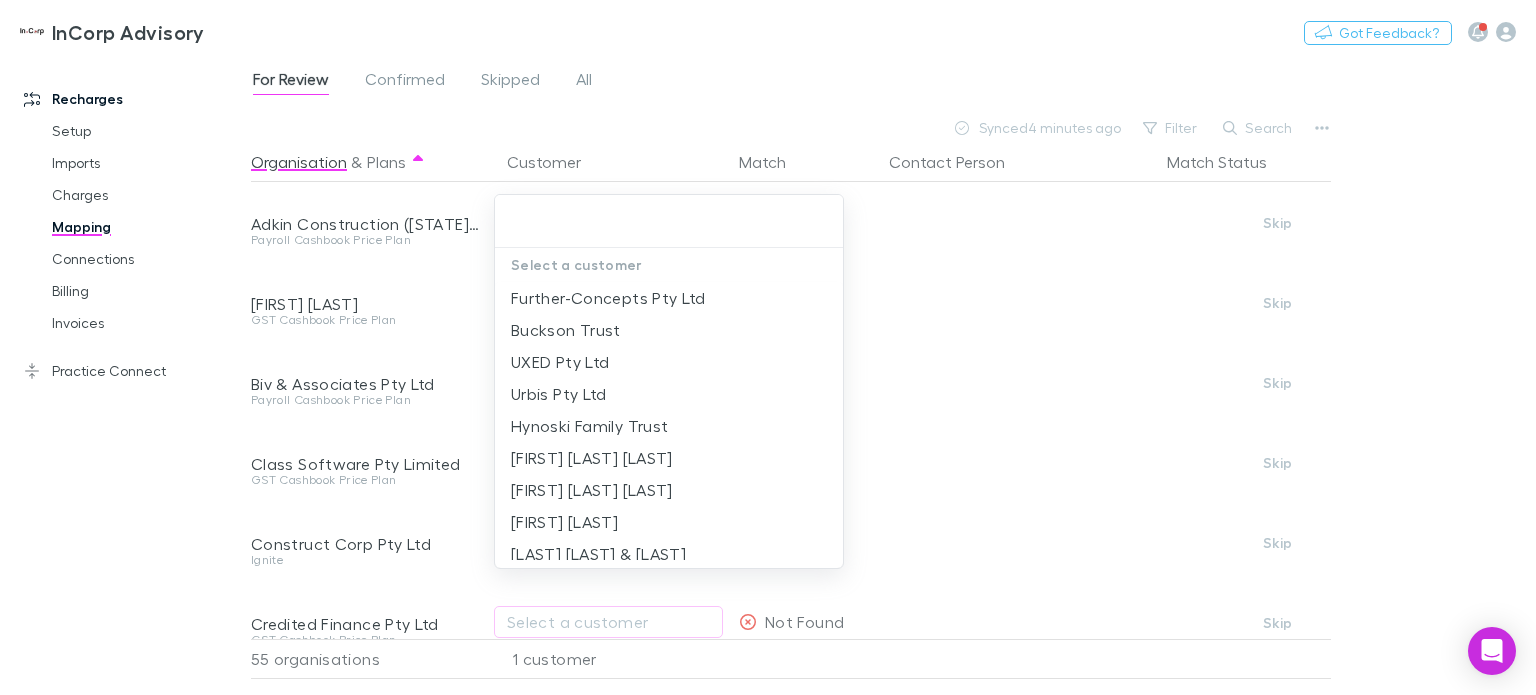 click at bounding box center [768, 347] 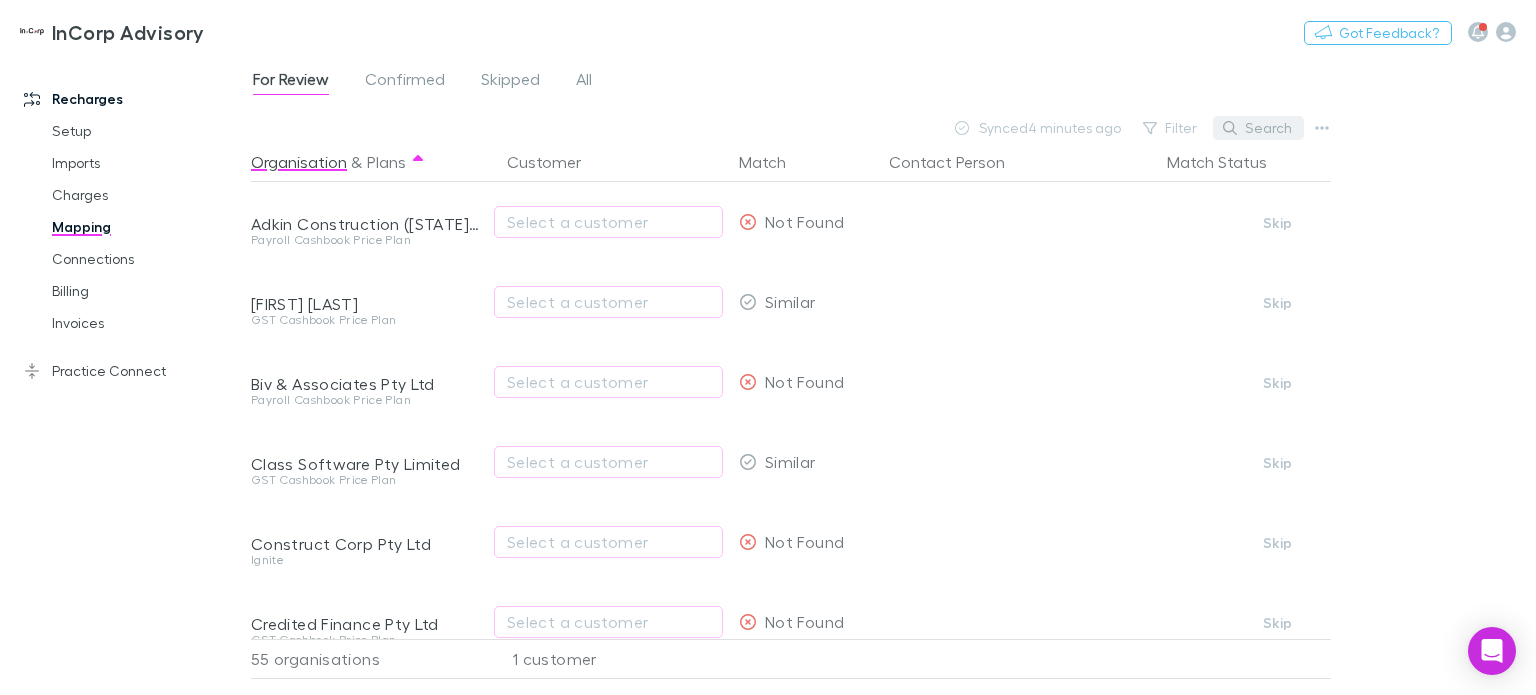 click on "Search" at bounding box center [1258, 128] 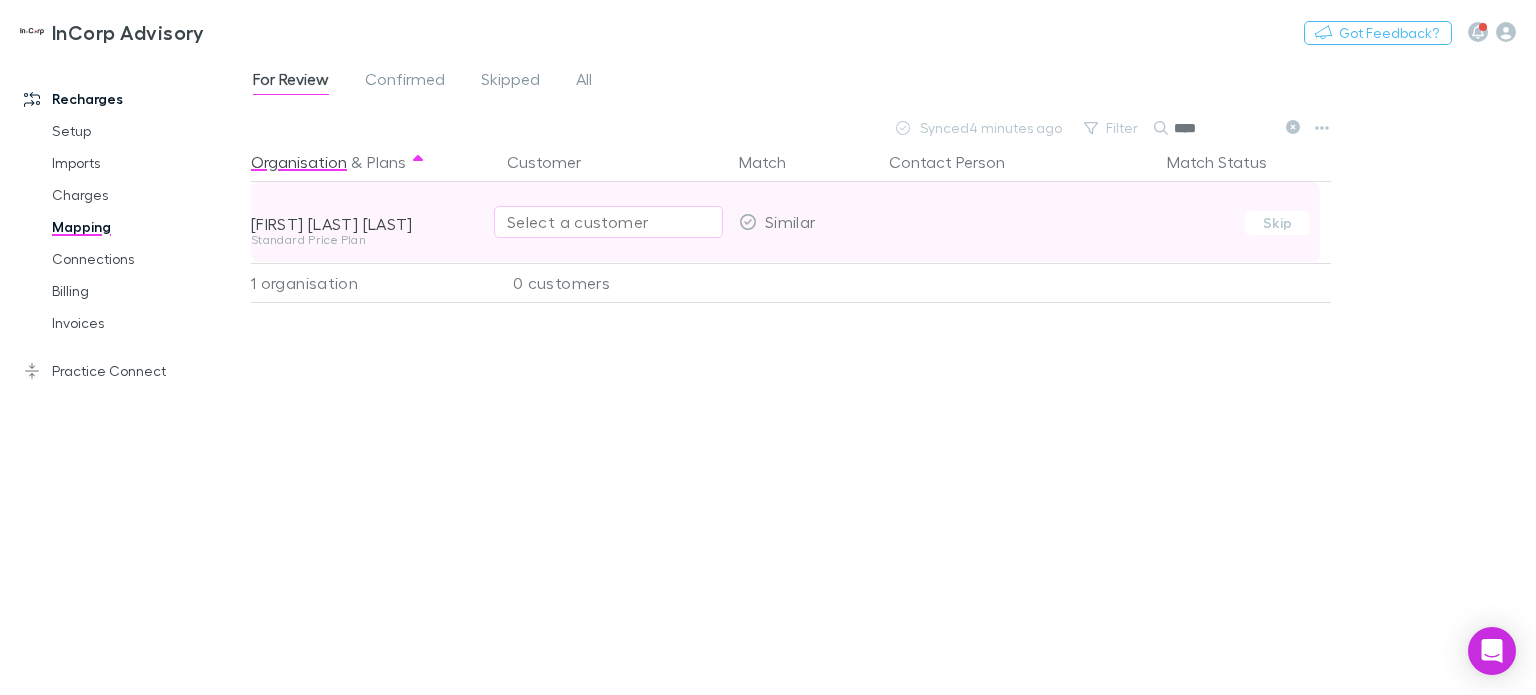 type on "****" 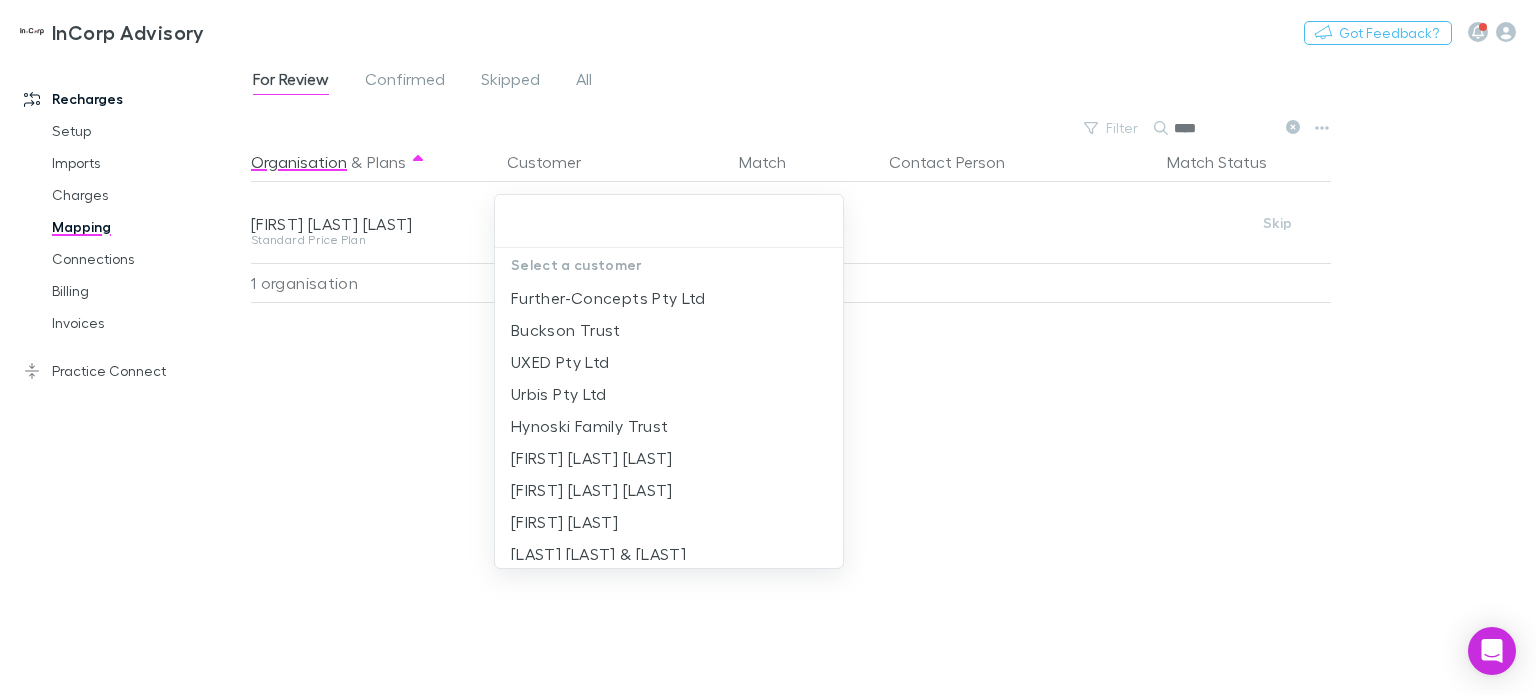 click at bounding box center (768, 347) 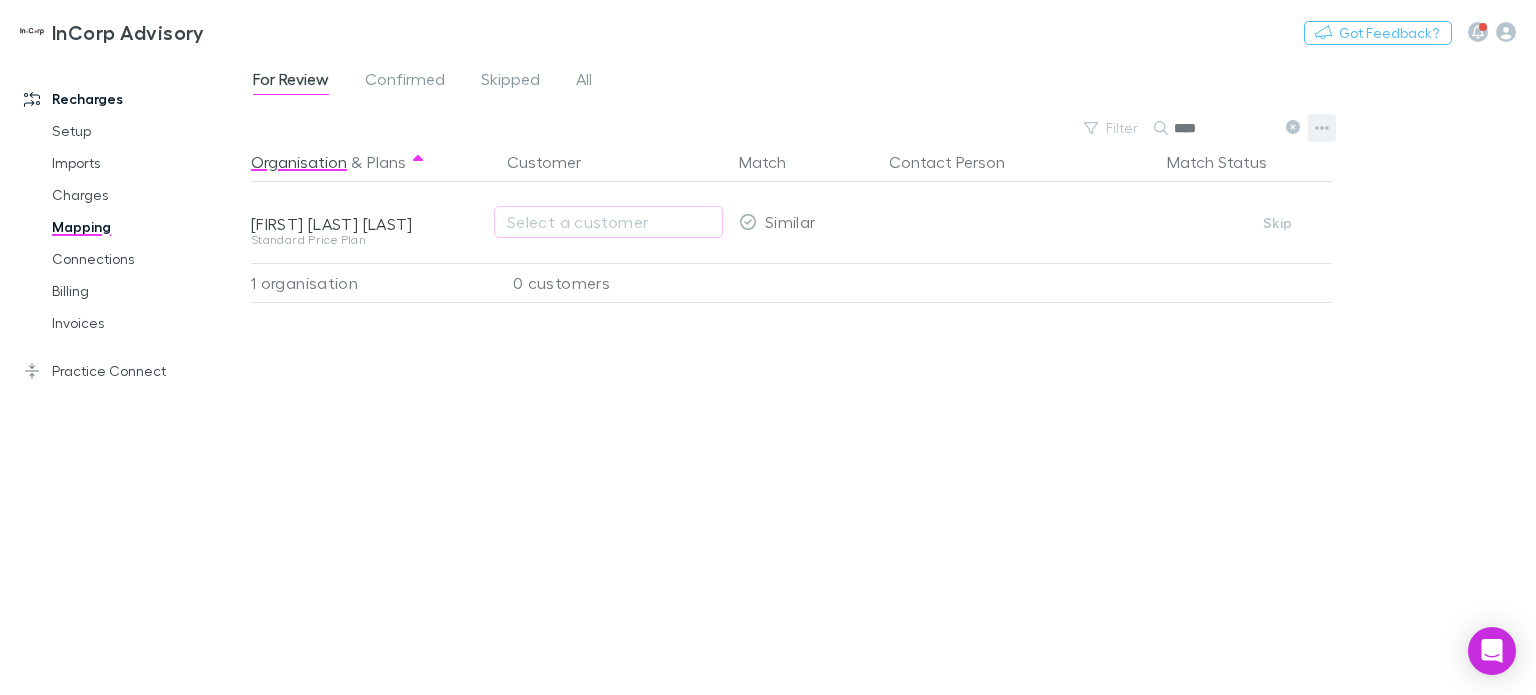 click 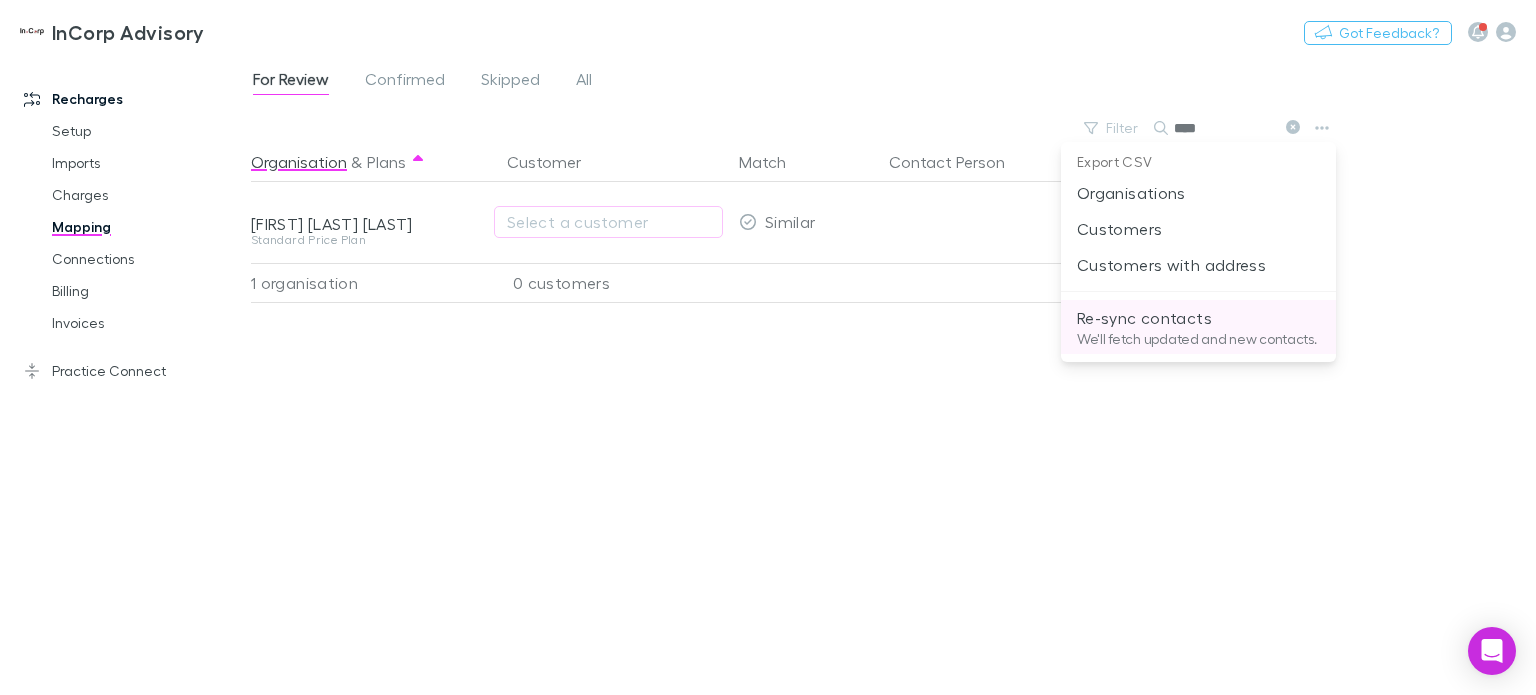 click on "We'll fetch updated and new contacts." at bounding box center (1198, 339) 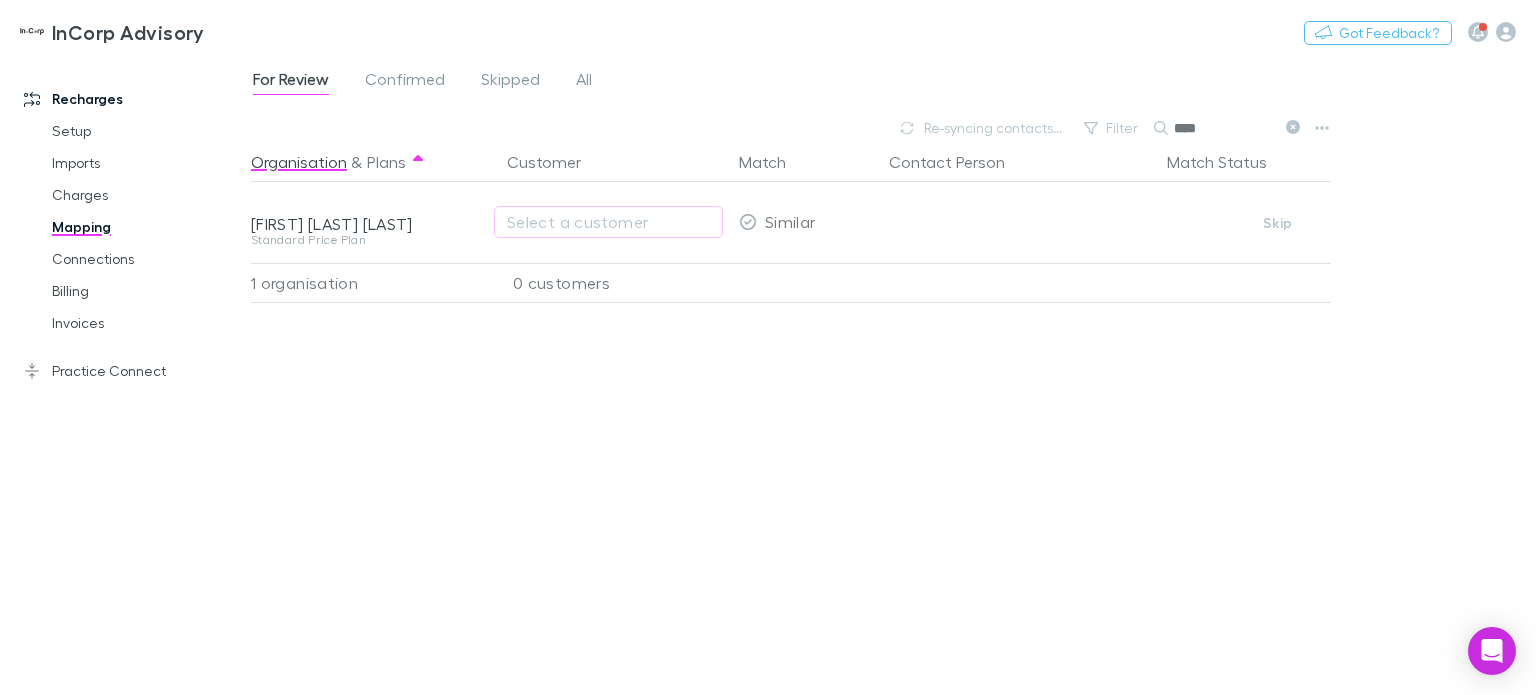 click 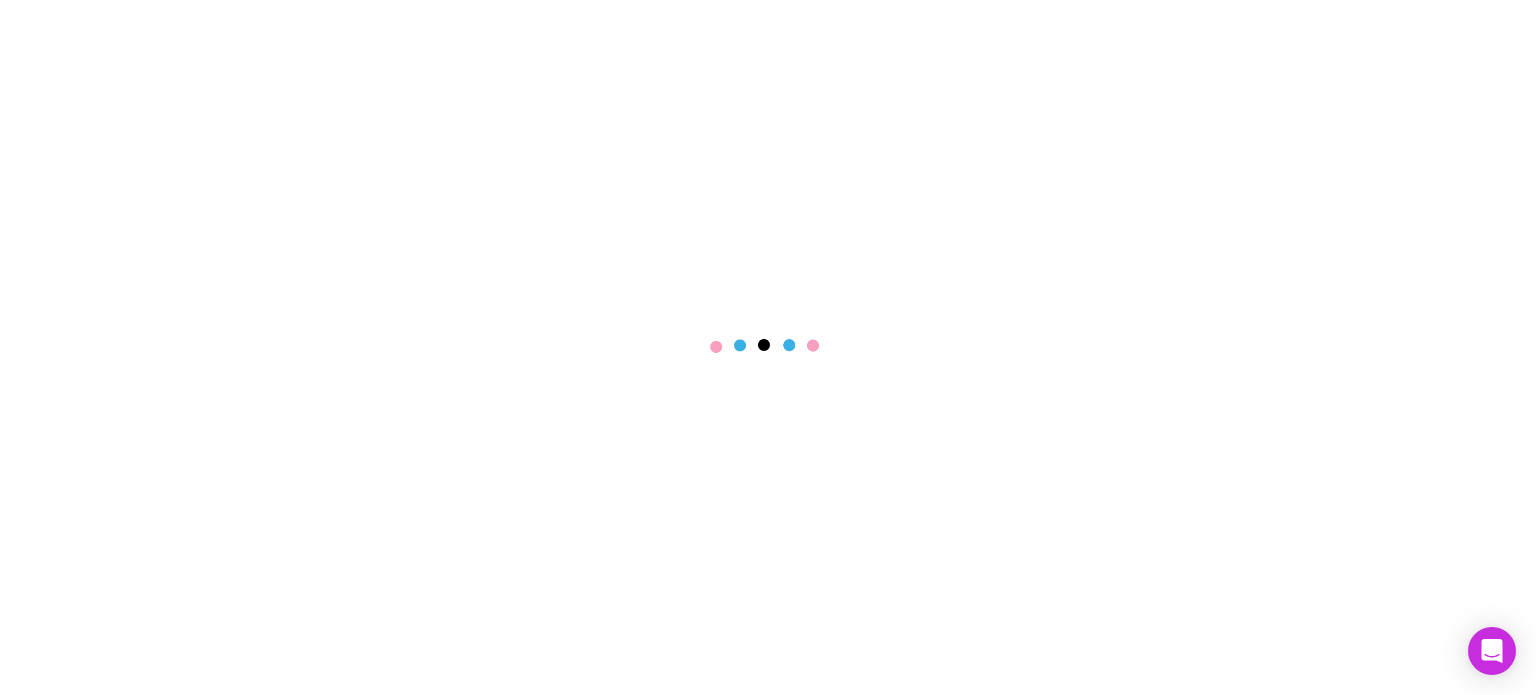 scroll, scrollTop: 0, scrollLeft: 0, axis: both 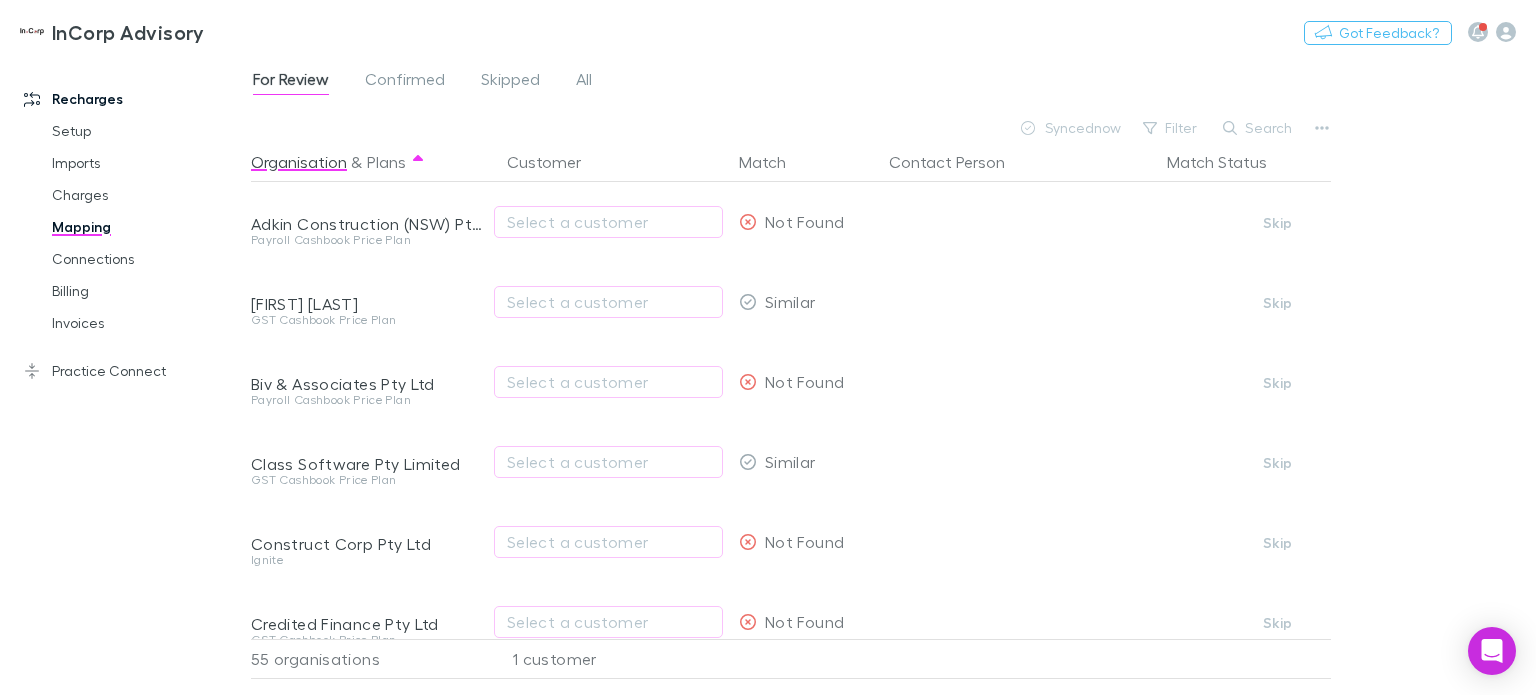 click on "Select a customer" at bounding box center [608, 222] 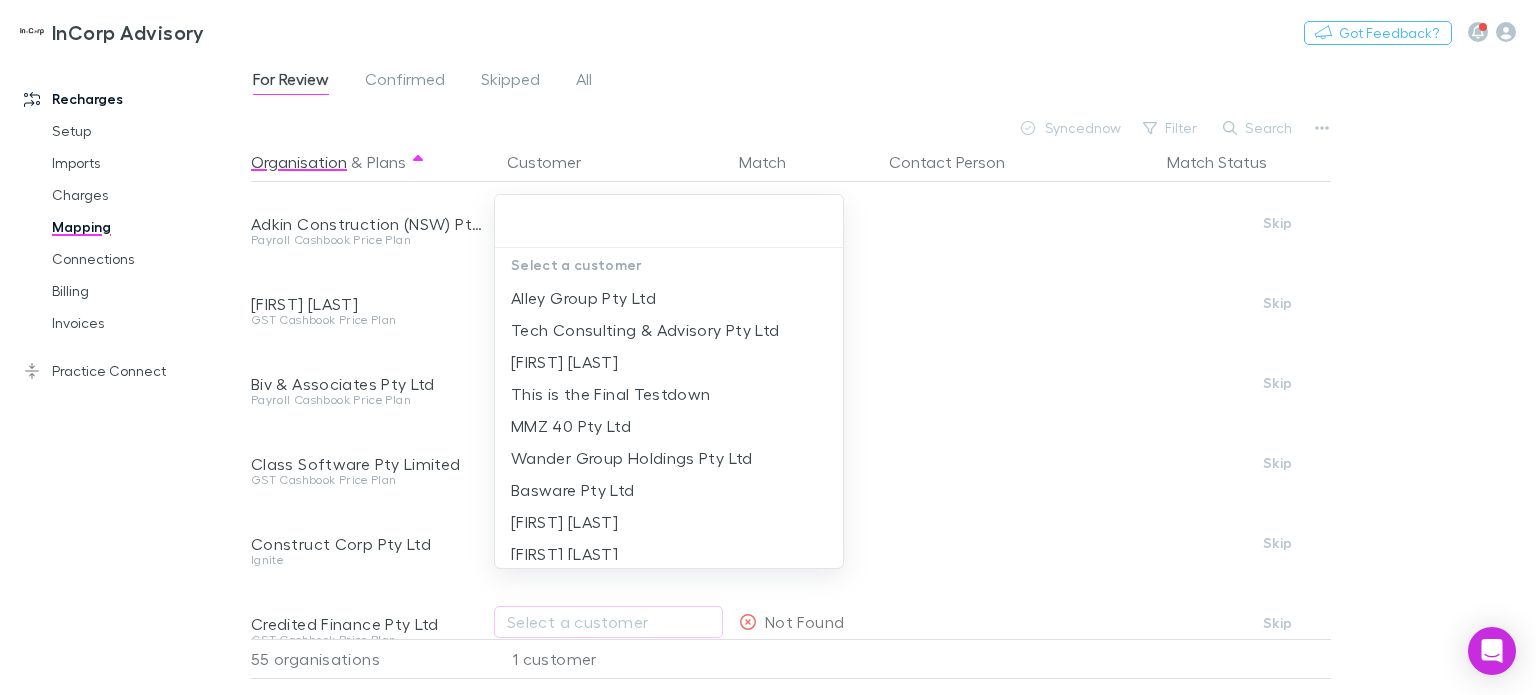 click at bounding box center [669, 221] 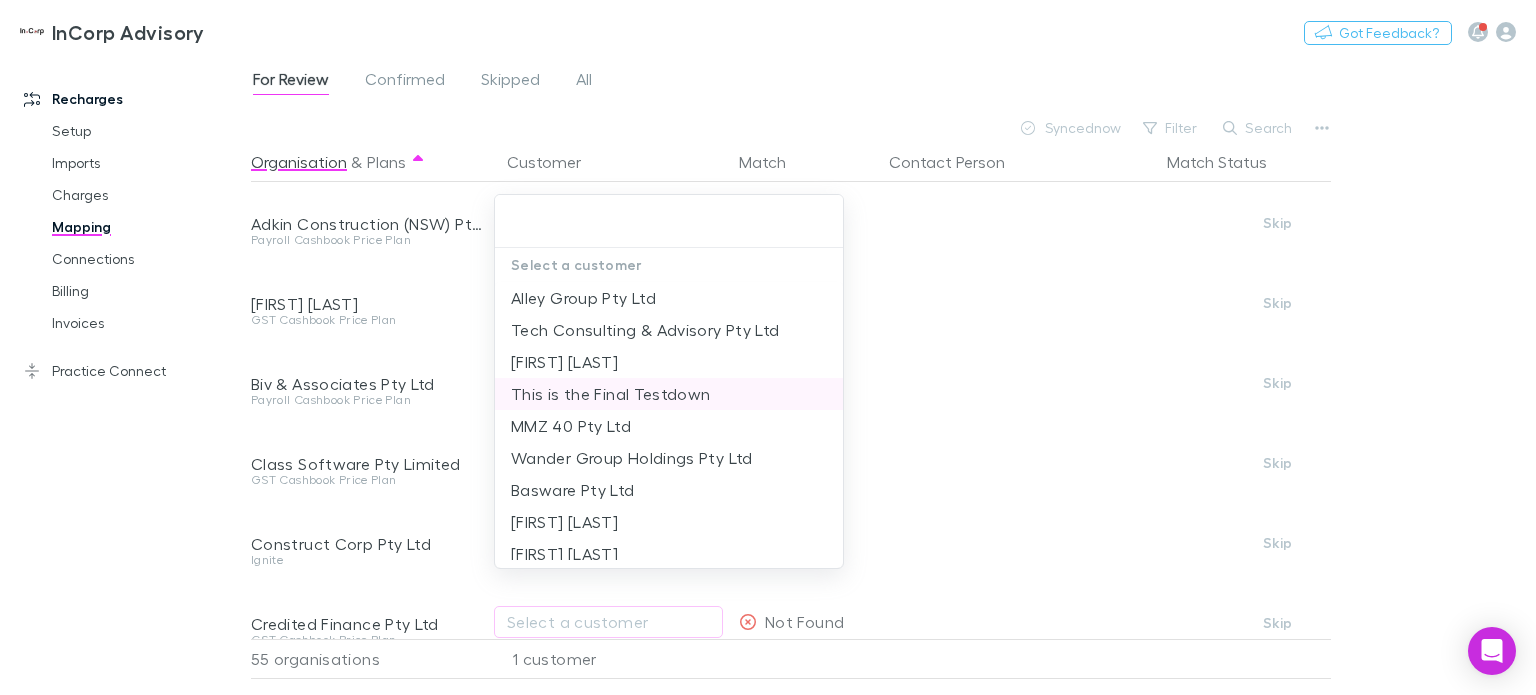 scroll, scrollTop: 100, scrollLeft: 0, axis: vertical 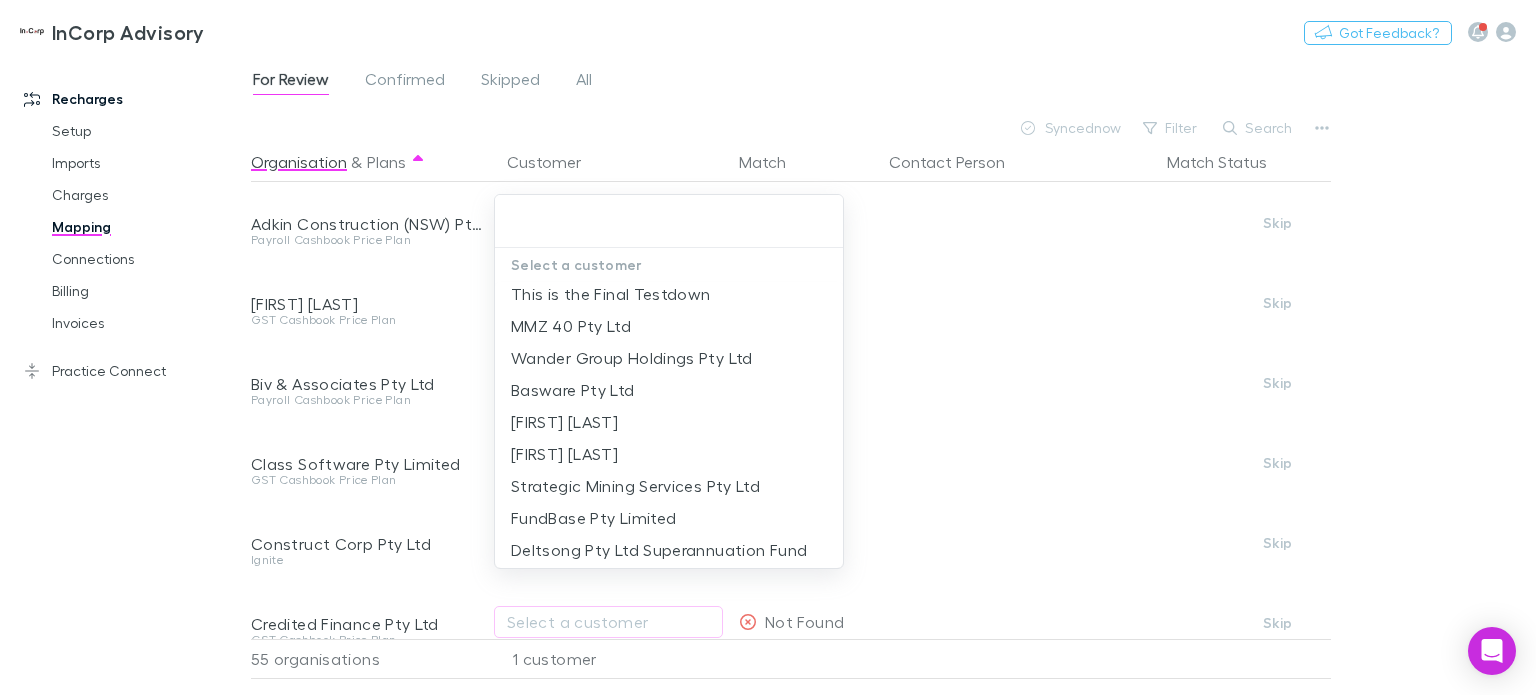 click at bounding box center (768, 347) 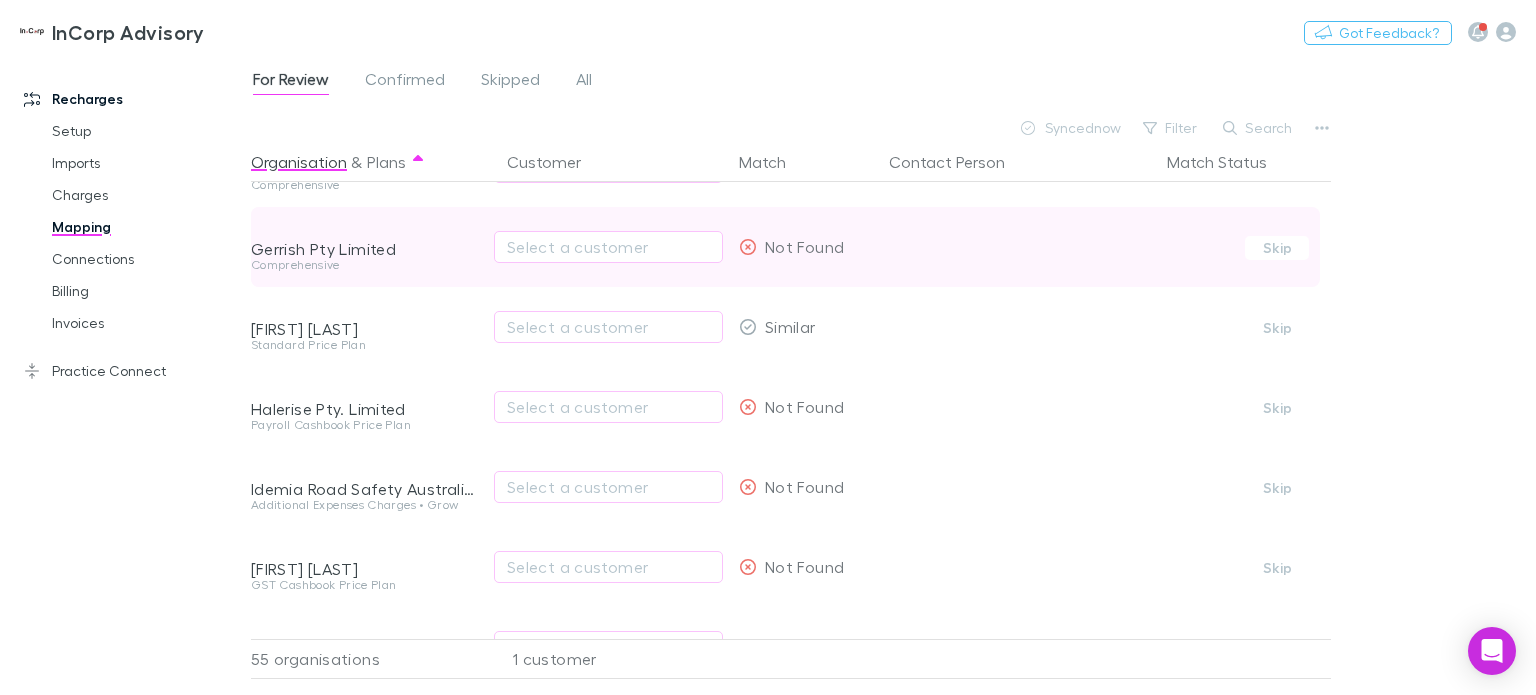 scroll, scrollTop: 1100, scrollLeft: 0, axis: vertical 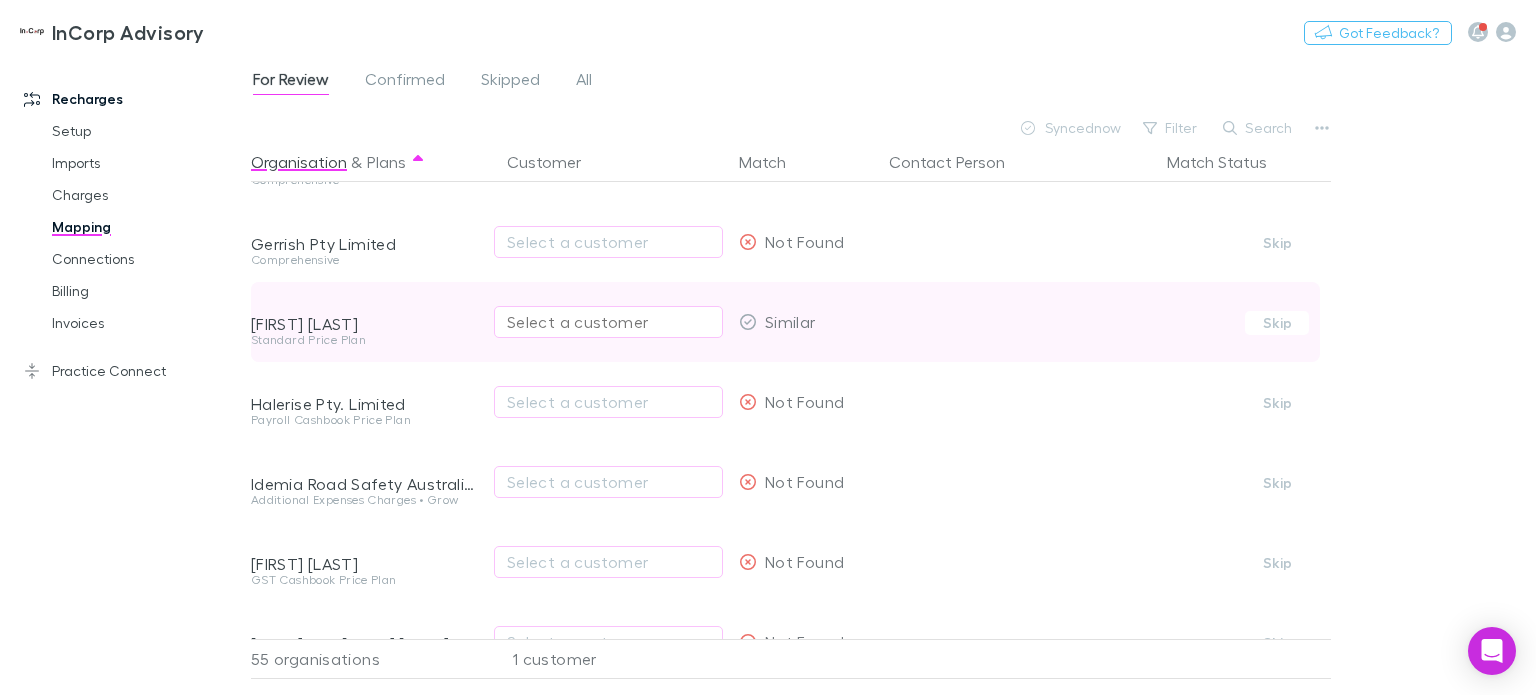 click on "Select a customer" at bounding box center [608, 322] 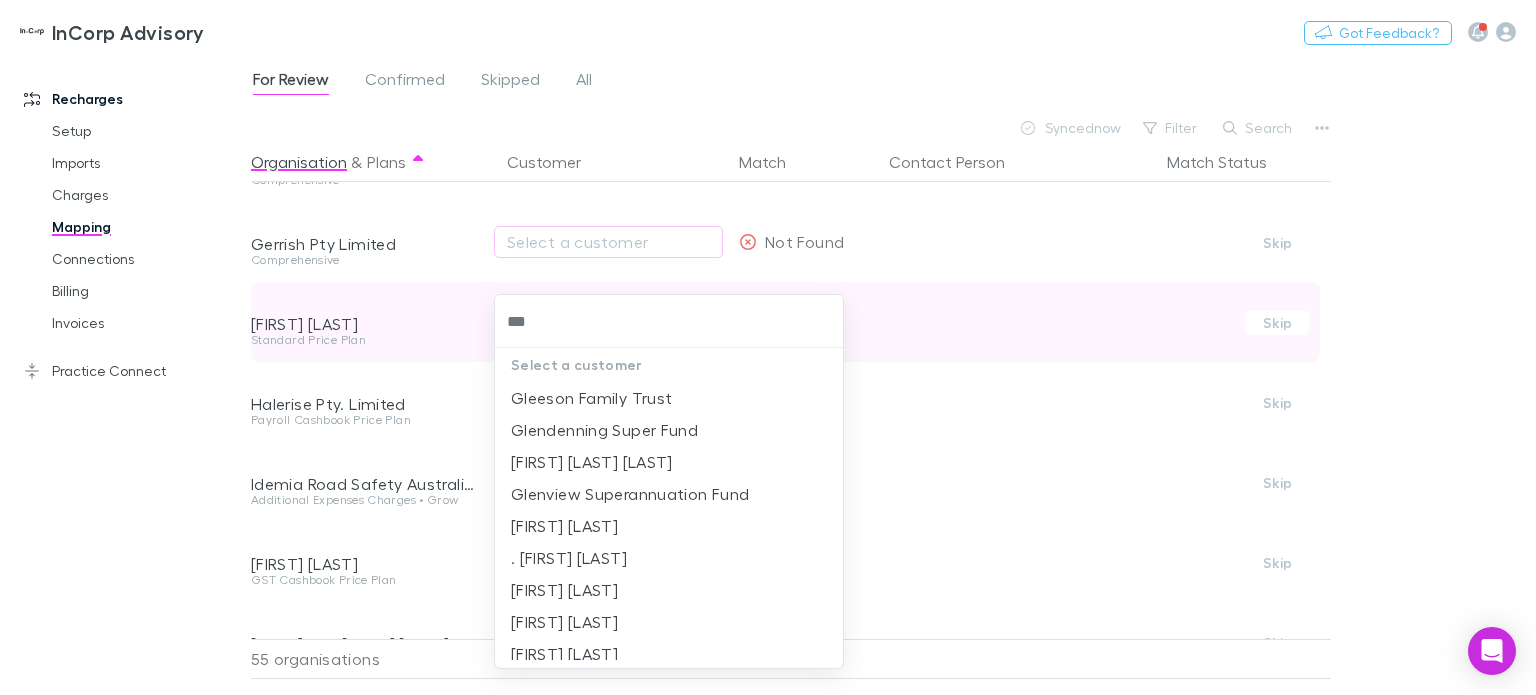 type on "****" 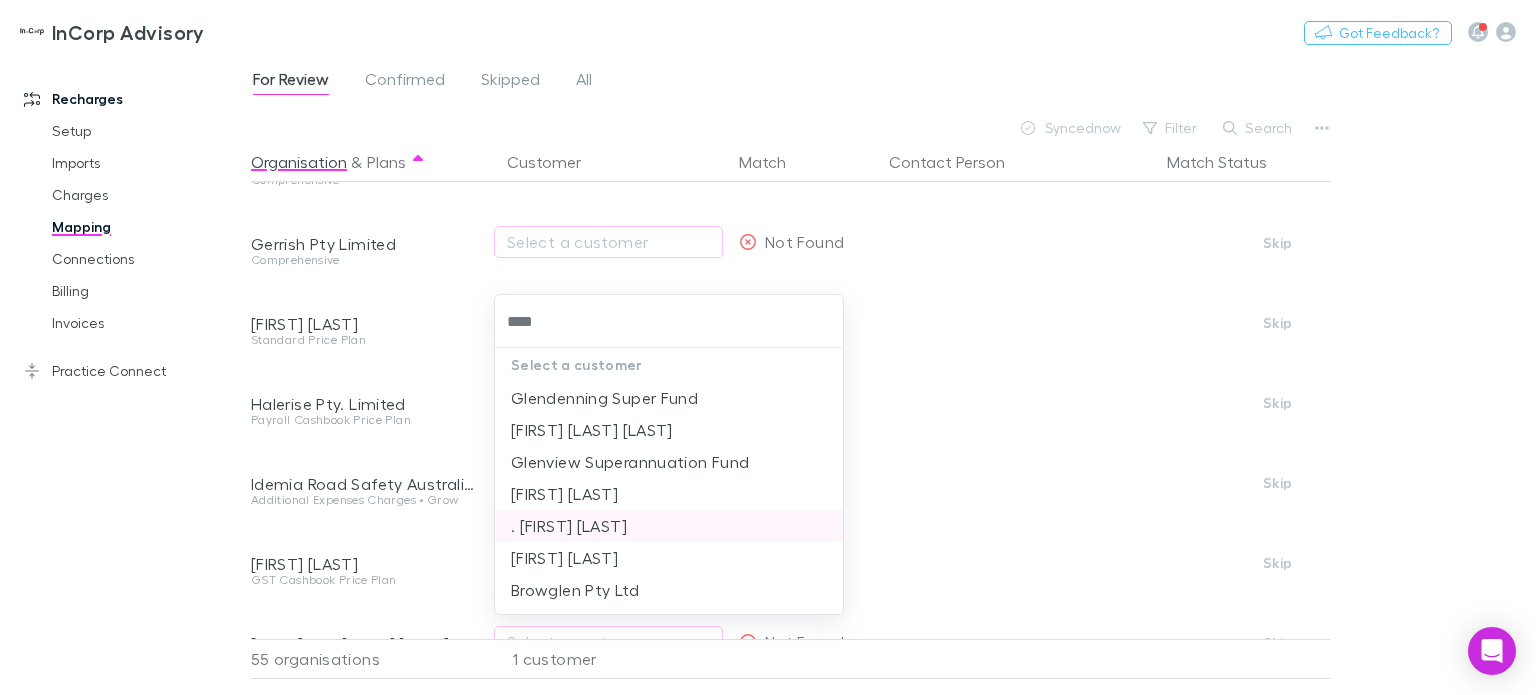 click on ".Glen Pickard" at bounding box center [669, 526] 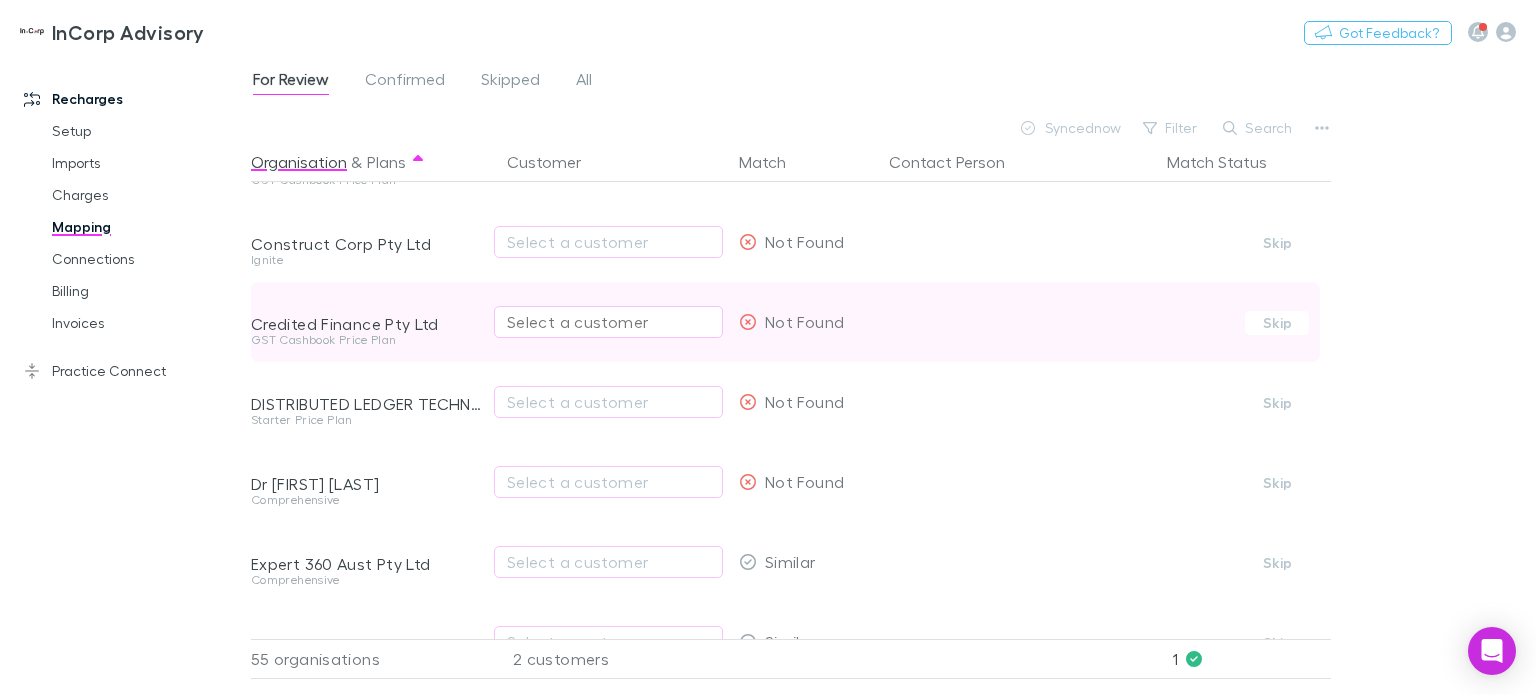 scroll, scrollTop: 0, scrollLeft: 0, axis: both 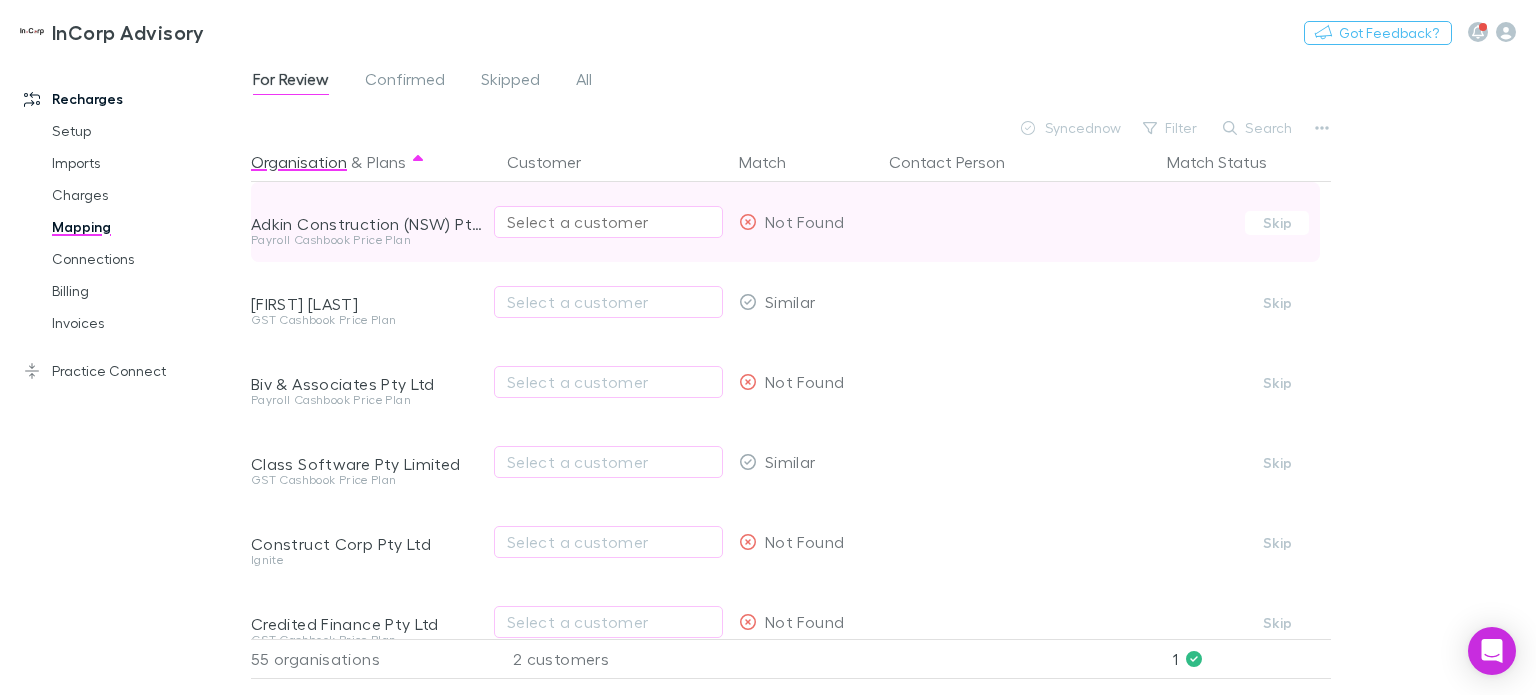 click on "Select a customer" at bounding box center [608, 222] 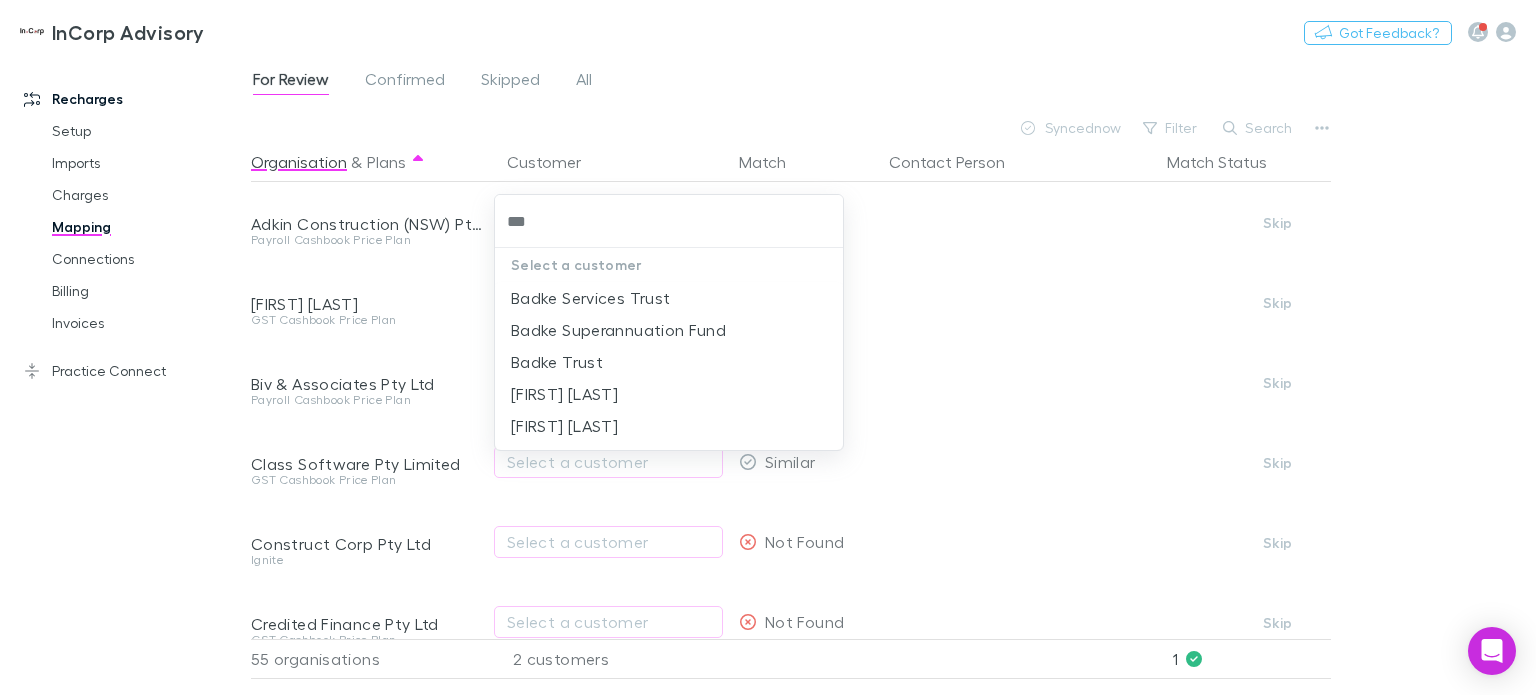 type on "***" 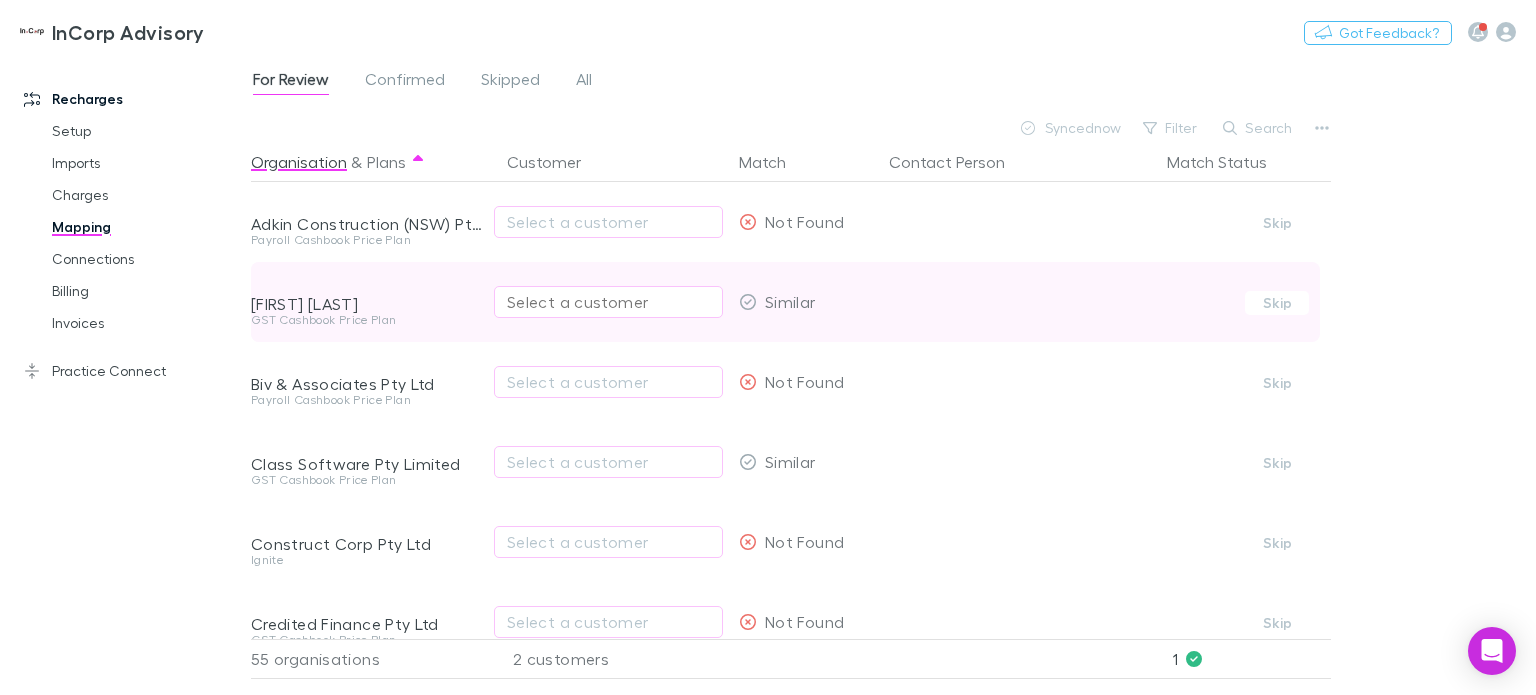 click on "Select a customer" at bounding box center (608, 302) 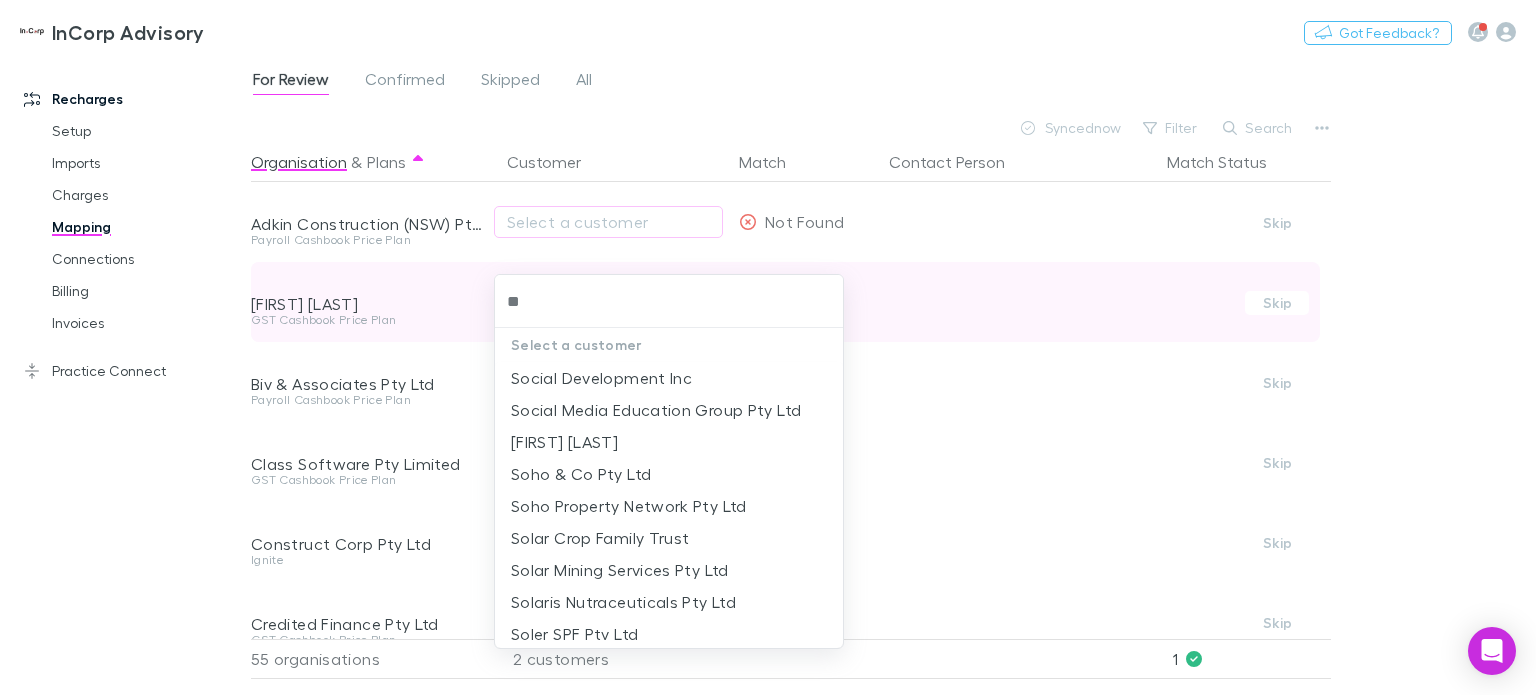 type on "*" 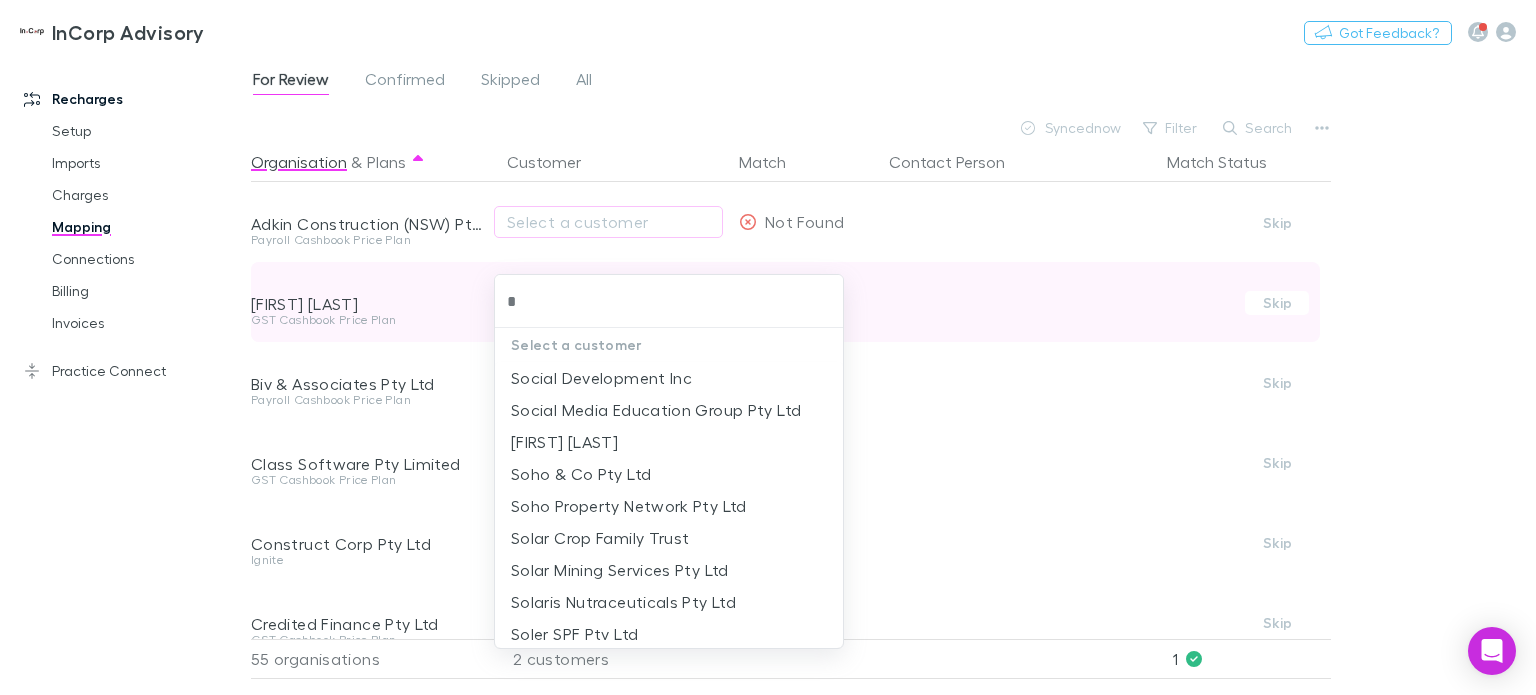 type 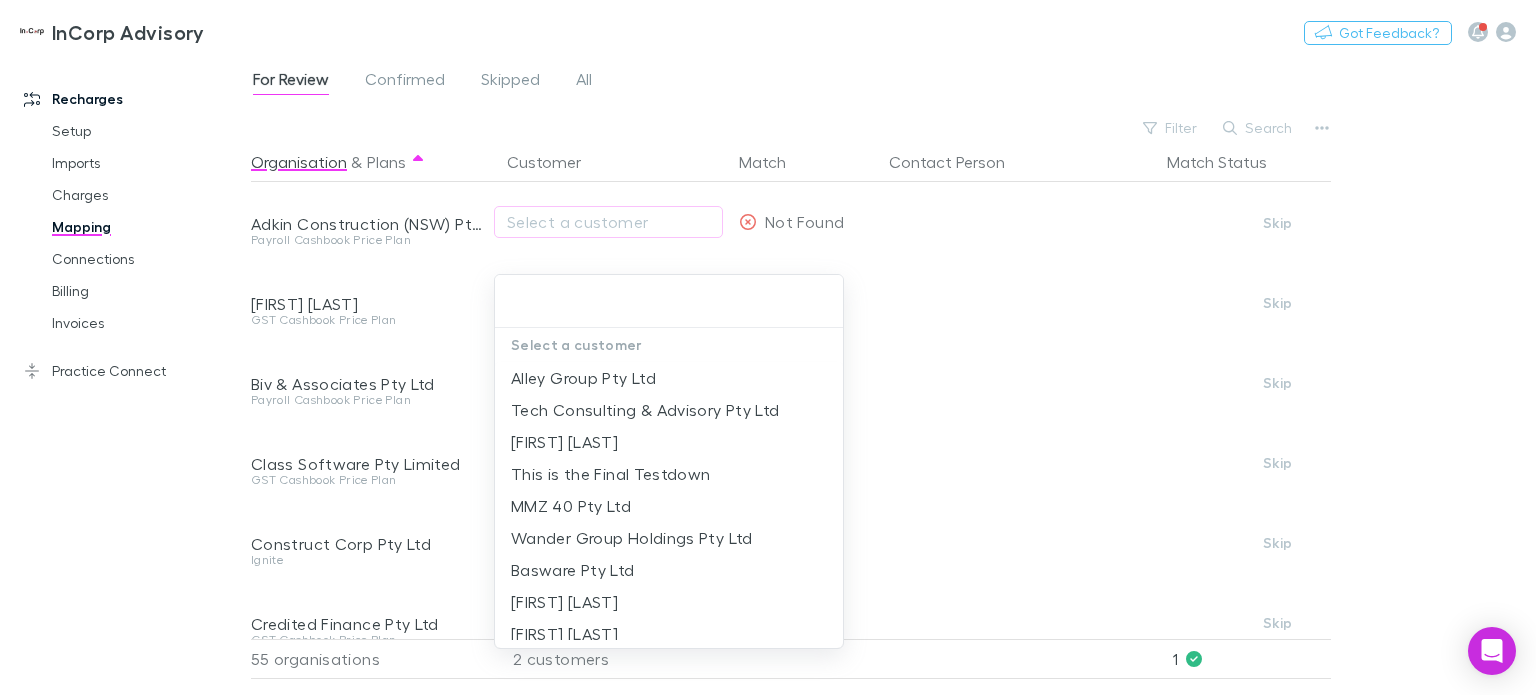 click at bounding box center [768, 347] 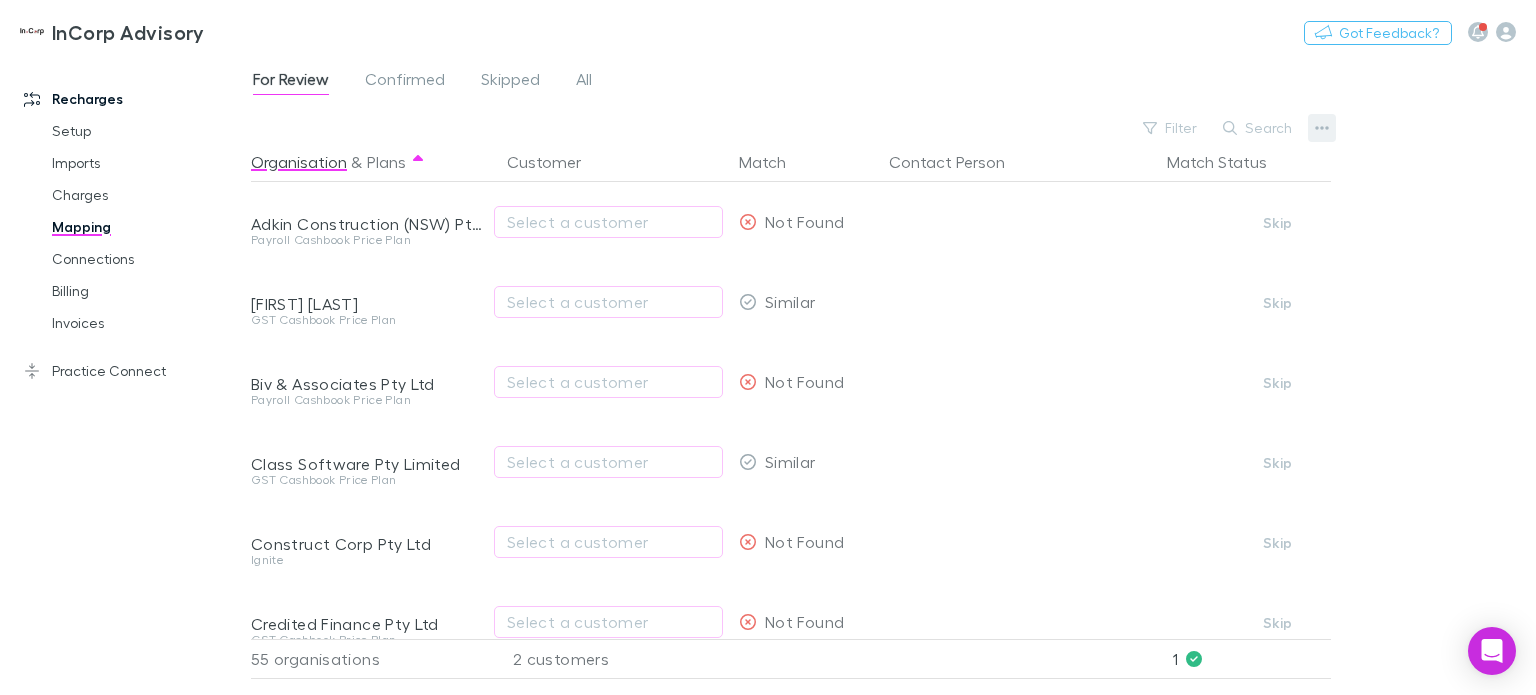click 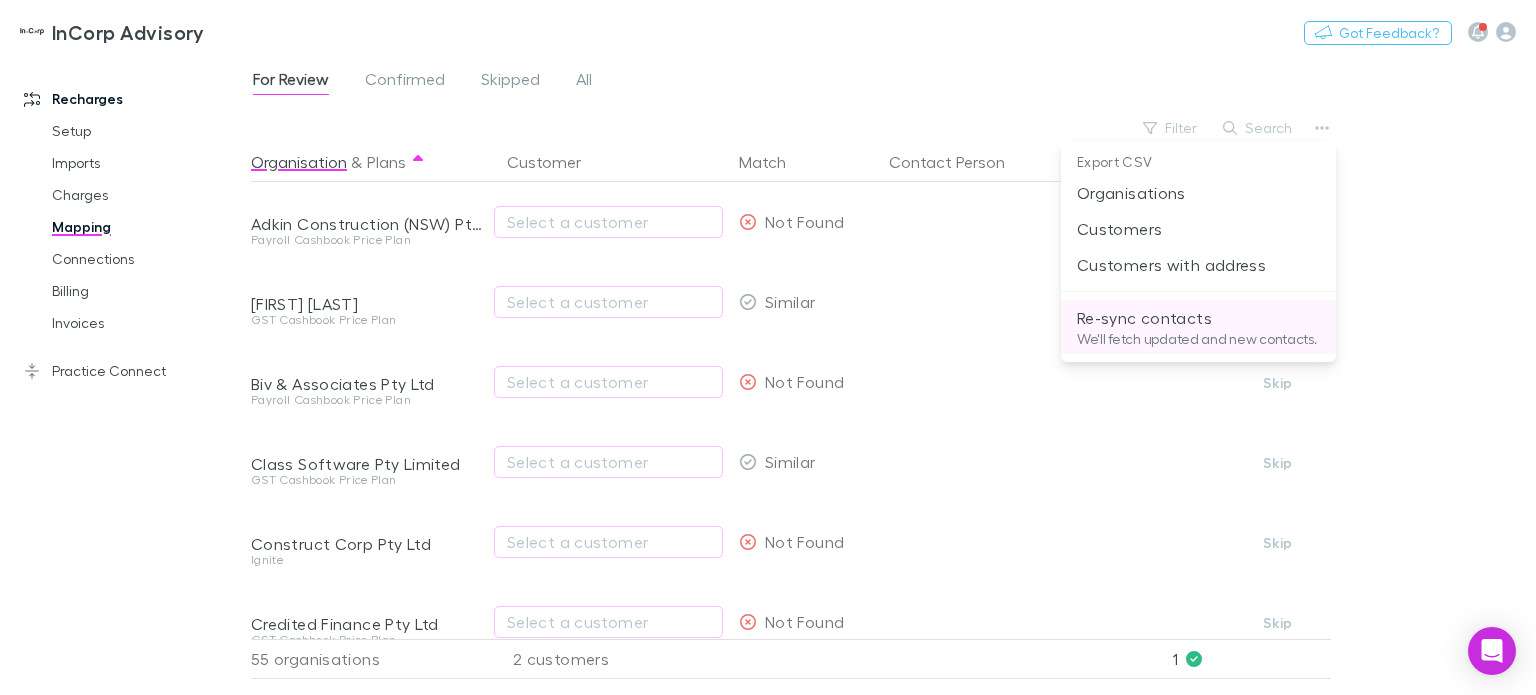 click on "Re-sync contacts" at bounding box center (1198, 318) 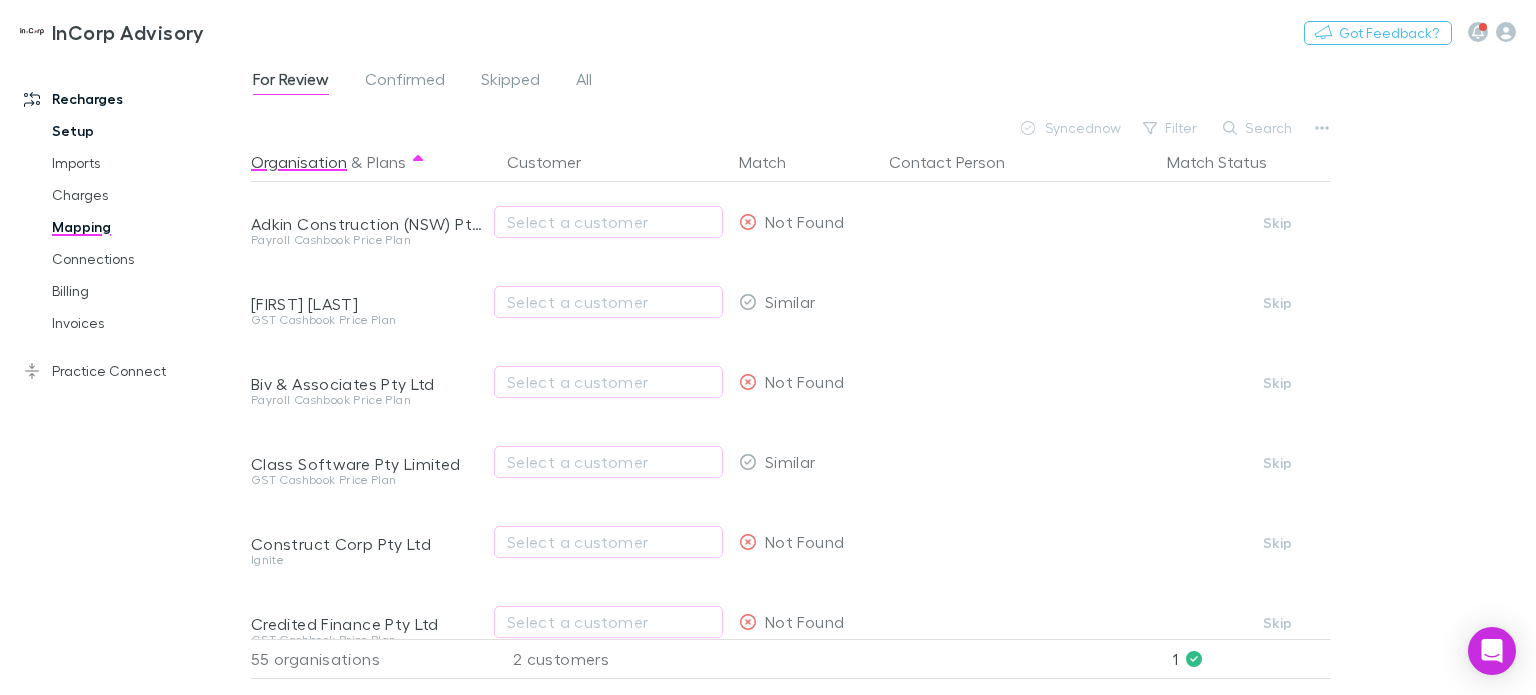 click on "Setup" at bounding box center (147, 131) 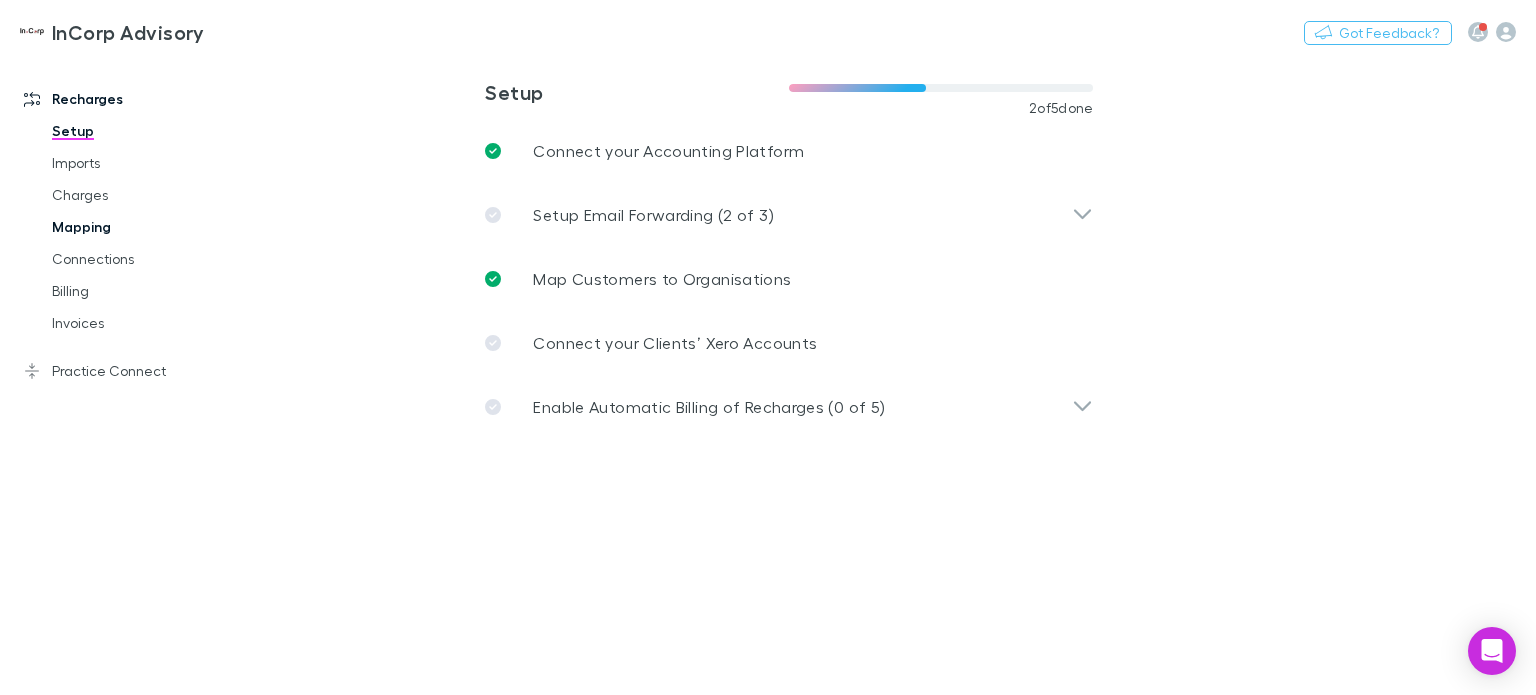 click on "Mapping" at bounding box center [147, 227] 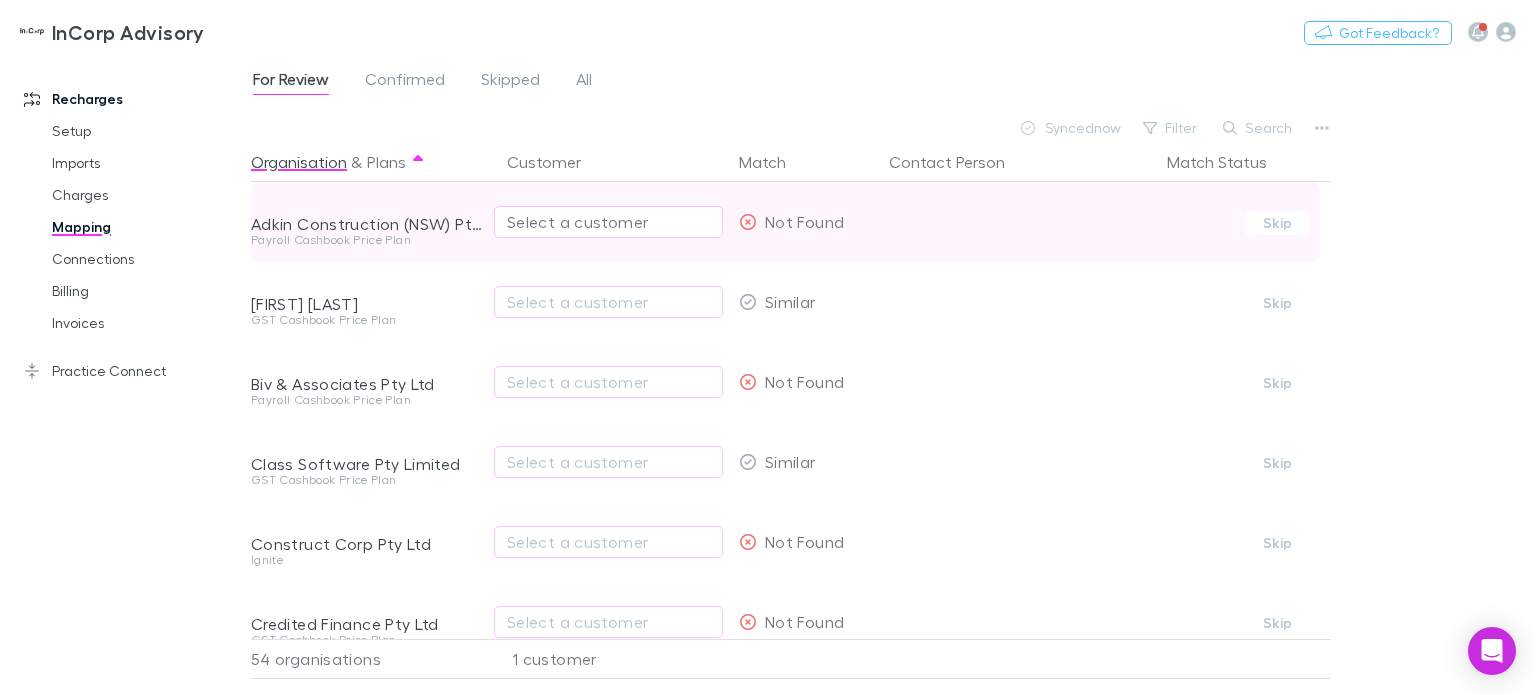 click on "Select a customer" at bounding box center (608, 222) 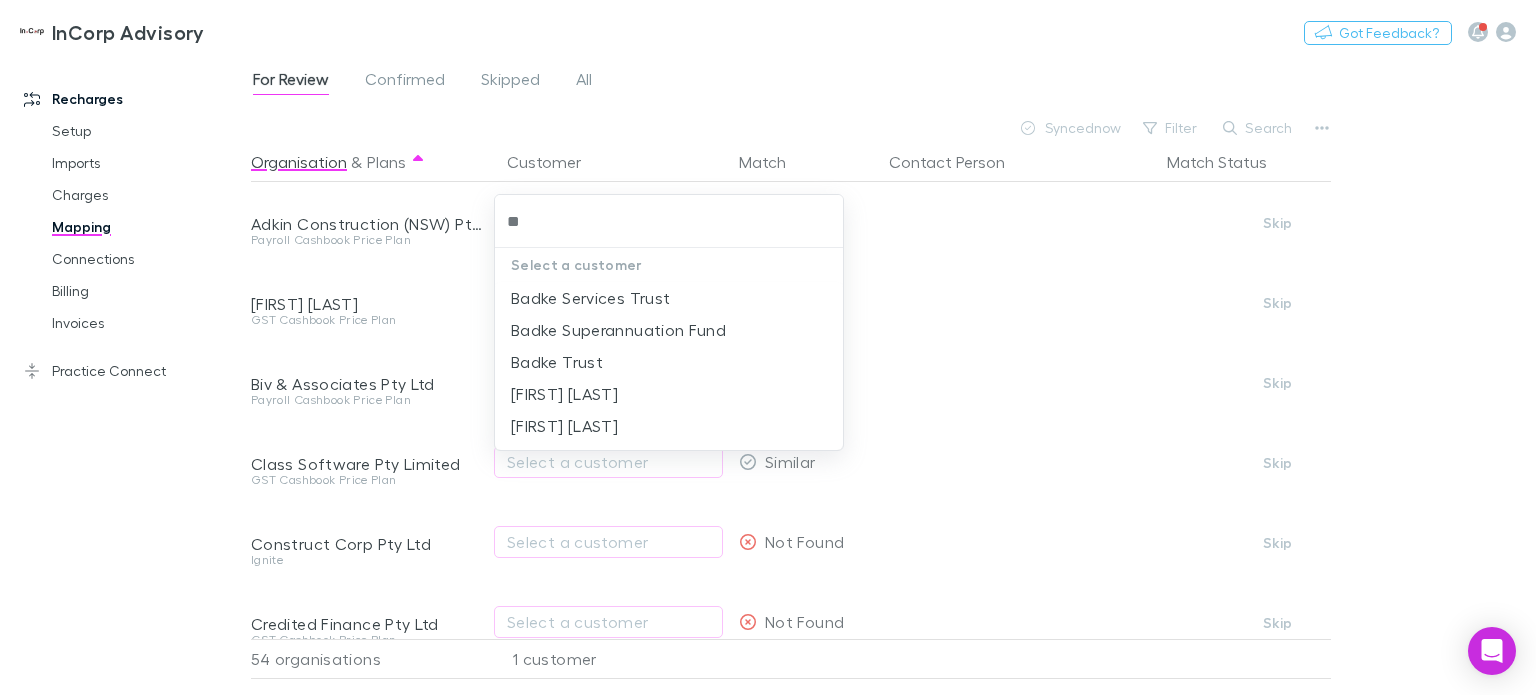 type on "*" 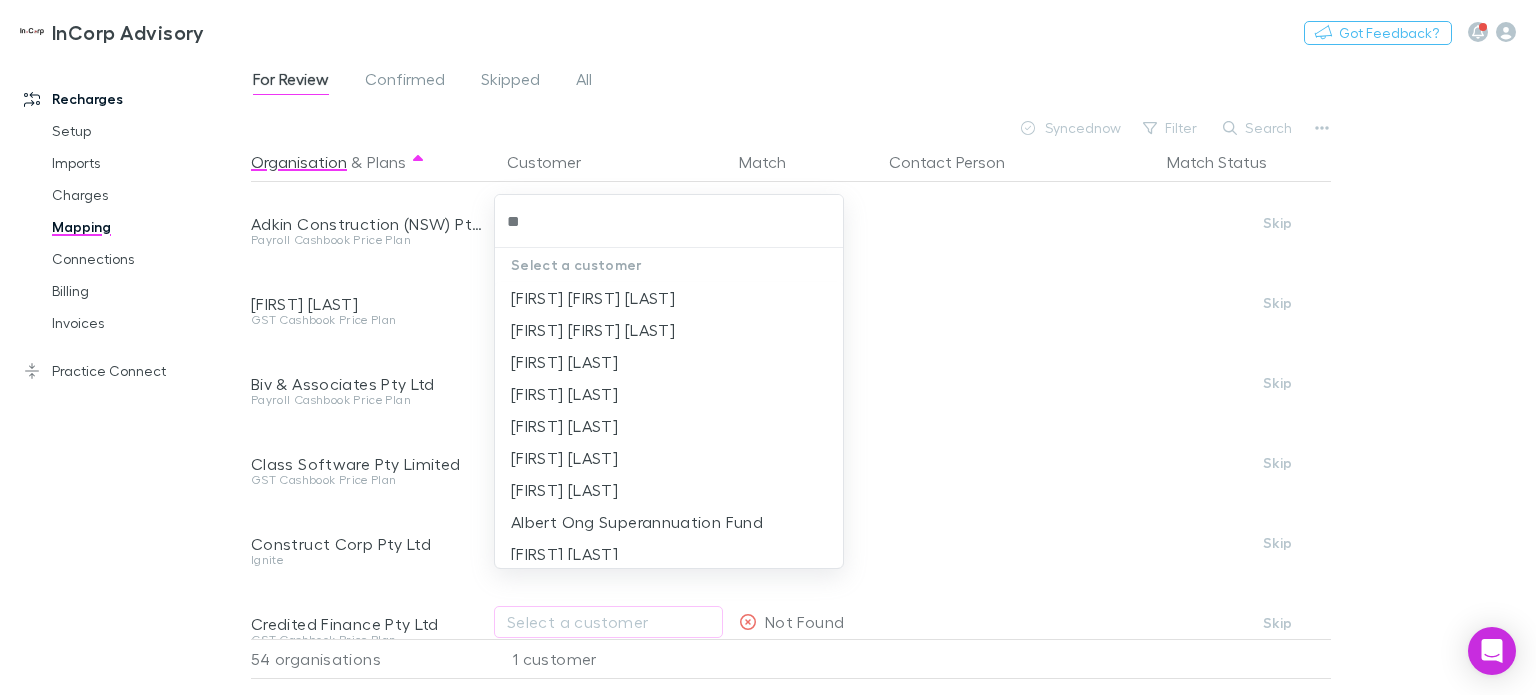 type on "*" 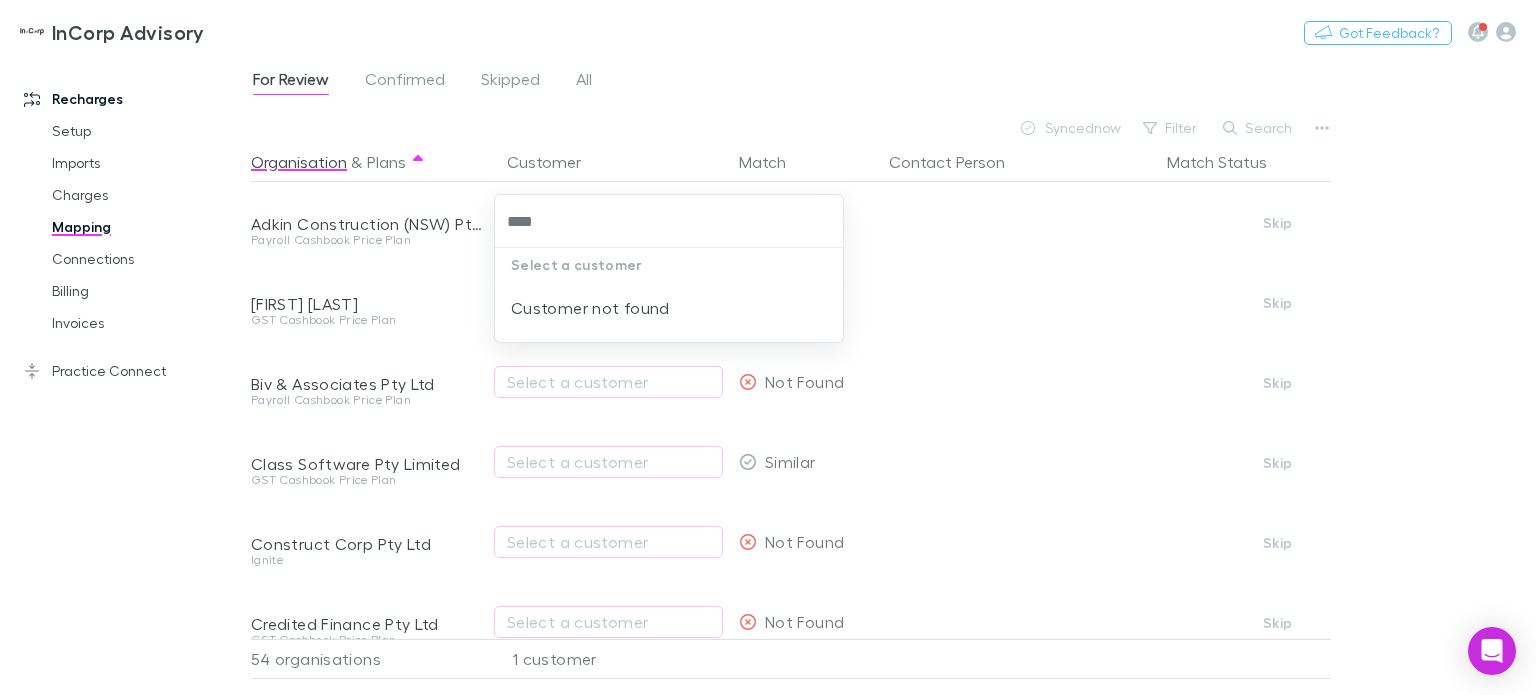 type on "****" 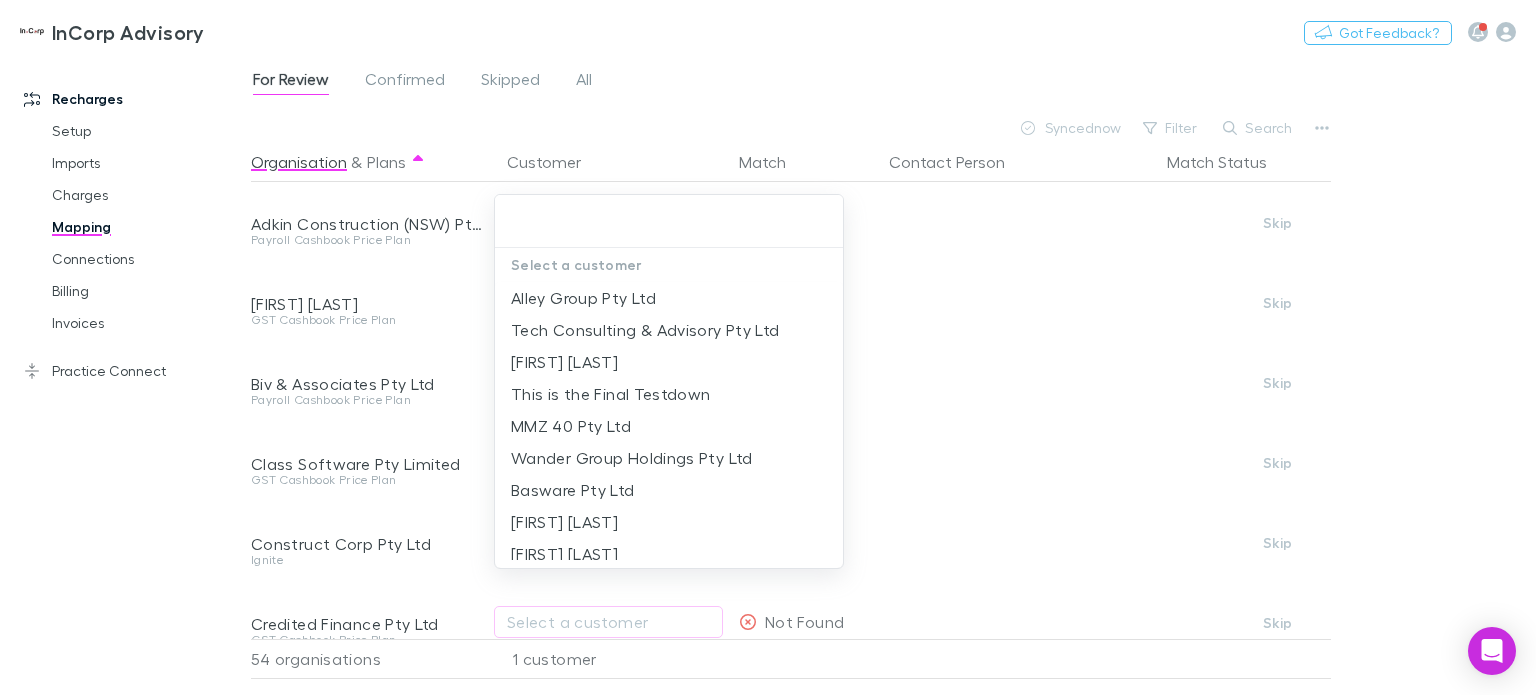 click at bounding box center [768, 347] 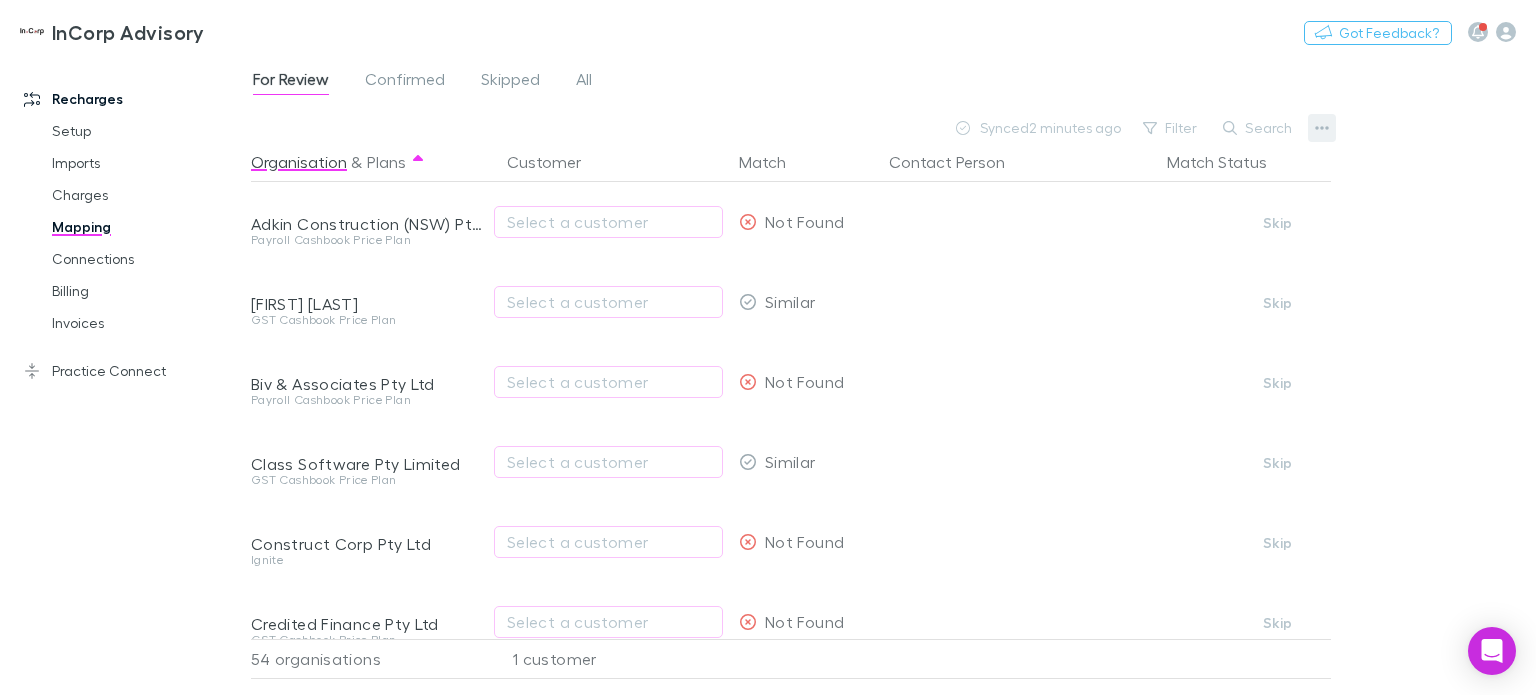 click 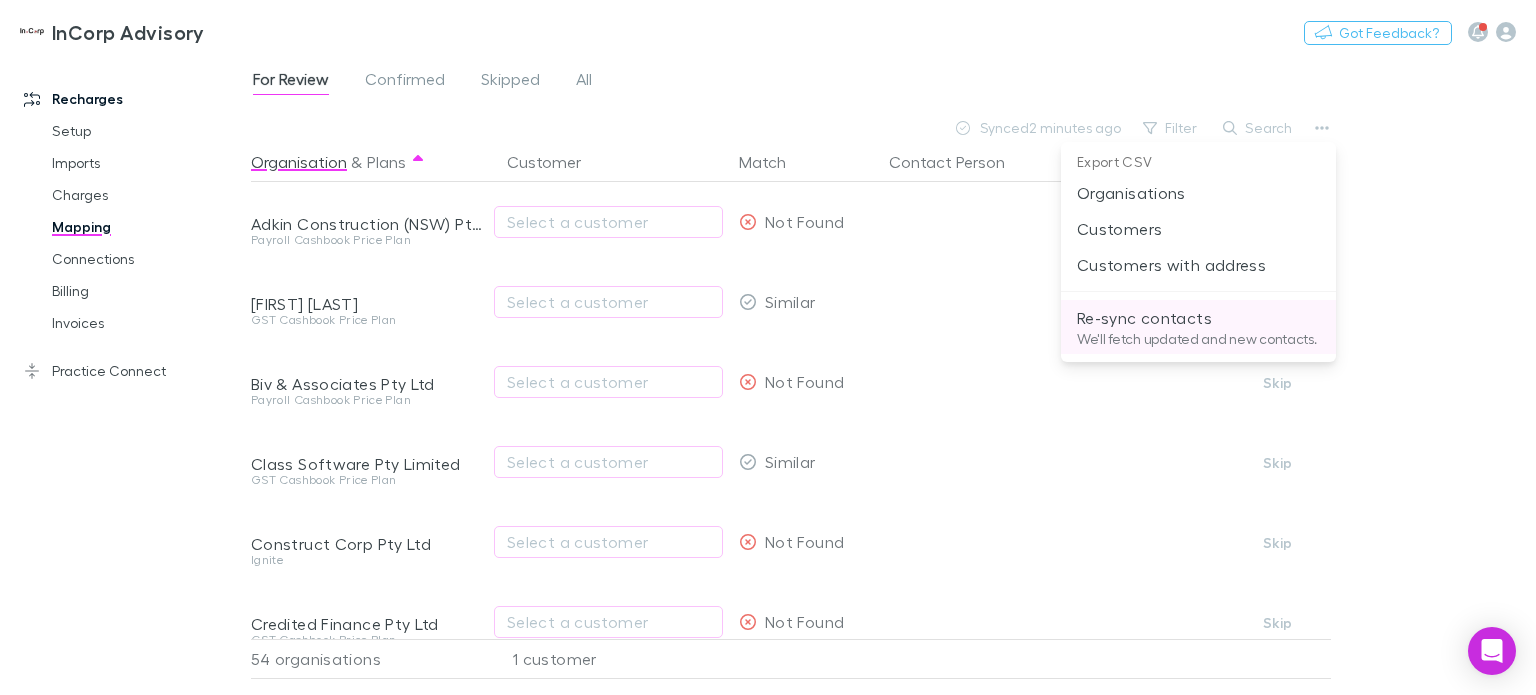 click on "Re-sync contacts" at bounding box center (1198, 318) 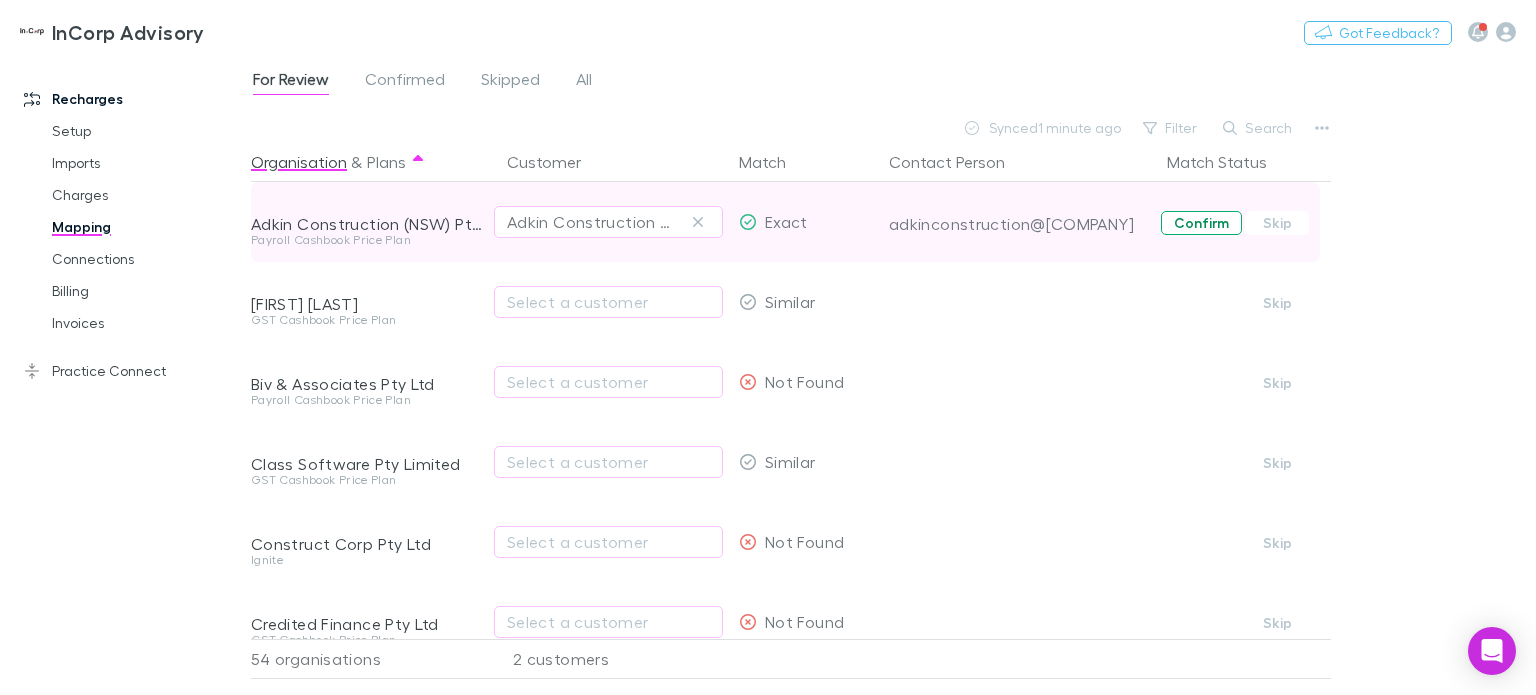 click on "Confirm" at bounding box center [1201, 223] 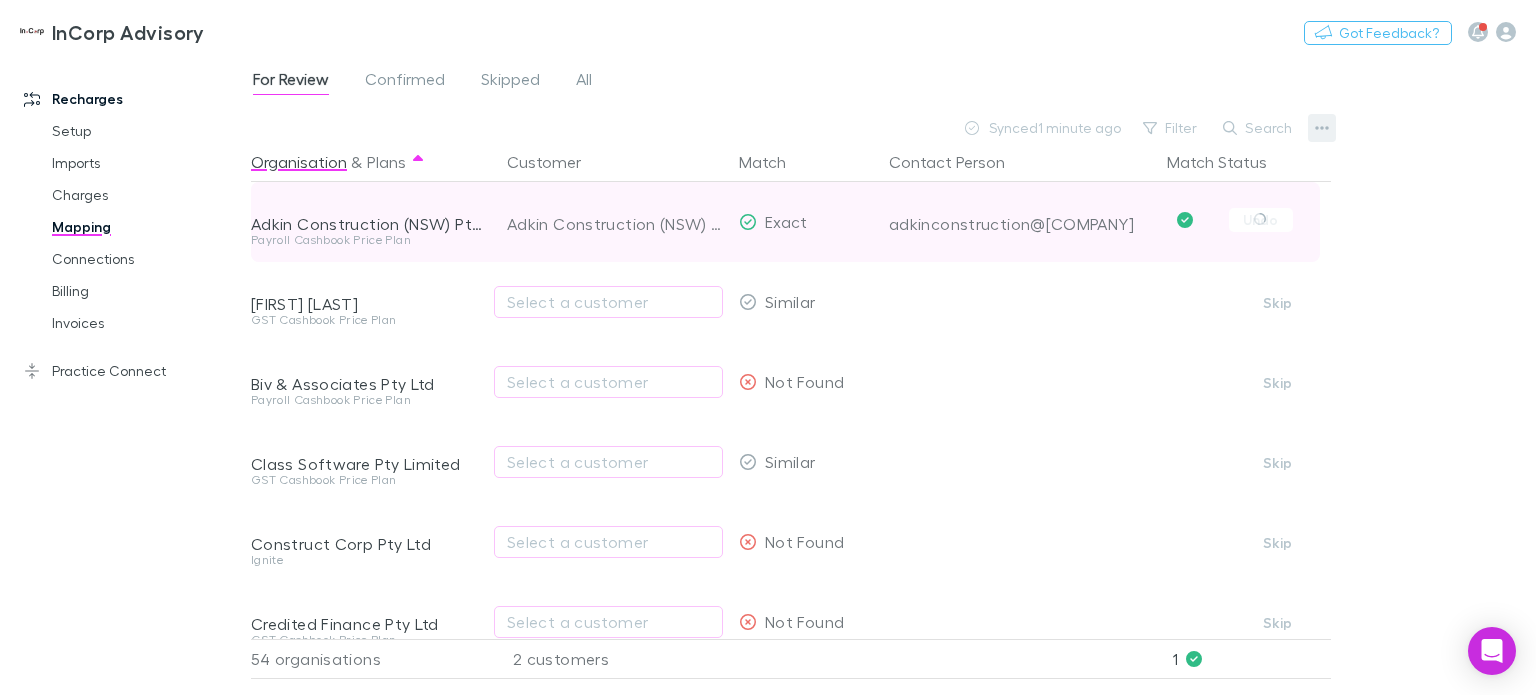 click at bounding box center [1322, 128] 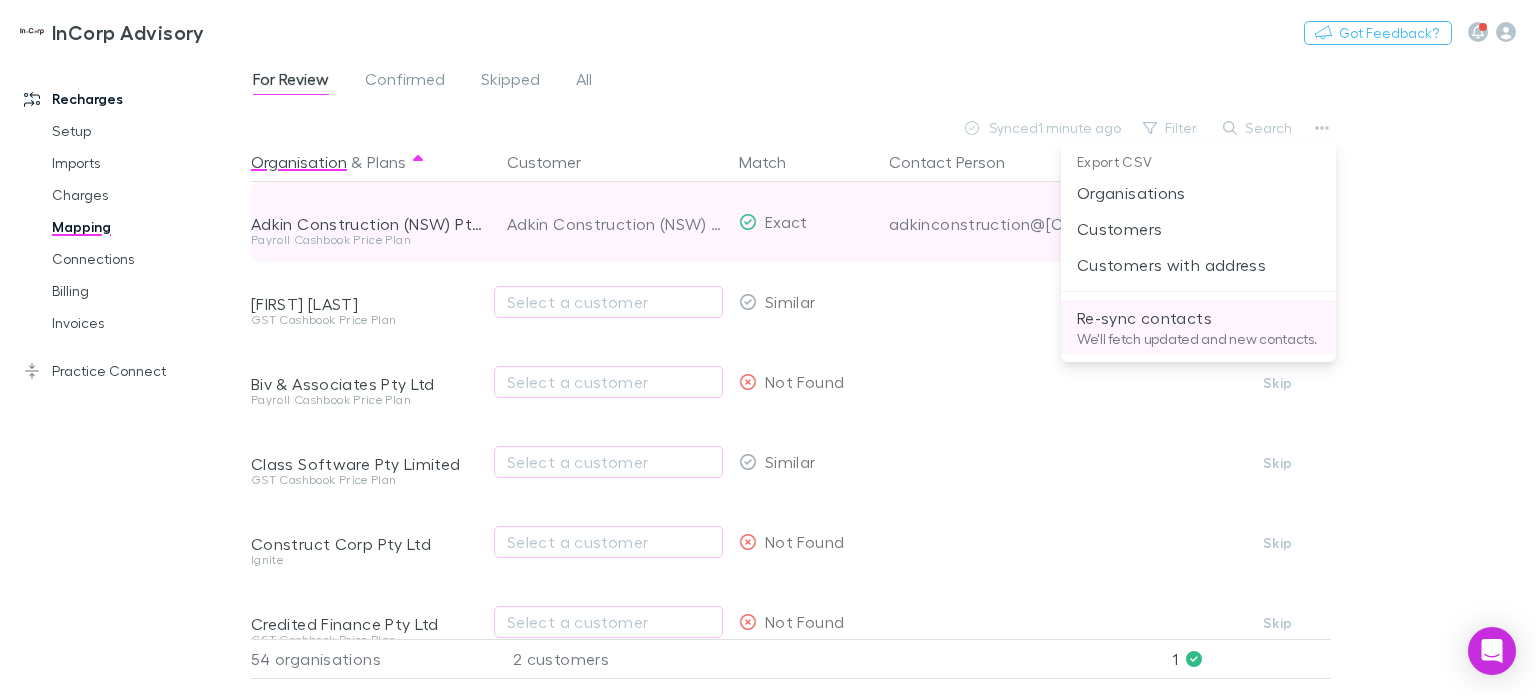 click on "Re-sync contacts" at bounding box center (1198, 318) 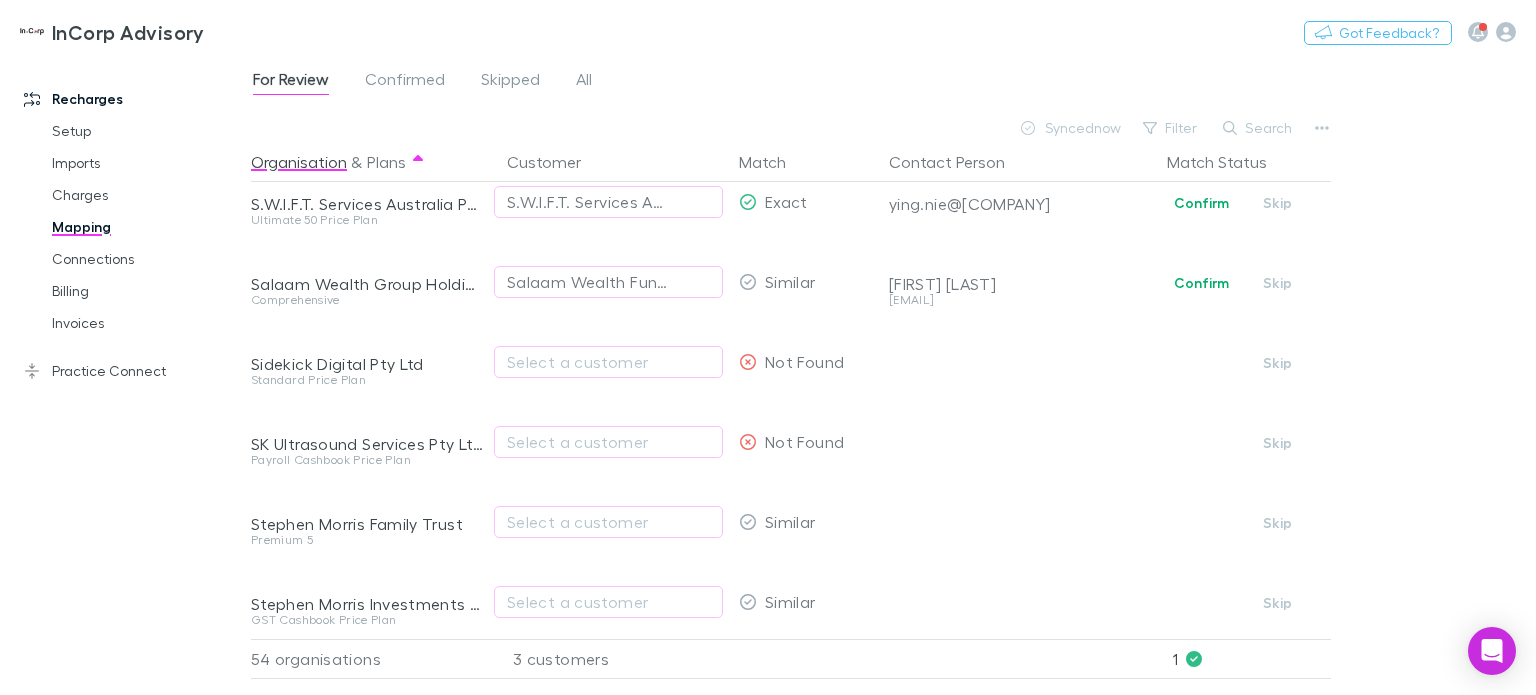 scroll, scrollTop: 2900, scrollLeft: 0, axis: vertical 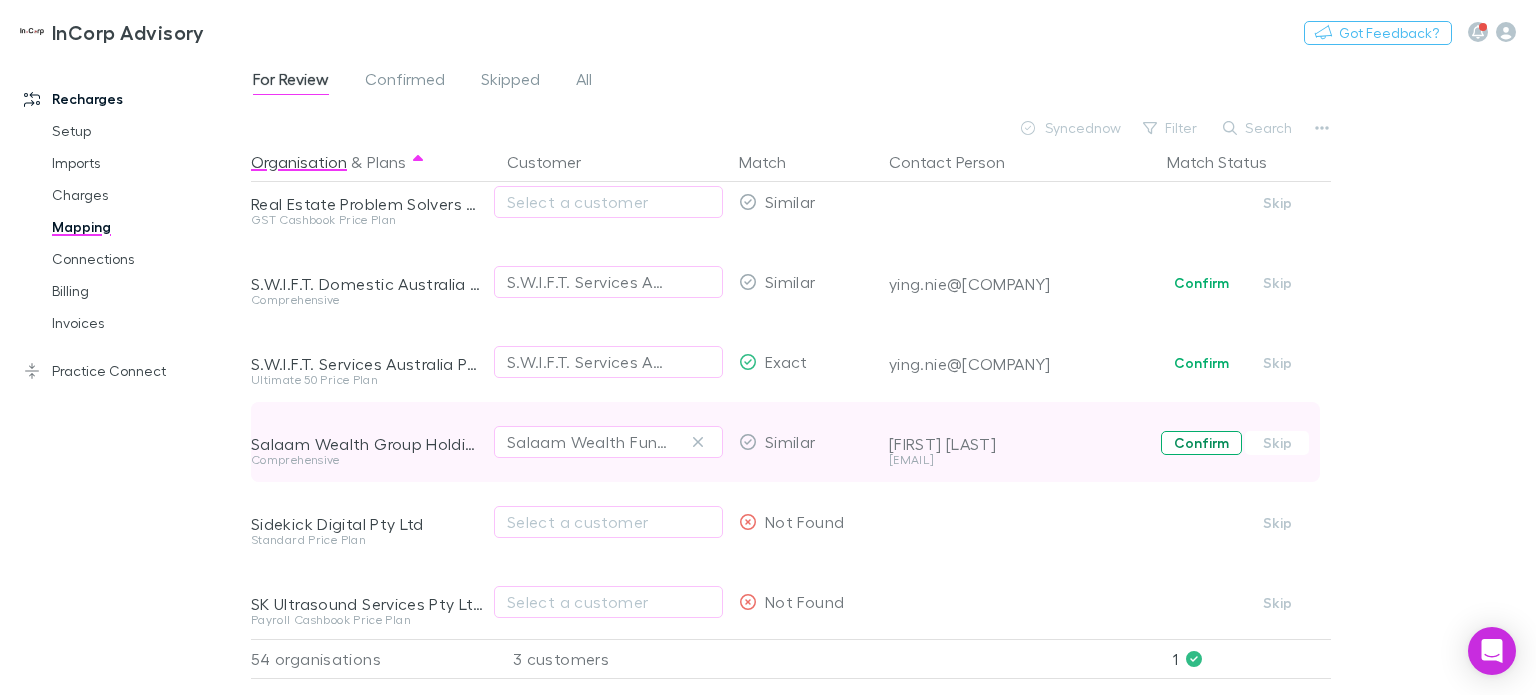 click on "Confirm" at bounding box center (1201, 443) 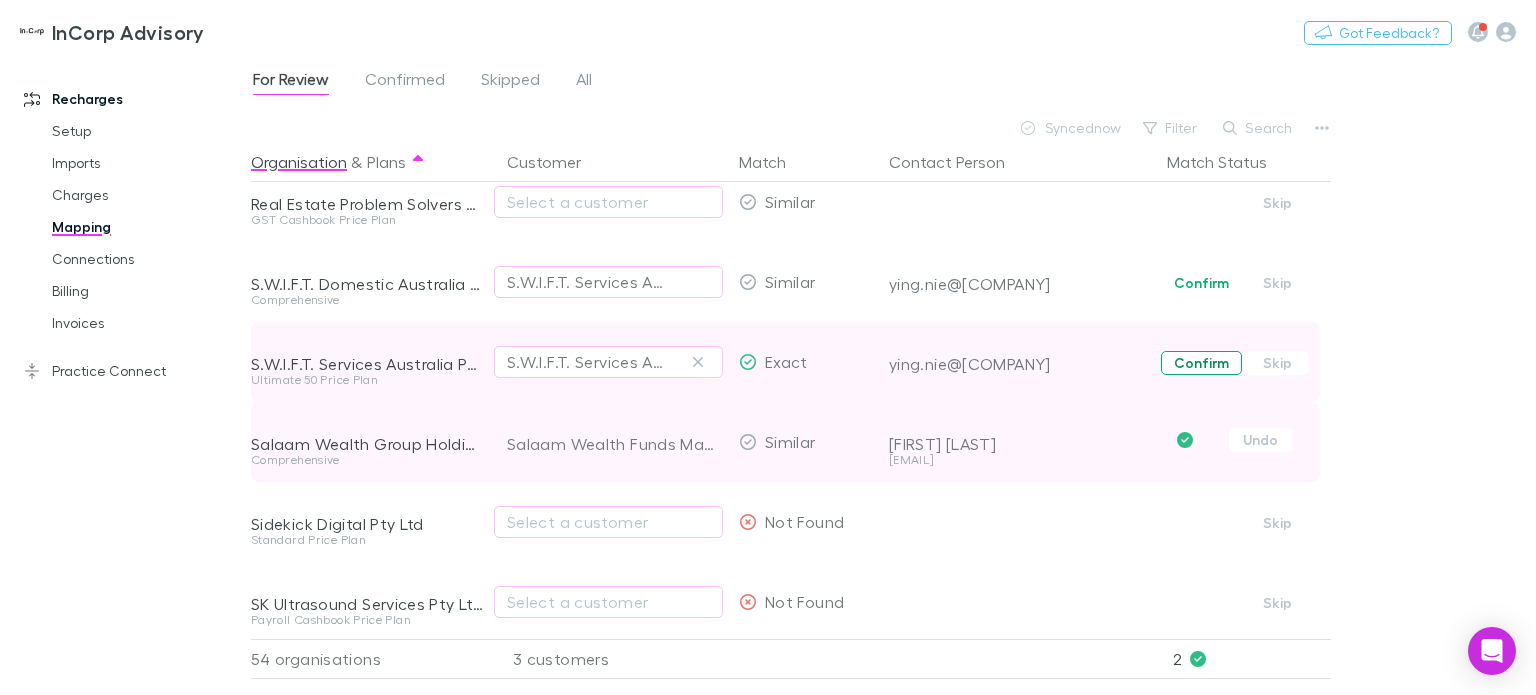 click on "Confirm" at bounding box center [1201, 363] 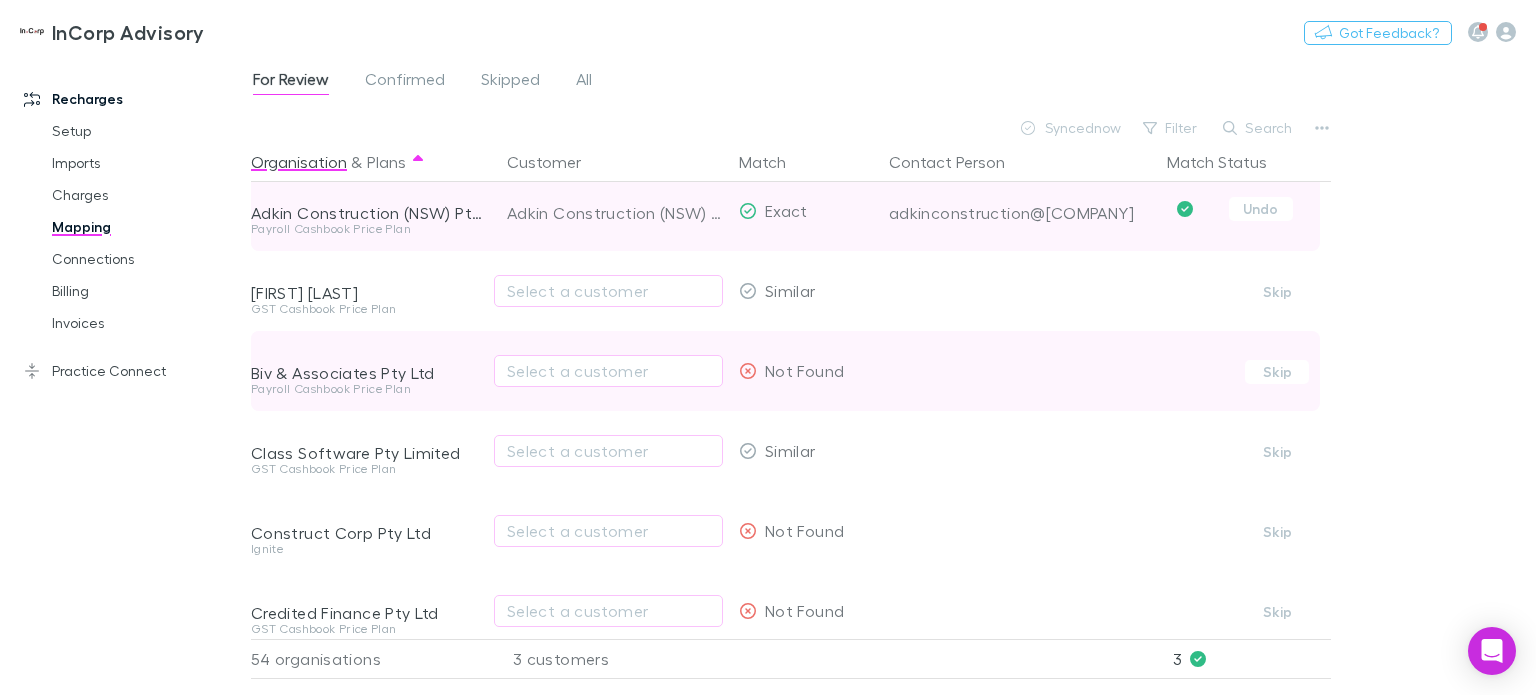 scroll, scrollTop: 0, scrollLeft: 0, axis: both 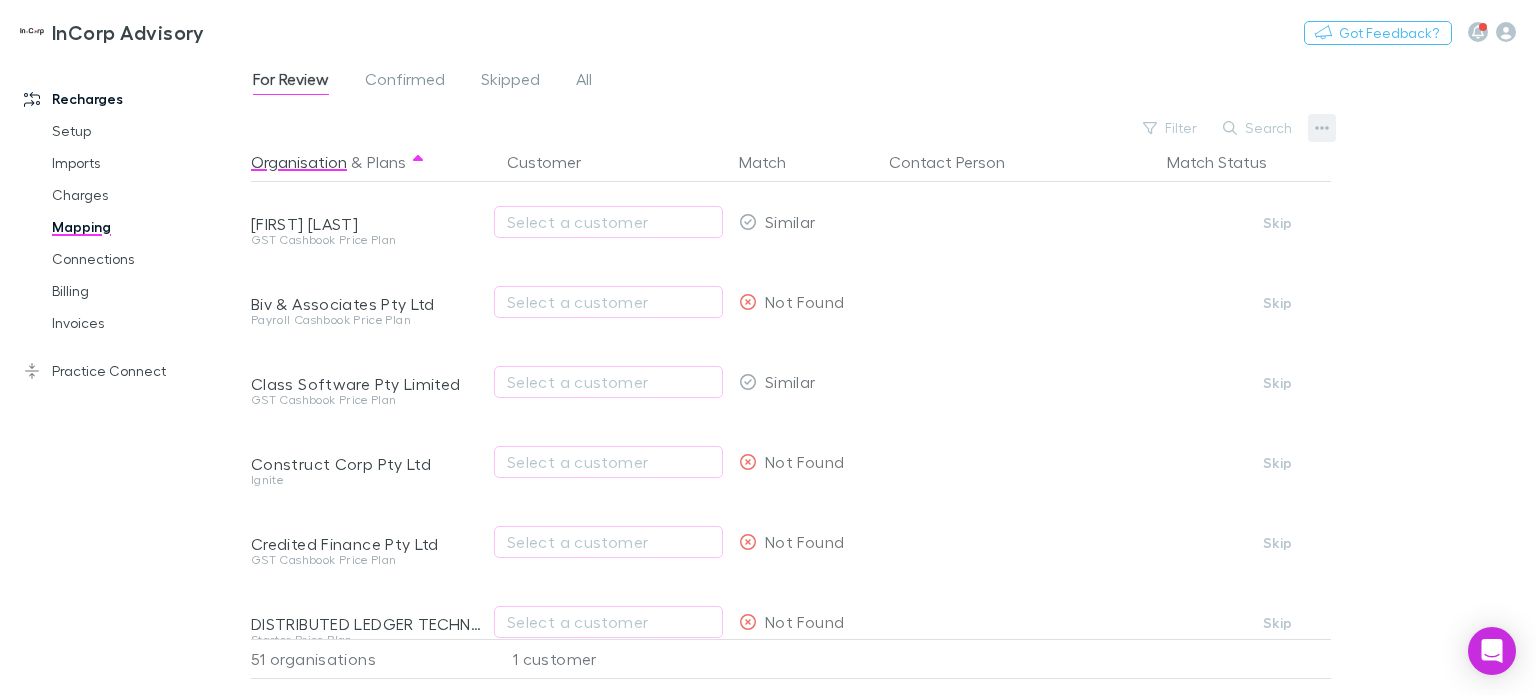 click 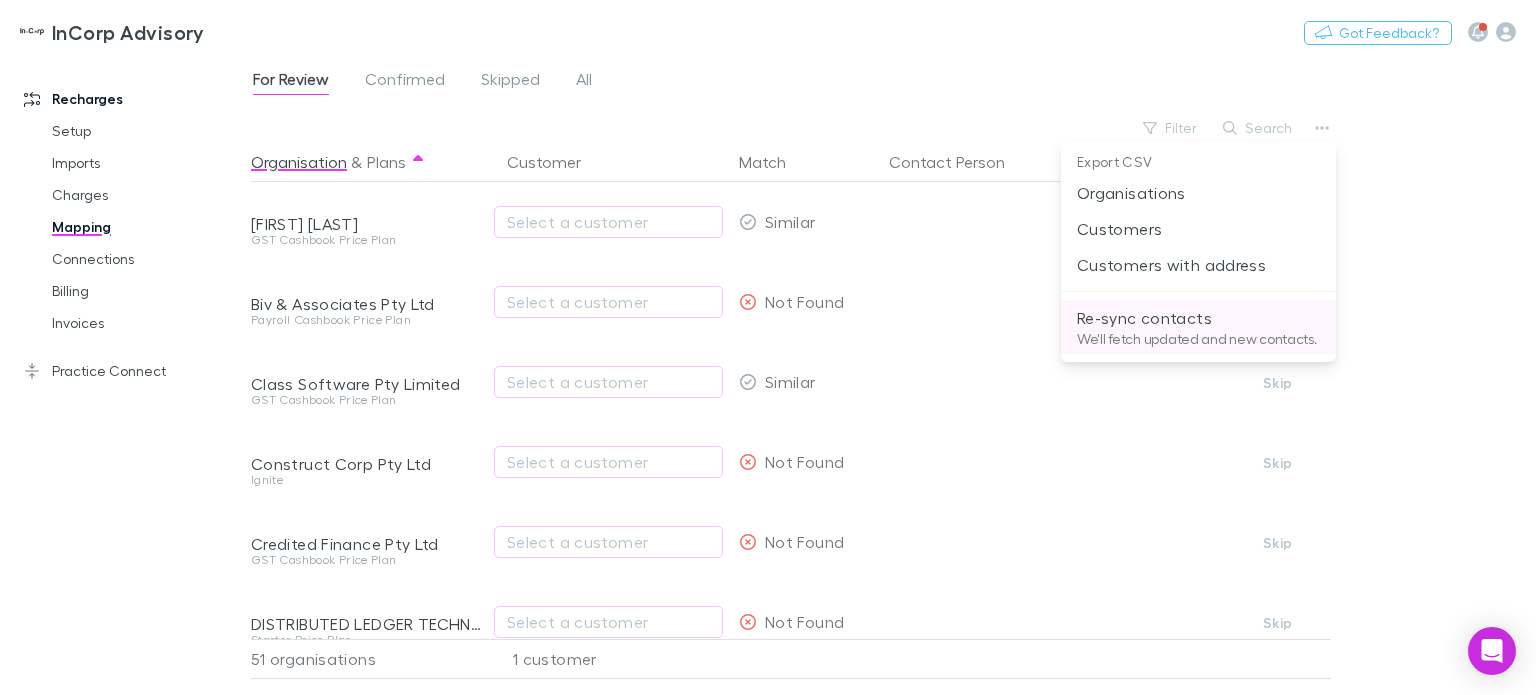 click on "We'll fetch updated and new contacts." at bounding box center (1198, 339) 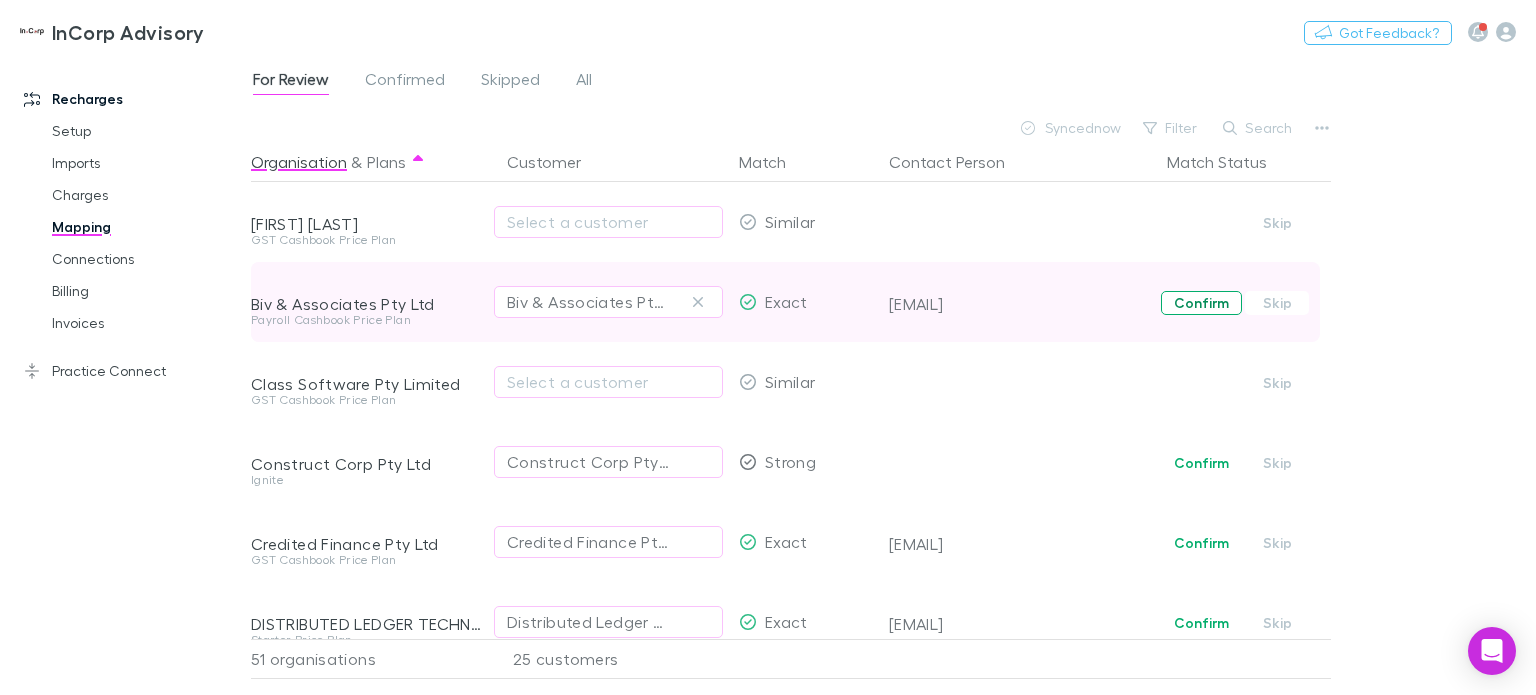 click on "Confirm" at bounding box center (1201, 303) 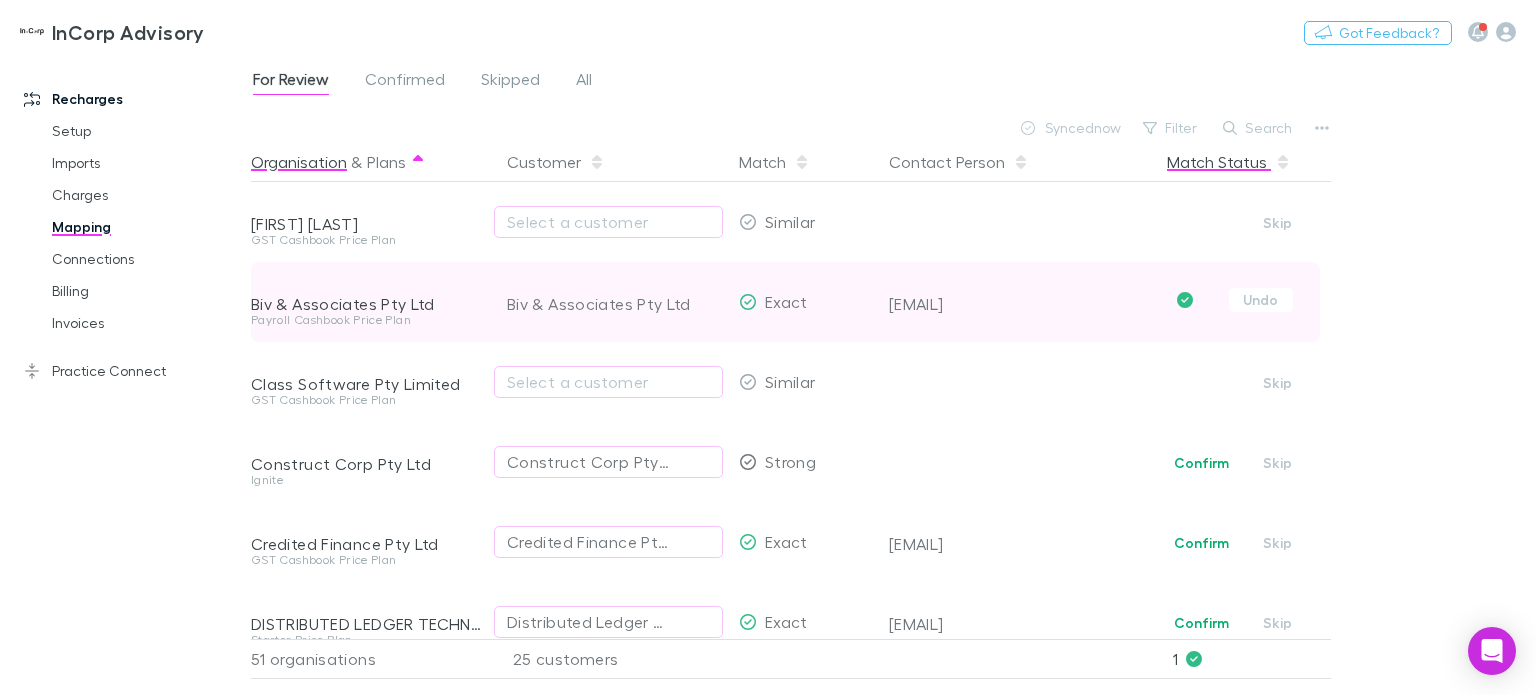 click on "Match Status" at bounding box center [1229, 162] 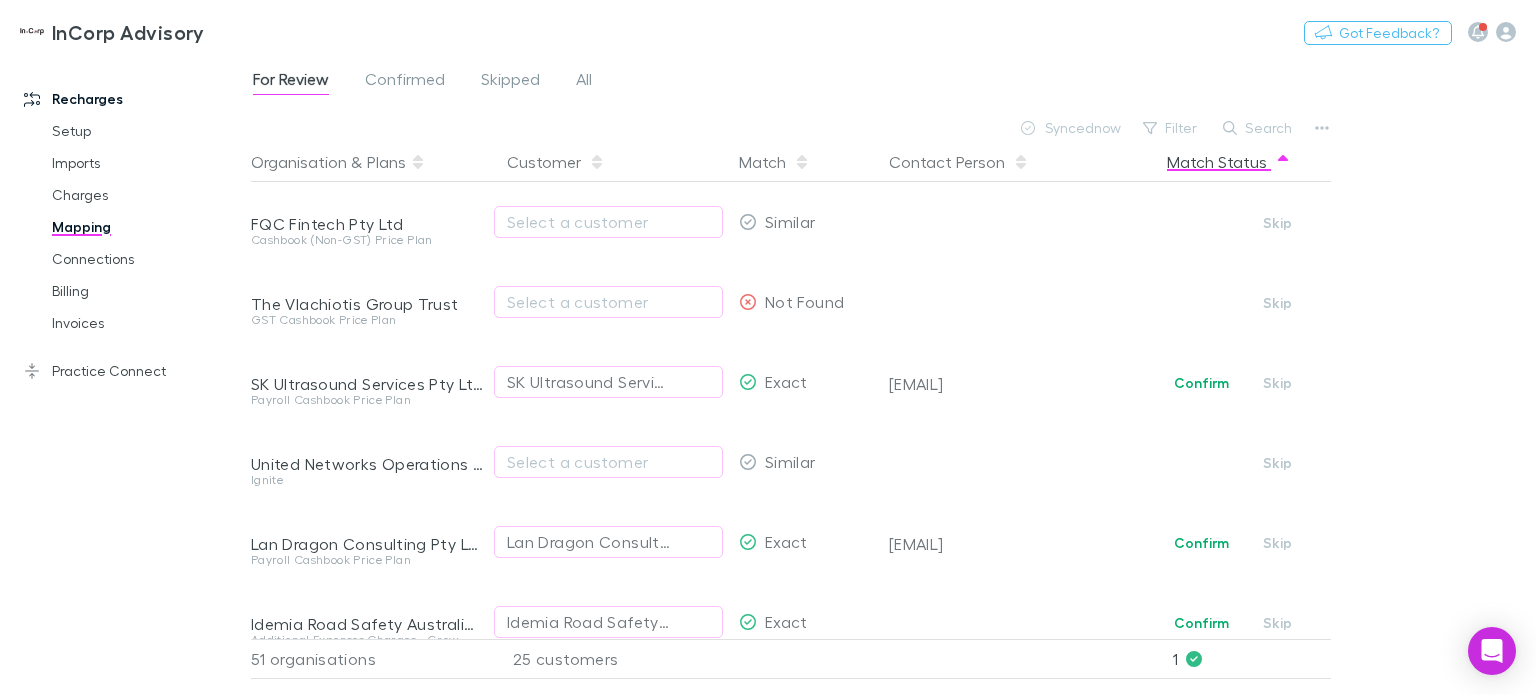 click on "Match Status" at bounding box center [1229, 162] 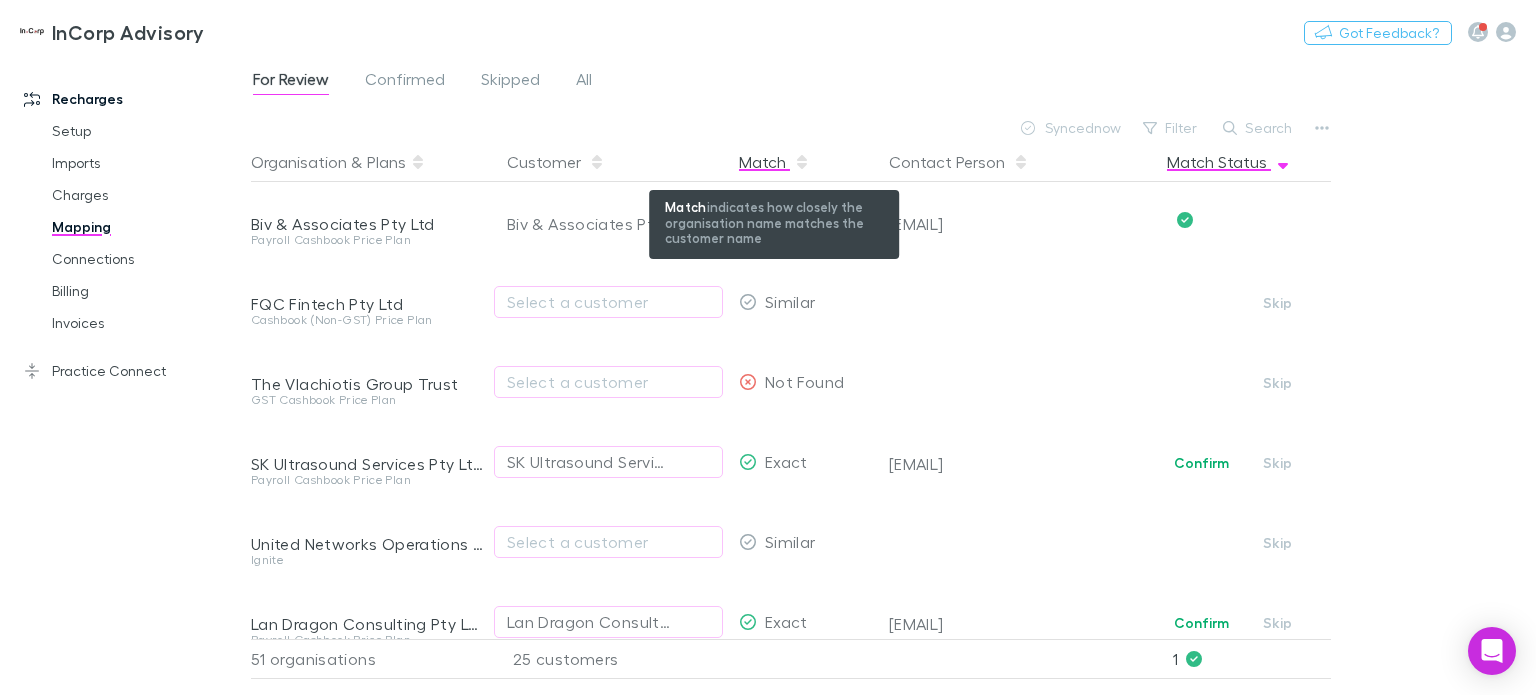 click on "Match" at bounding box center [774, 162] 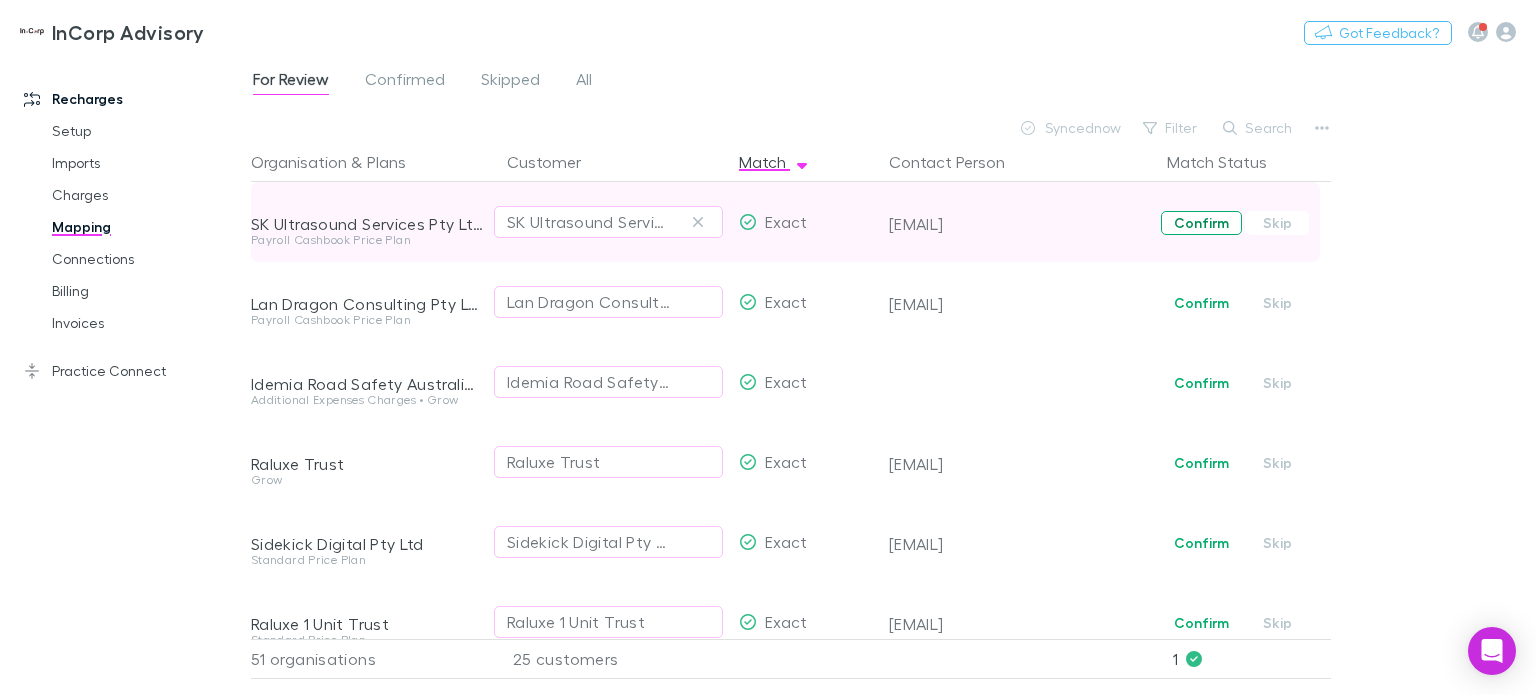 click on "Confirm" at bounding box center [1201, 223] 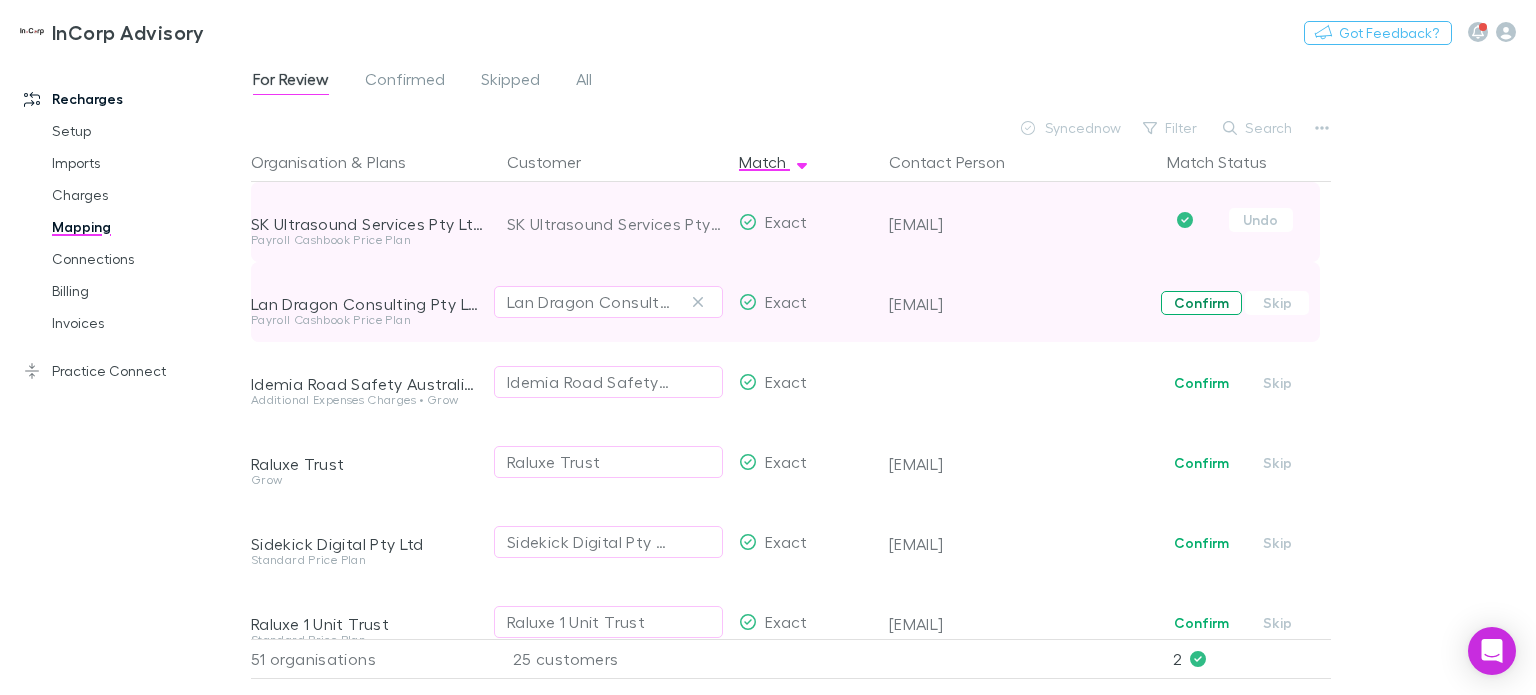 click on "Confirm" at bounding box center (1201, 303) 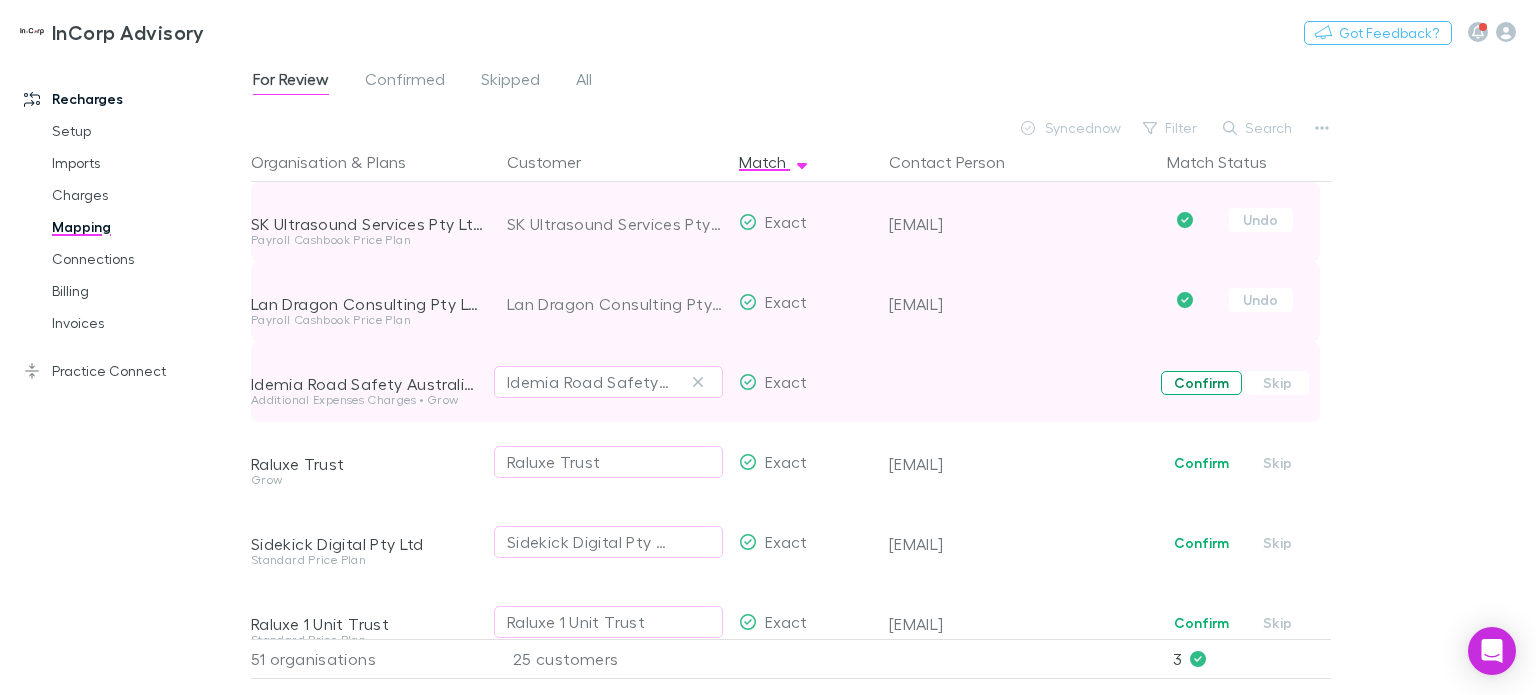click on "Confirm" at bounding box center [1201, 383] 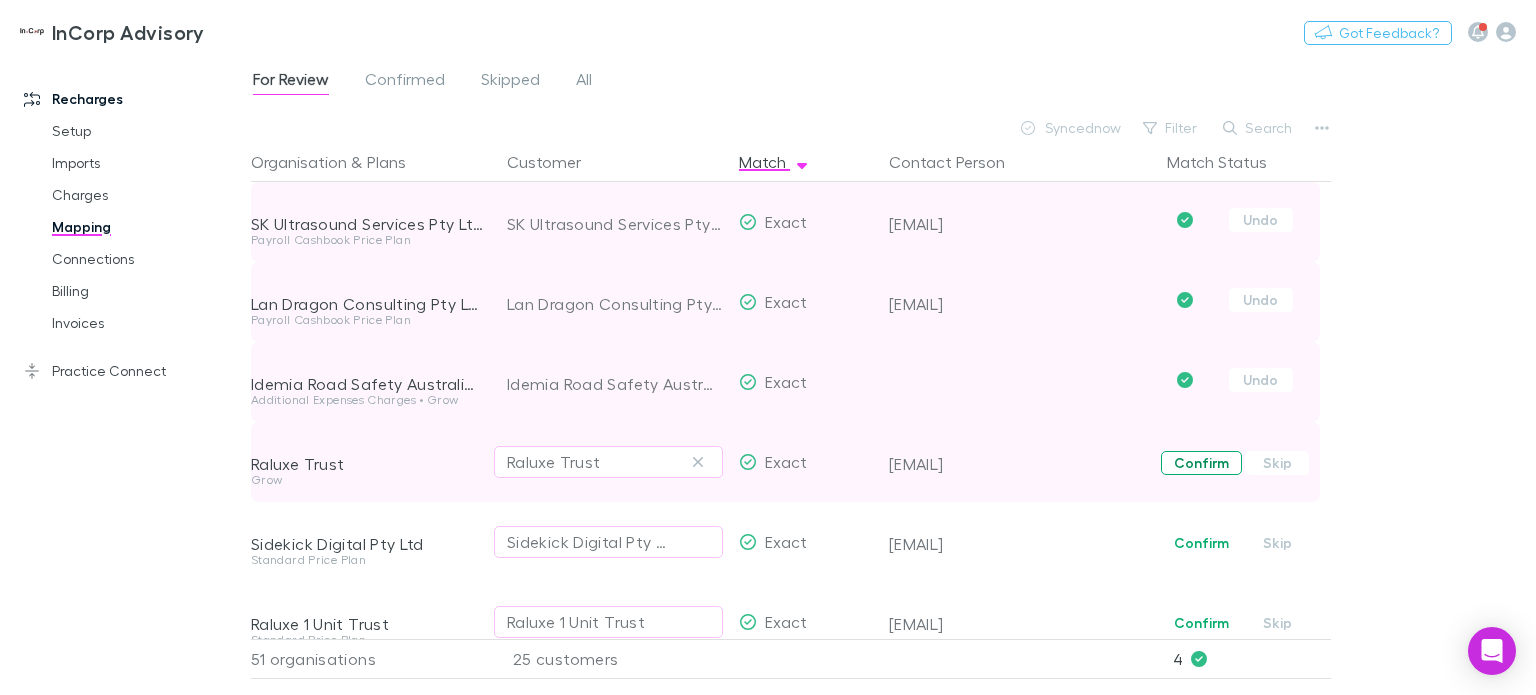 click on "Confirm" at bounding box center [1201, 463] 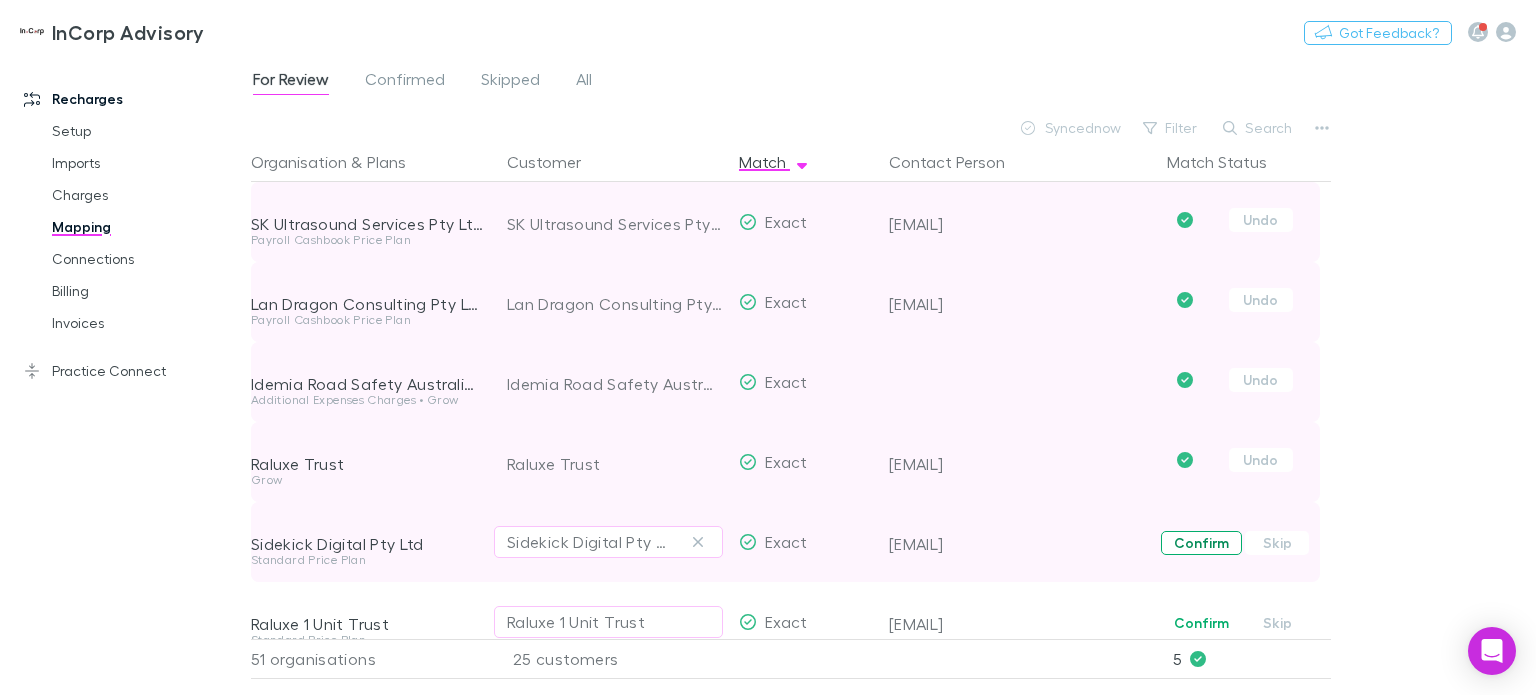click on "Confirm" at bounding box center [1201, 543] 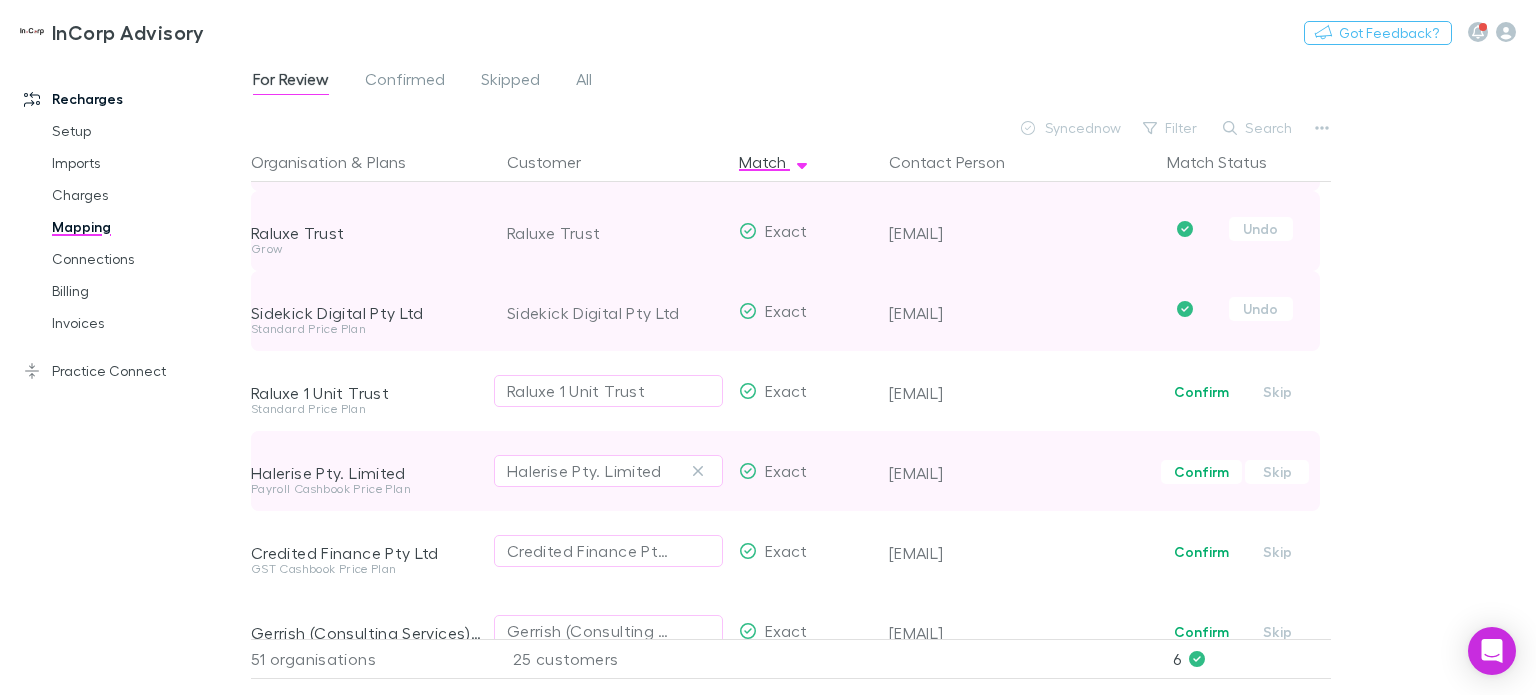 scroll, scrollTop: 300, scrollLeft: 0, axis: vertical 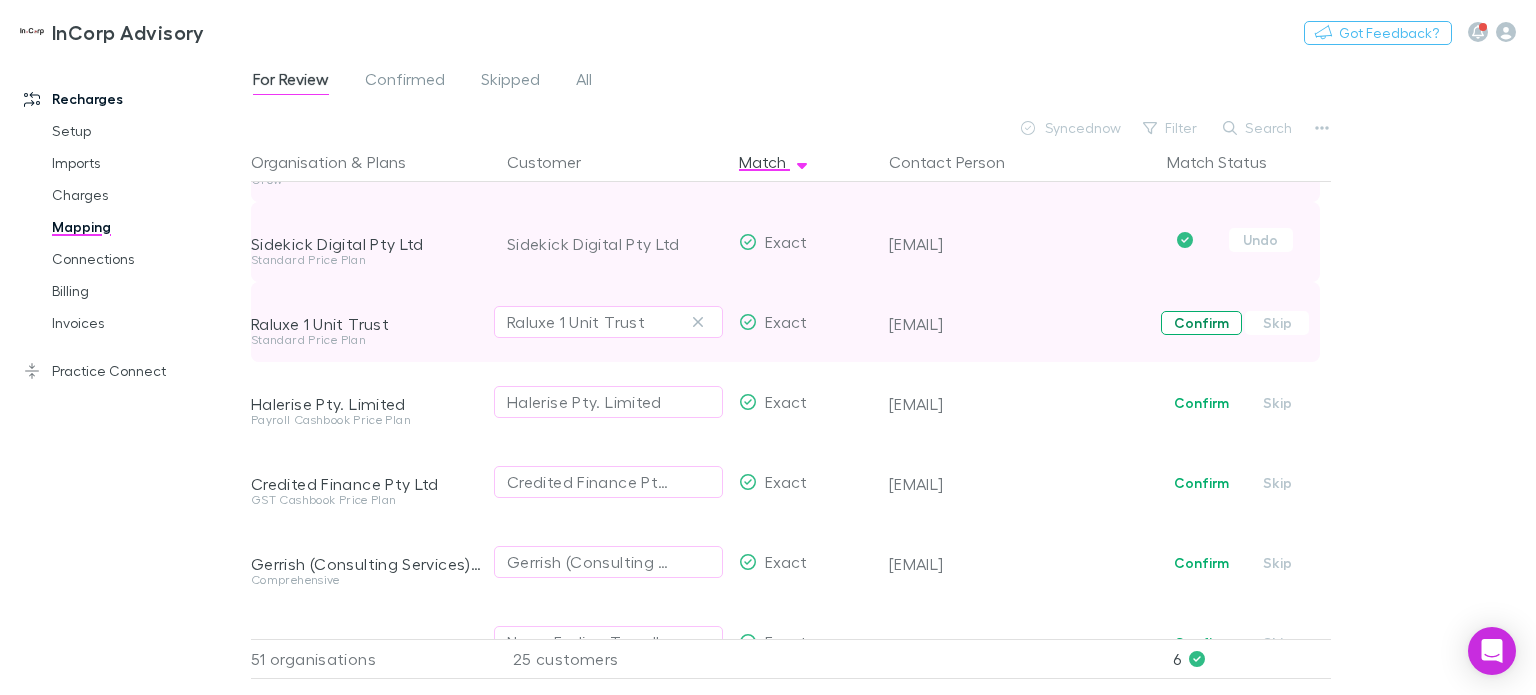 click on "Confirm" at bounding box center [1201, 323] 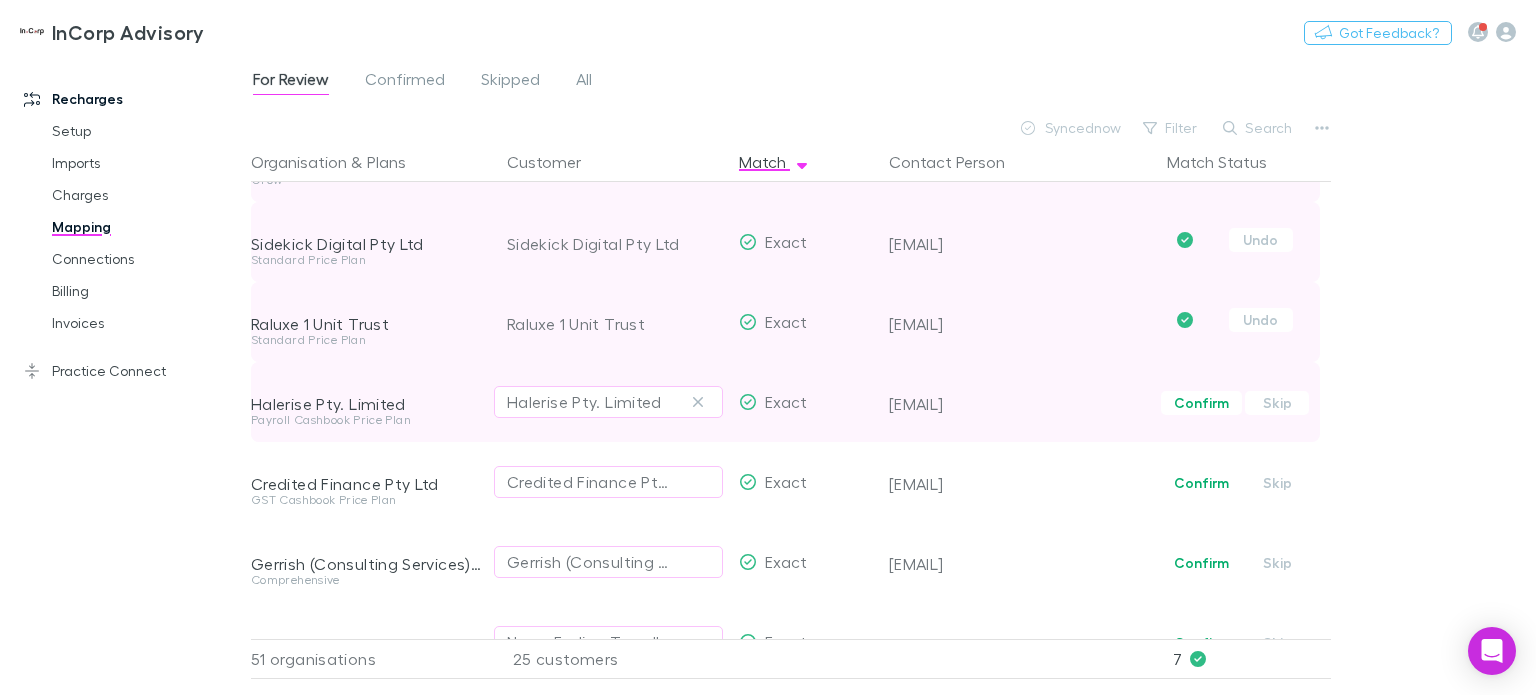 click on "Confirm Skip" at bounding box center [1245, 402] 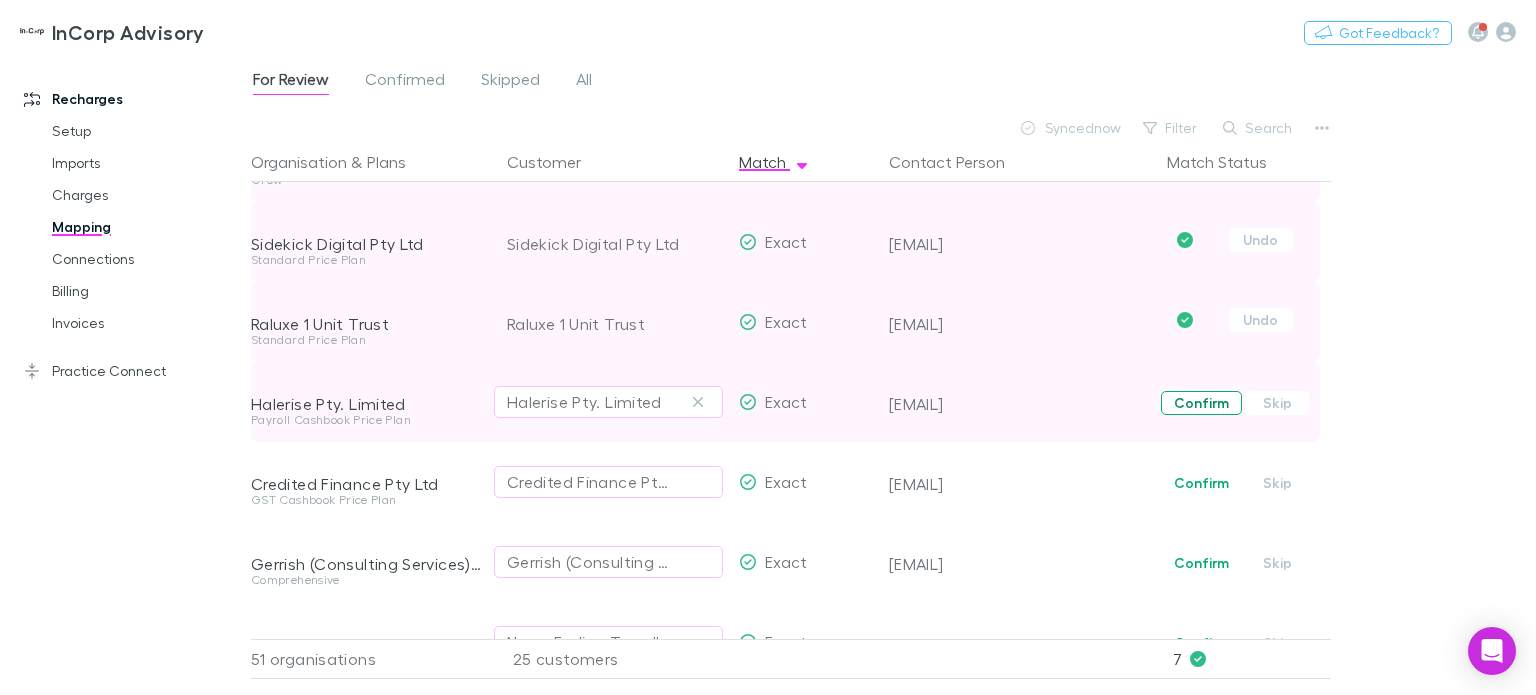 click on "Confirm" at bounding box center (1201, 403) 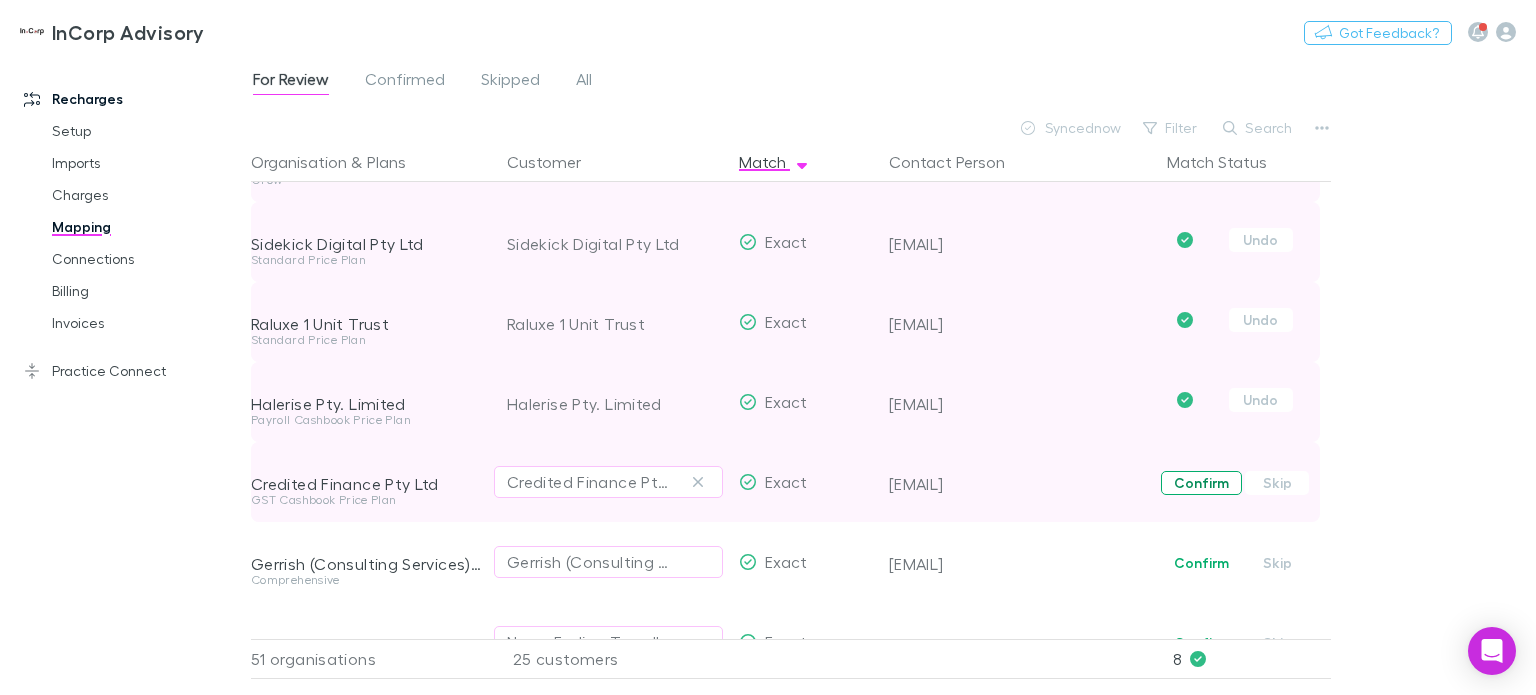 click on "Confirm" at bounding box center (1201, 483) 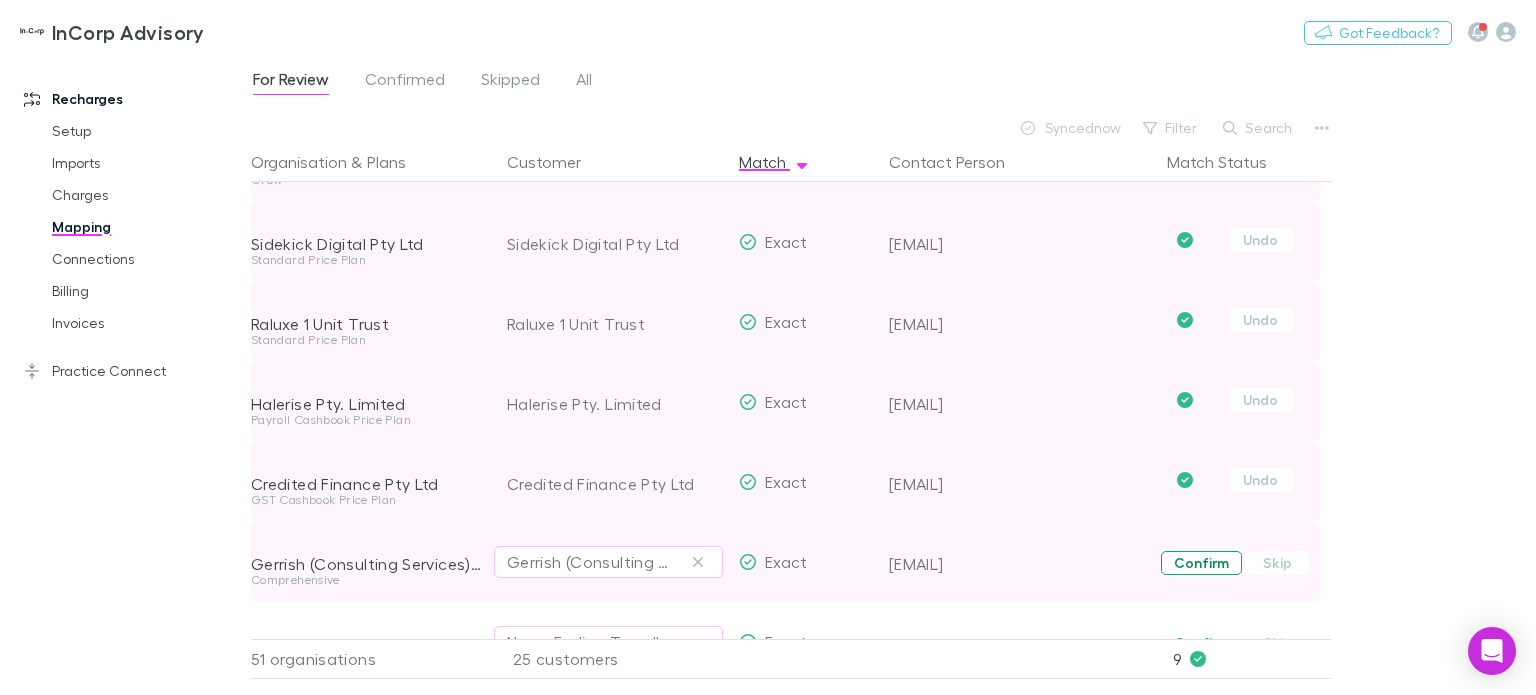 click on "Confirm" at bounding box center (1201, 563) 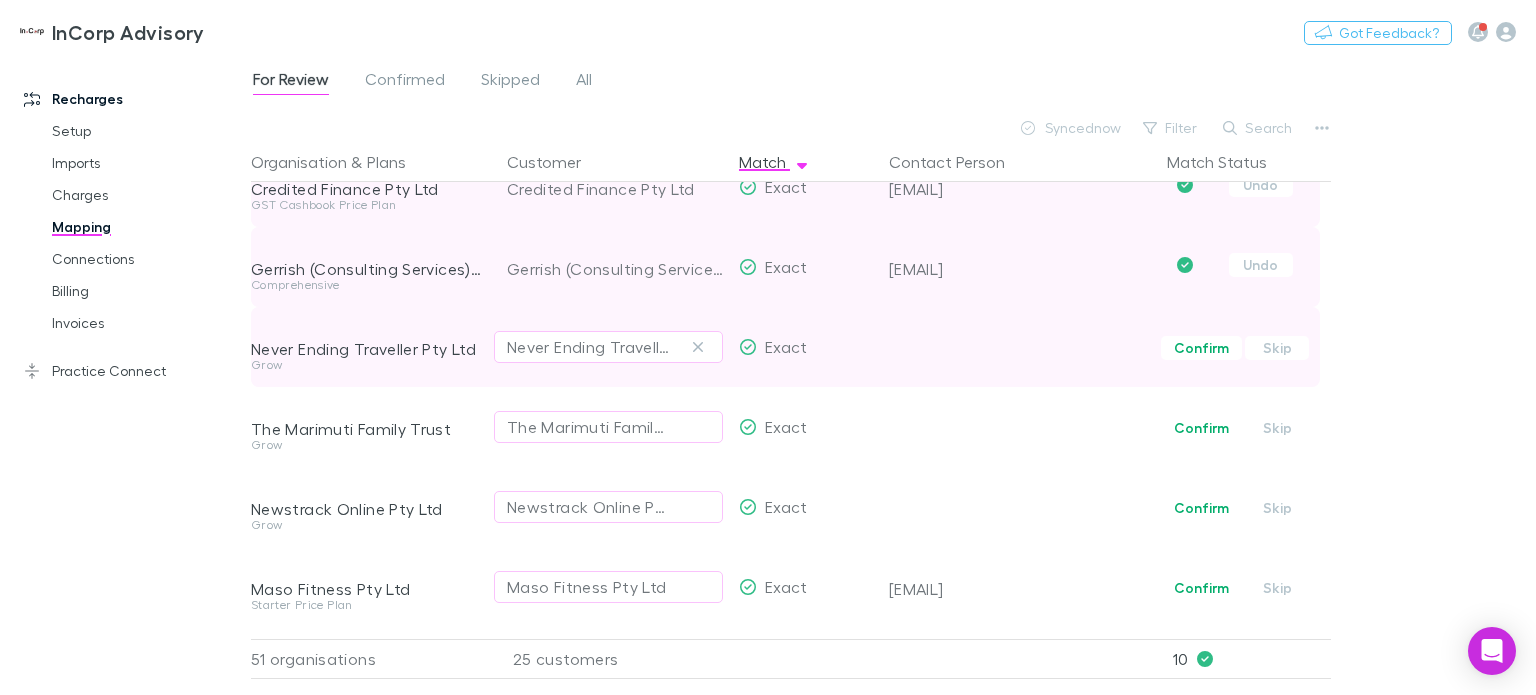 scroll, scrollTop: 600, scrollLeft: 0, axis: vertical 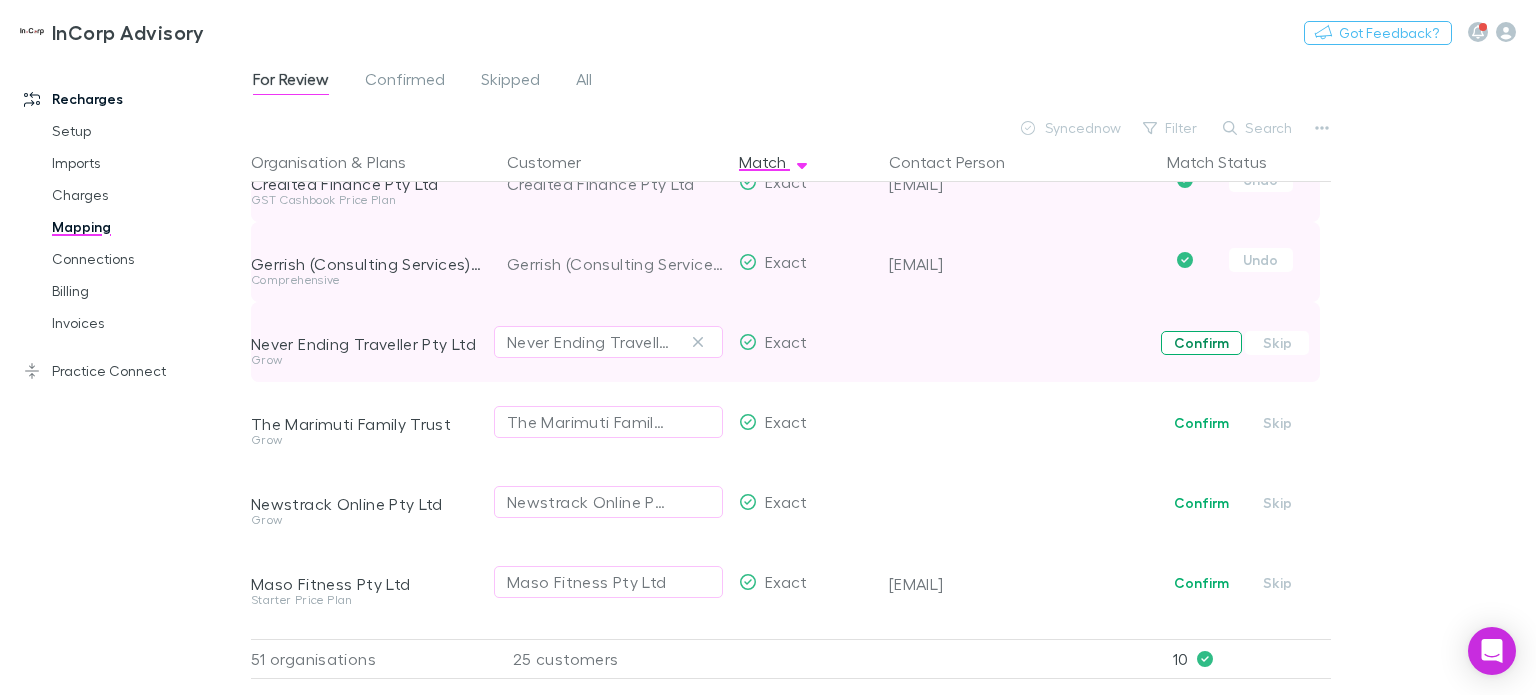 click on "Confirm" at bounding box center [1201, 343] 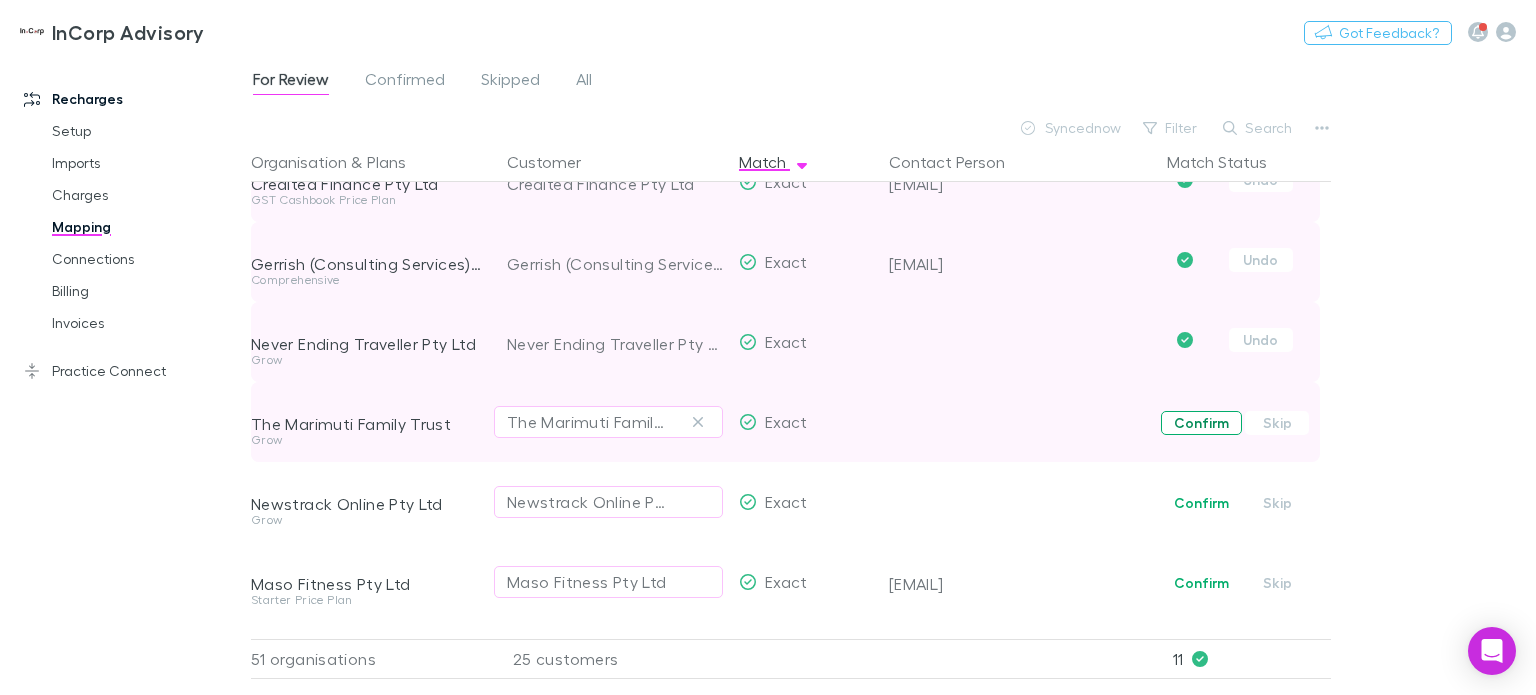 click on "Confirm" at bounding box center [1201, 423] 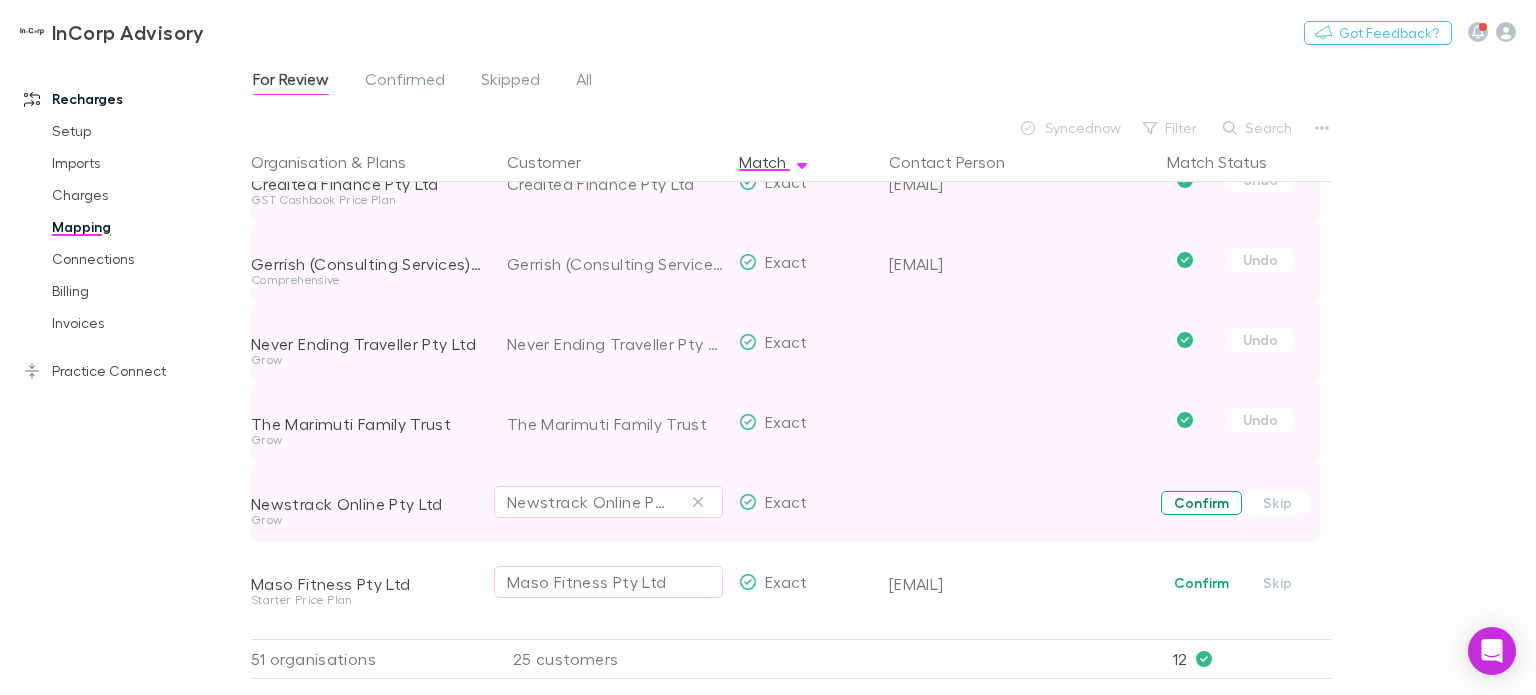 click on "Confirm" at bounding box center [1201, 503] 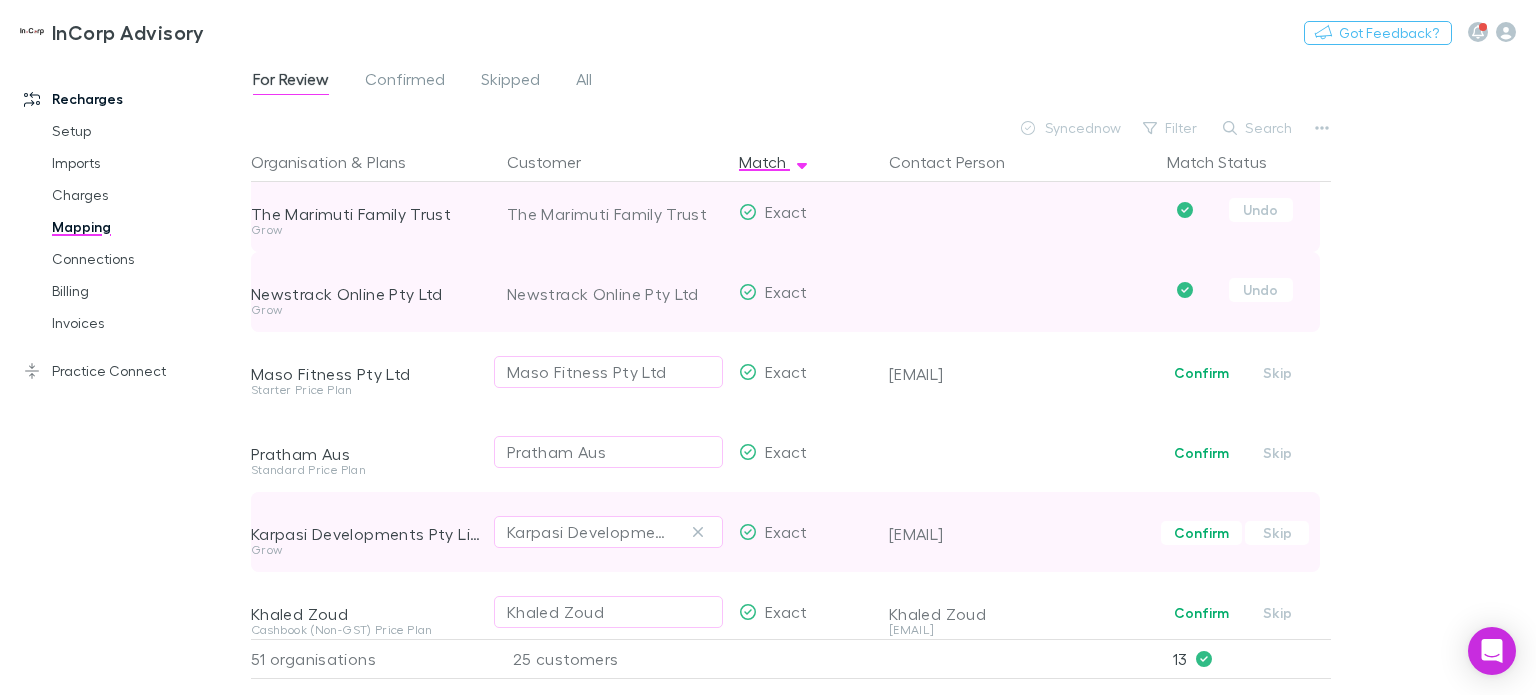 scroll, scrollTop: 900, scrollLeft: 0, axis: vertical 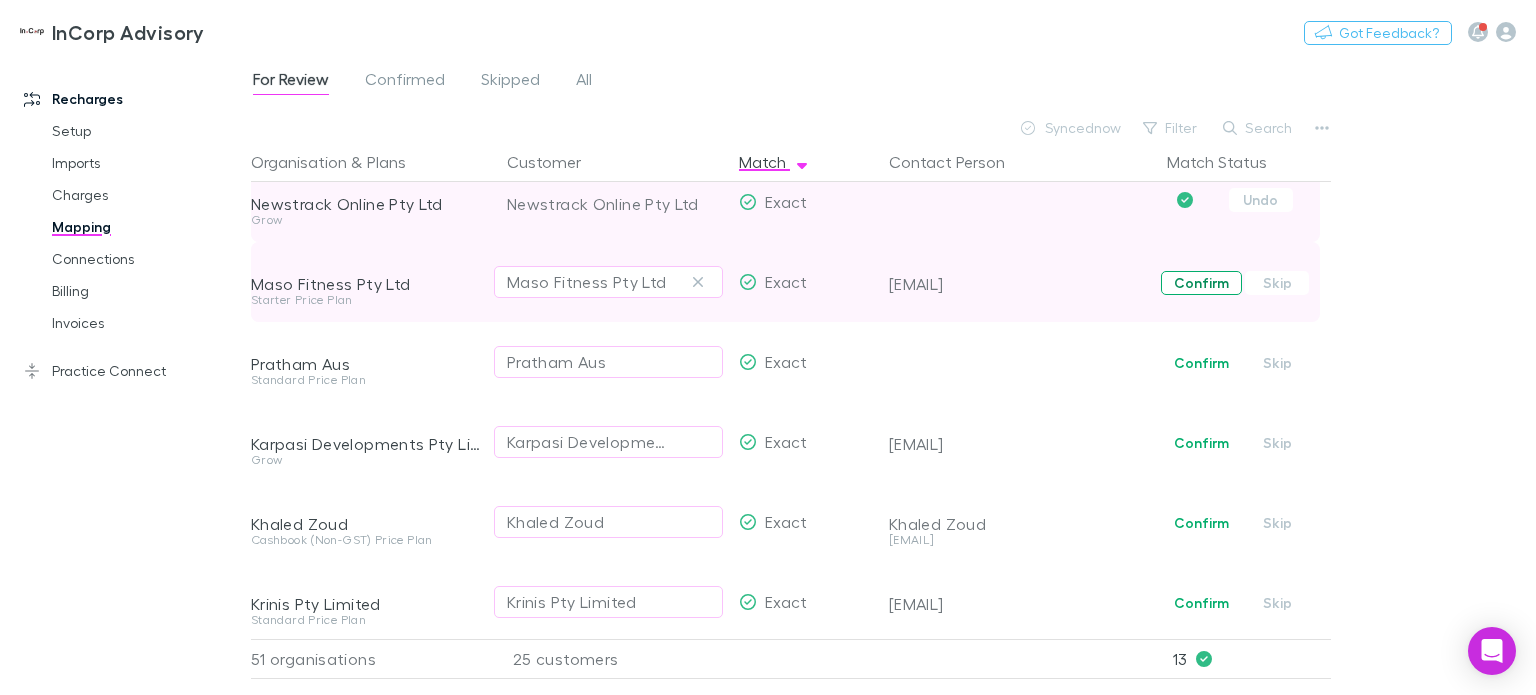 click on "Confirm" at bounding box center (1201, 283) 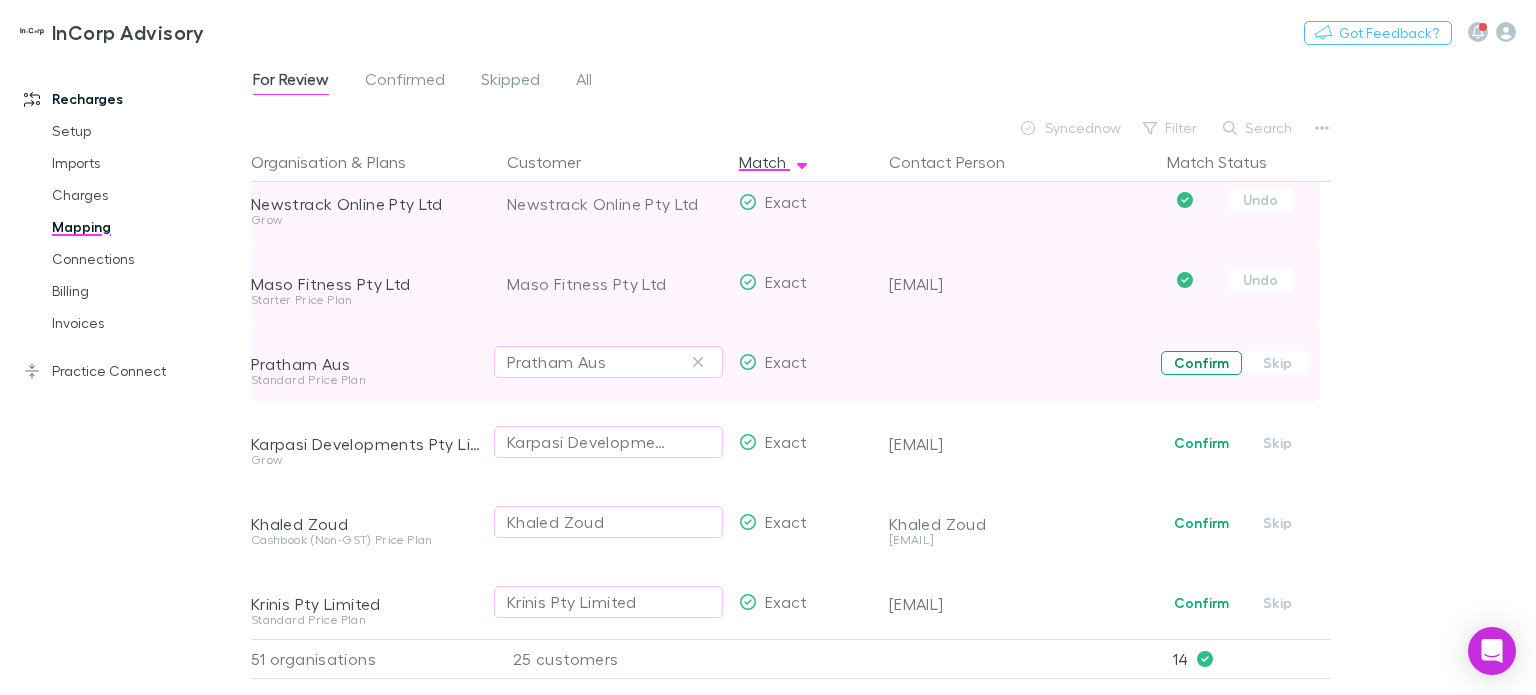 click on "Confirm" at bounding box center [1201, 363] 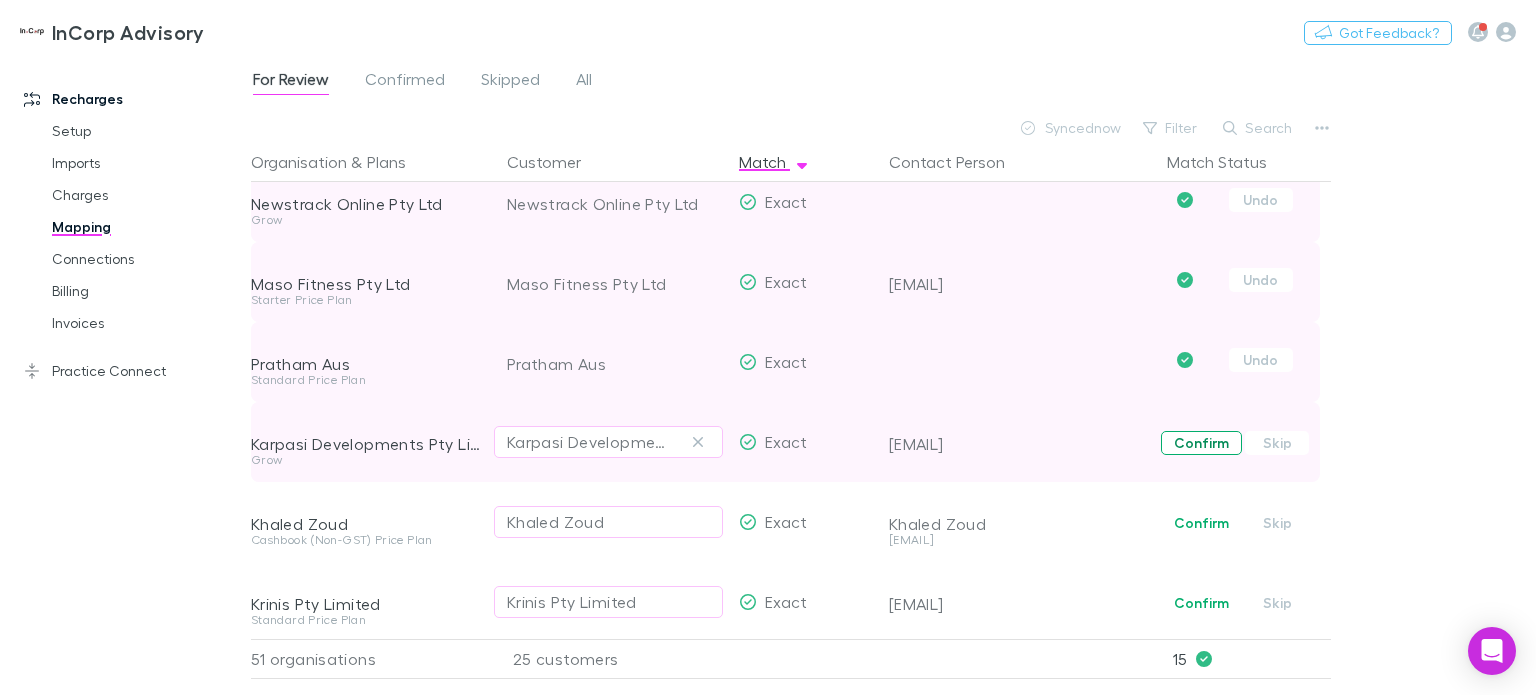 click on "Confirm" at bounding box center (1201, 443) 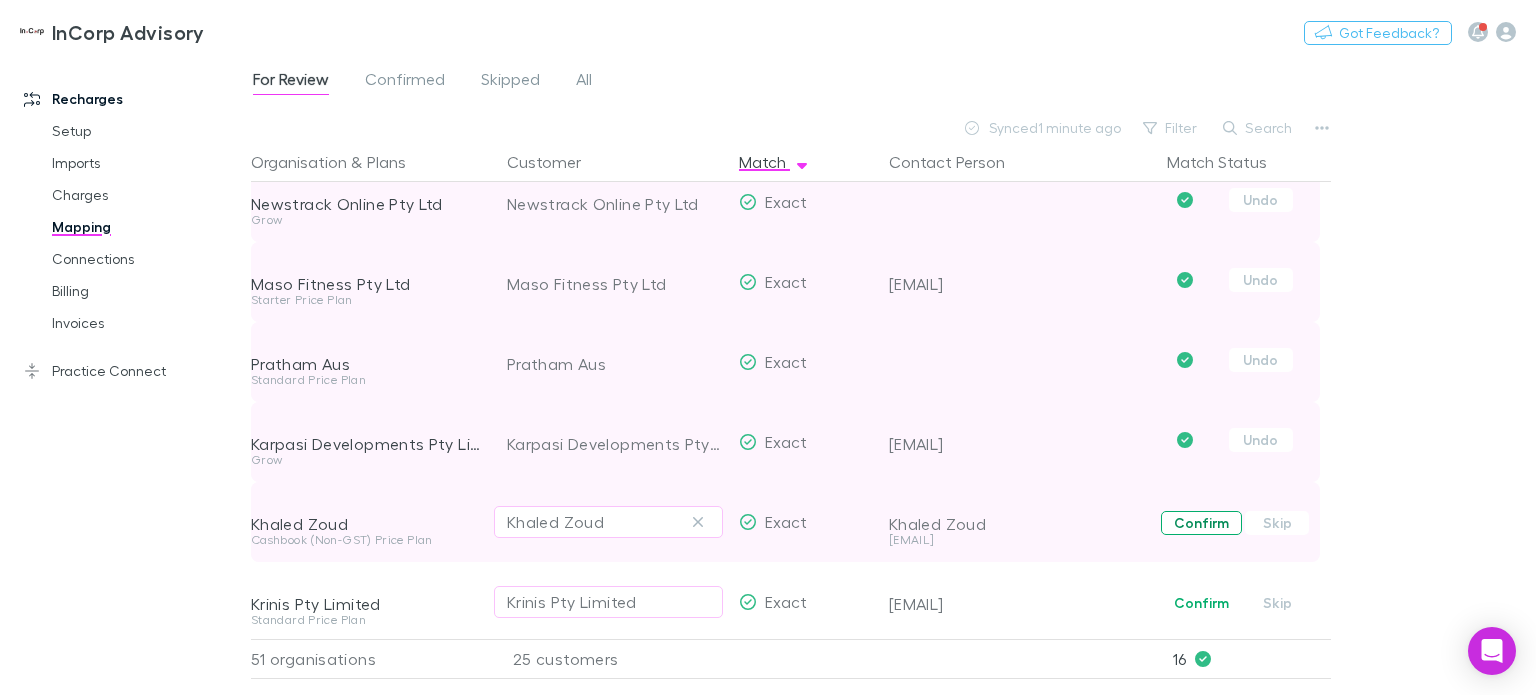 click on "Confirm" at bounding box center (1201, 523) 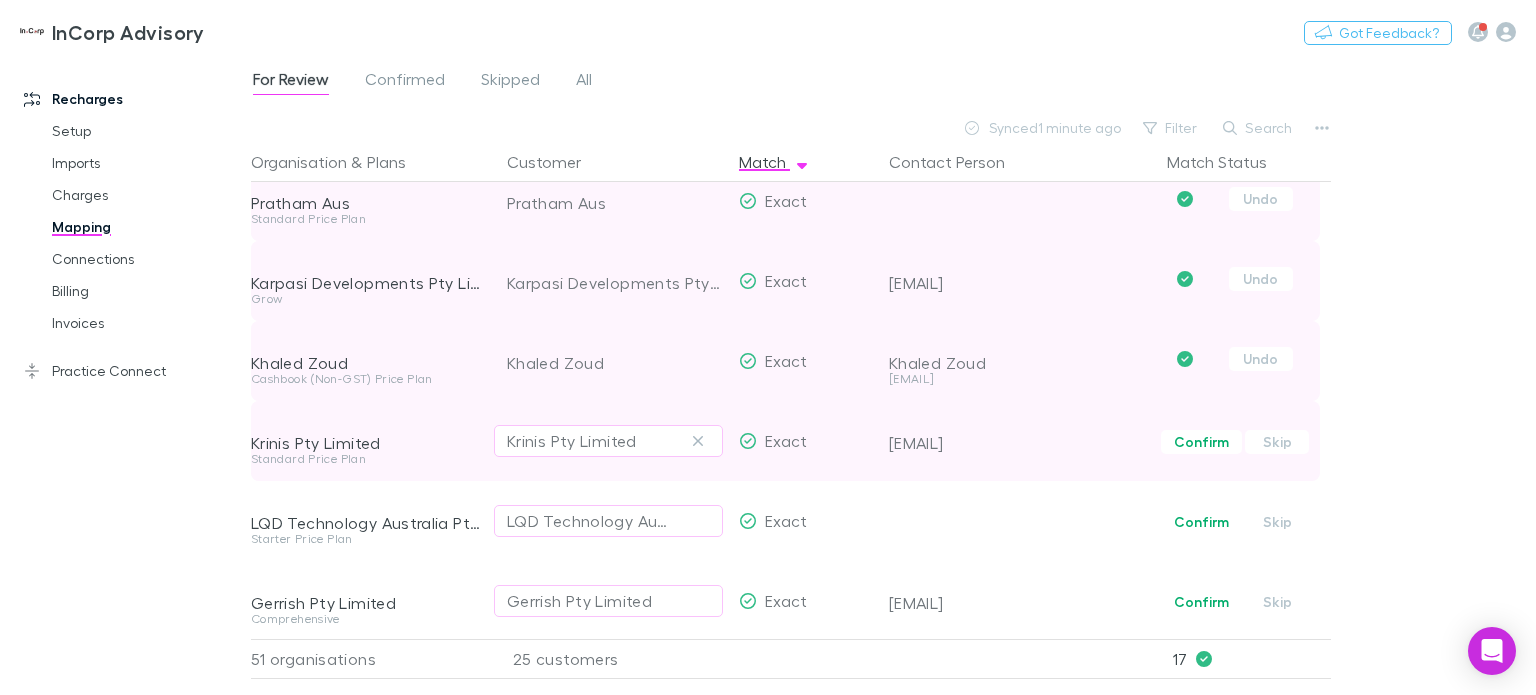 scroll, scrollTop: 1100, scrollLeft: 0, axis: vertical 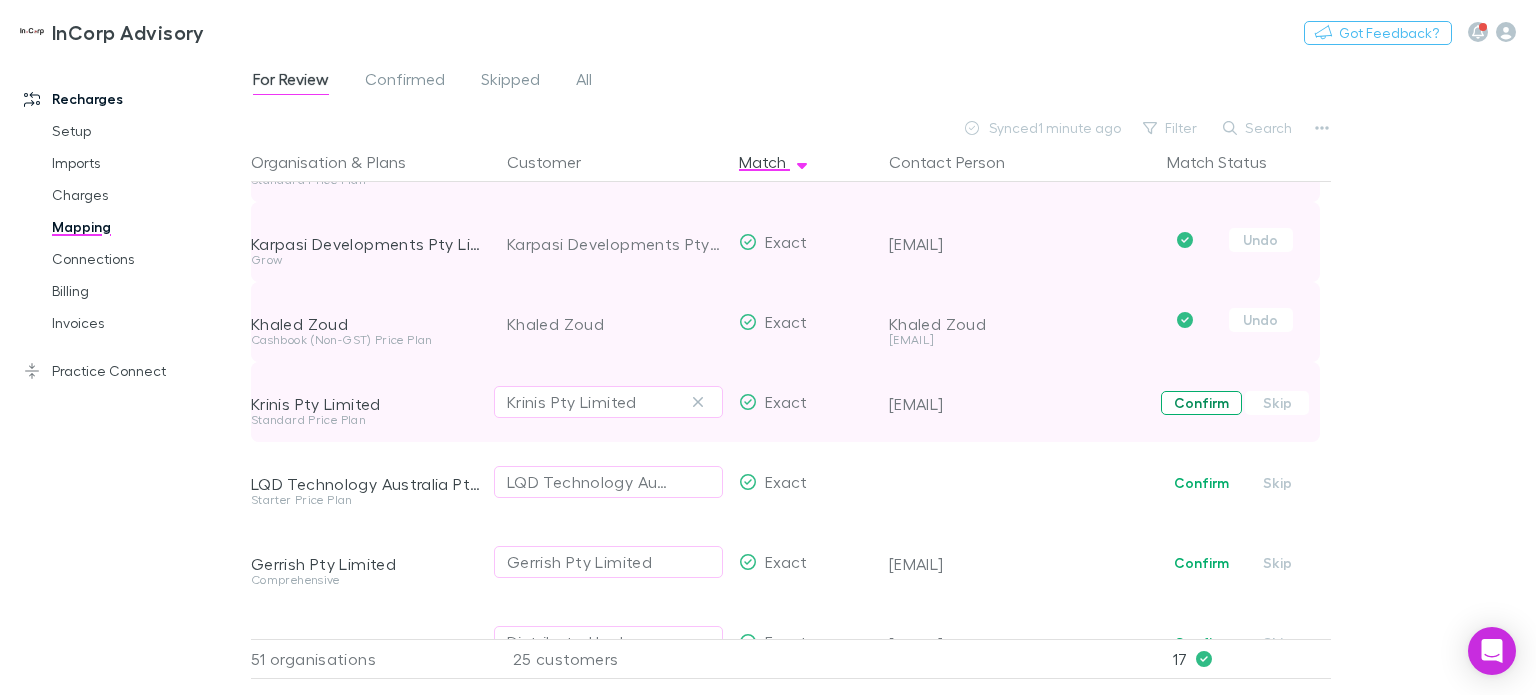 click on "Confirm" at bounding box center [1201, 403] 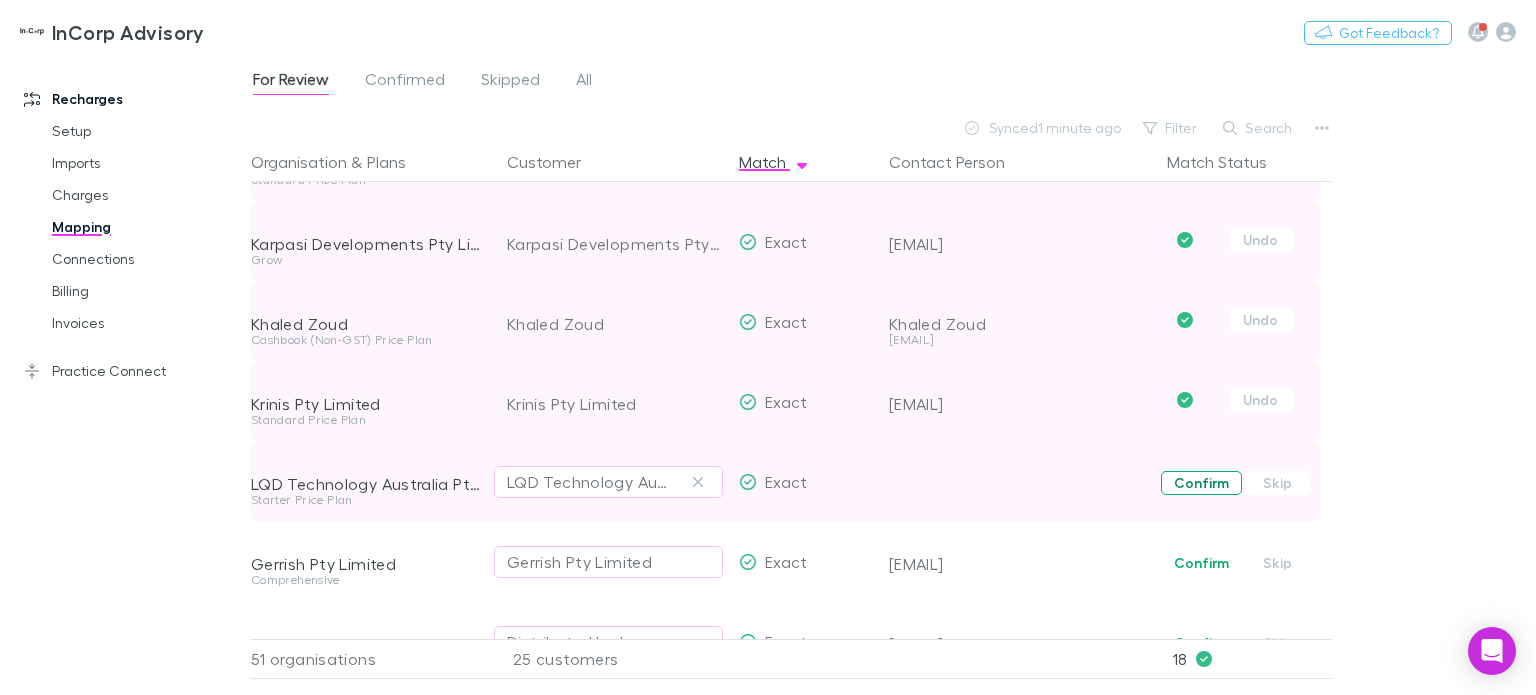 click on "Confirm" at bounding box center [1201, 483] 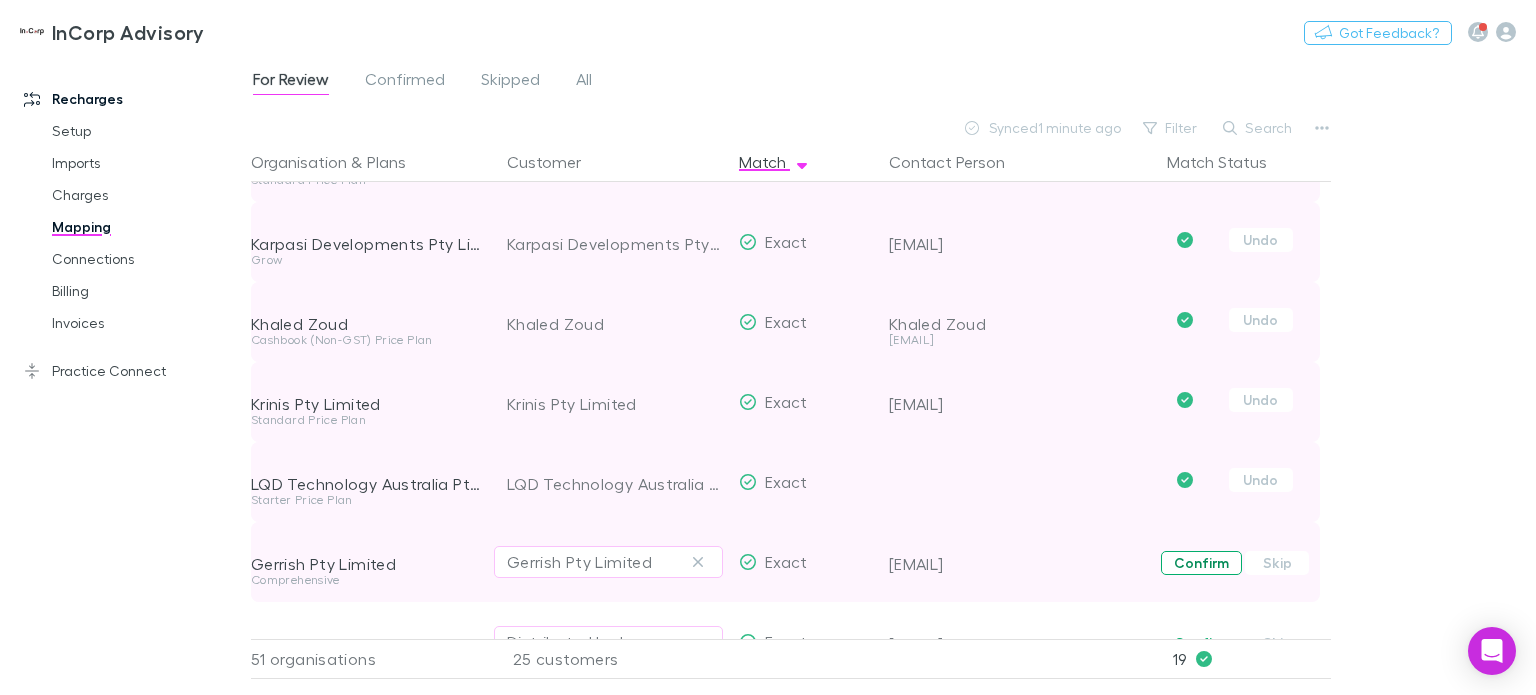 click on "Confirm" at bounding box center (1201, 563) 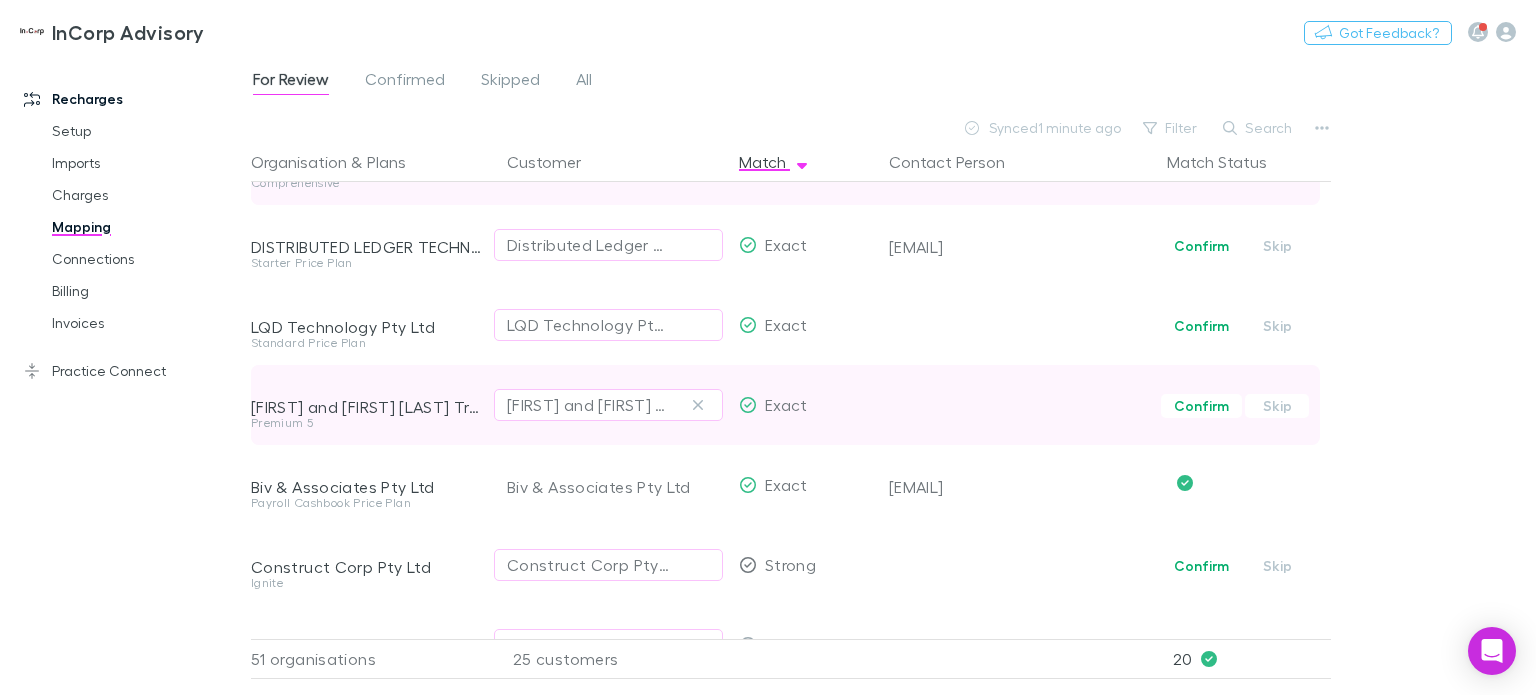 scroll, scrollTop: 1500, scrollLeft: 0, axis: vertical 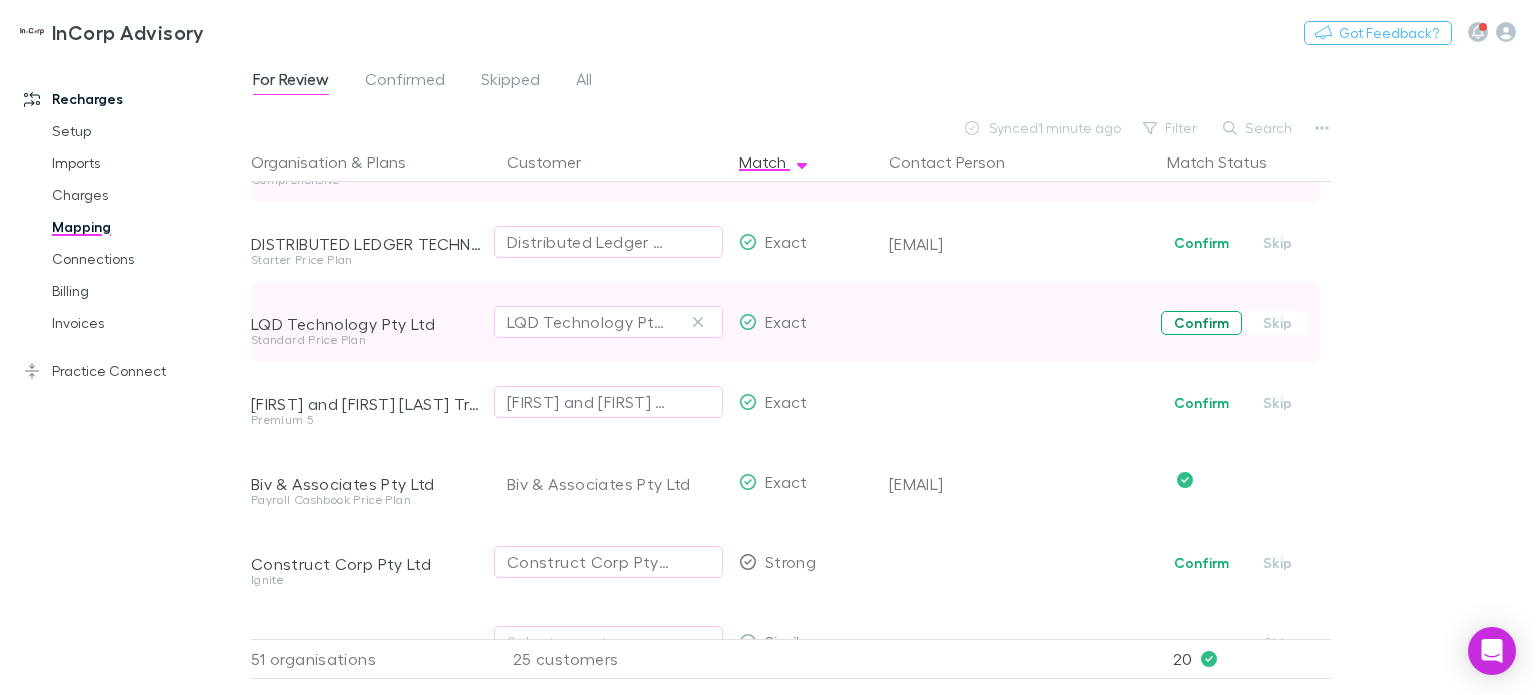 drag, startPoint x: 1194, startPoint y: 245, endPoint x: 1208, endPoint y: 319, distance: 75.31268 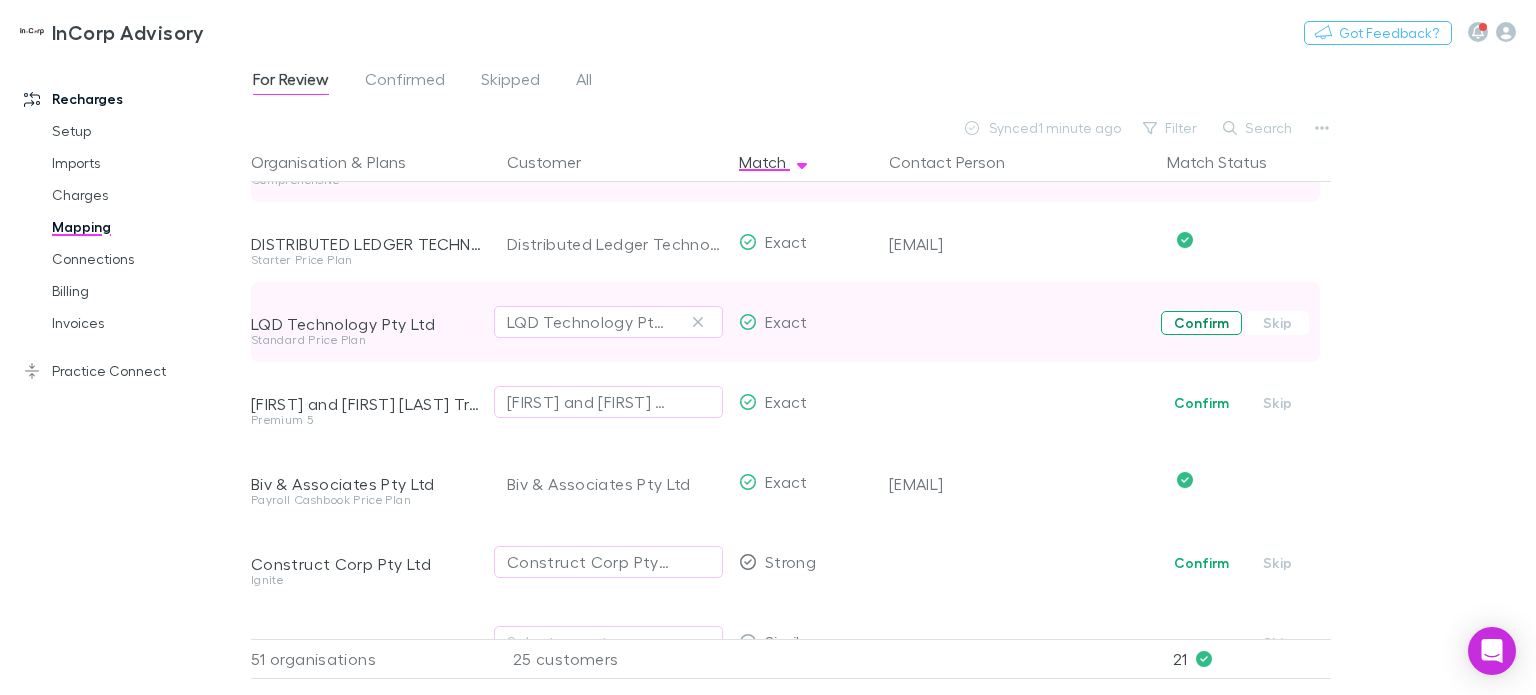 click on "Confirm" at bounding box center (1201, 323) 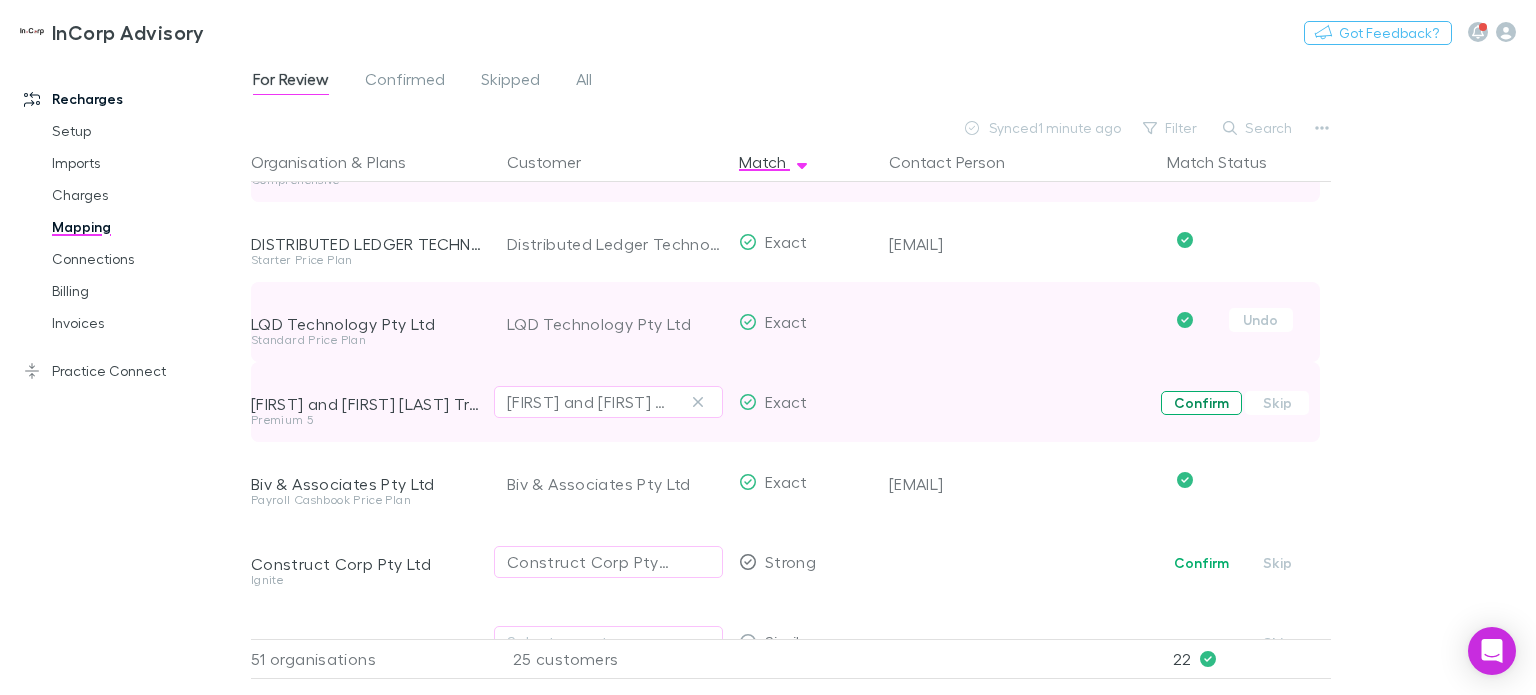 click on "Confirm" at bounding box center [1201, 403] 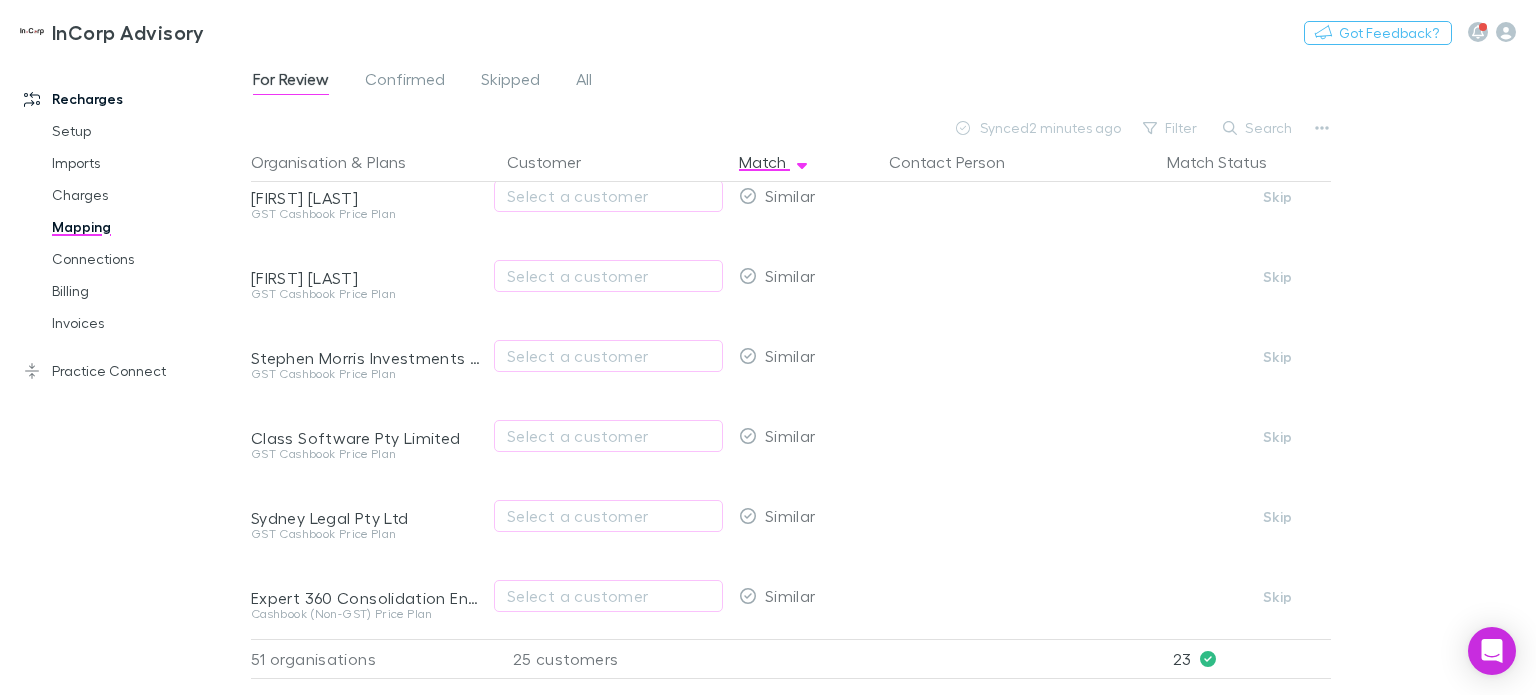 scroll, scrollTop: 2500, scrollLeft: 0, axis: vertical 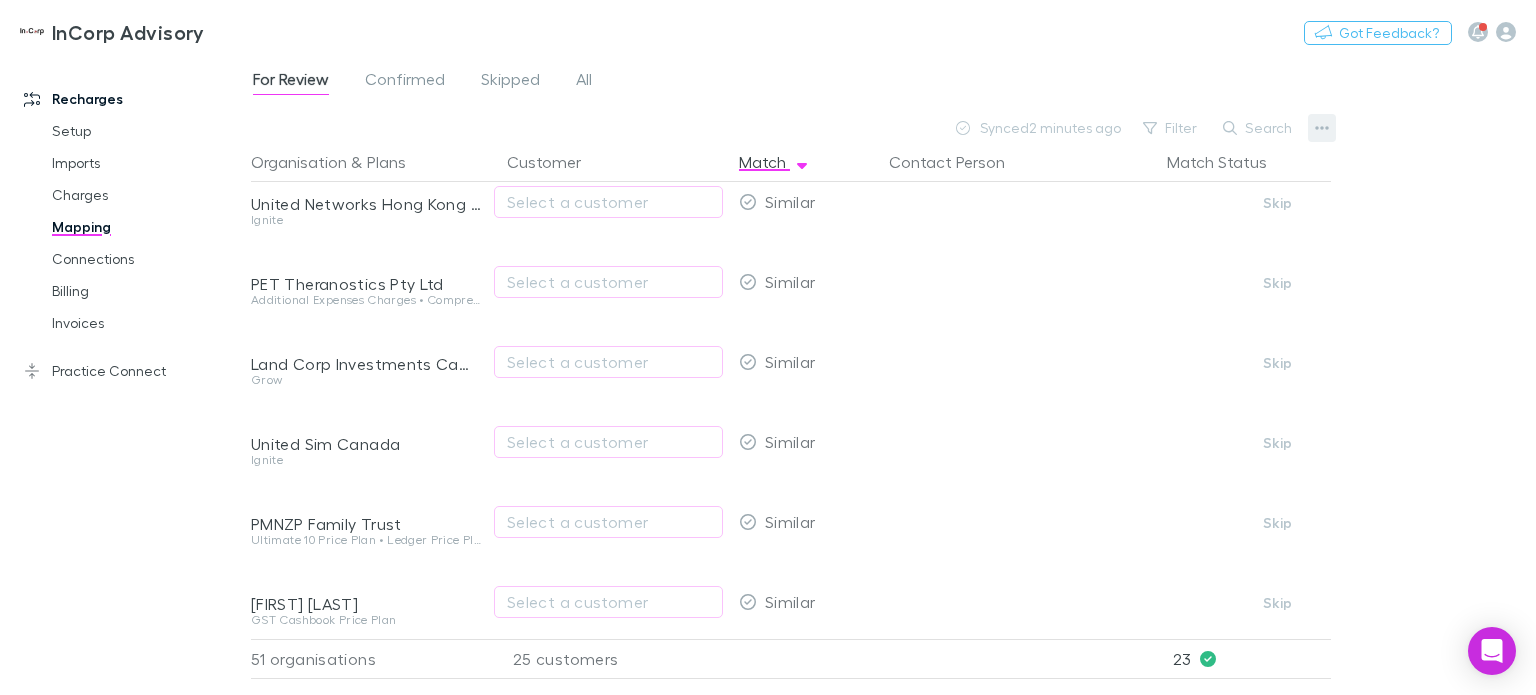click 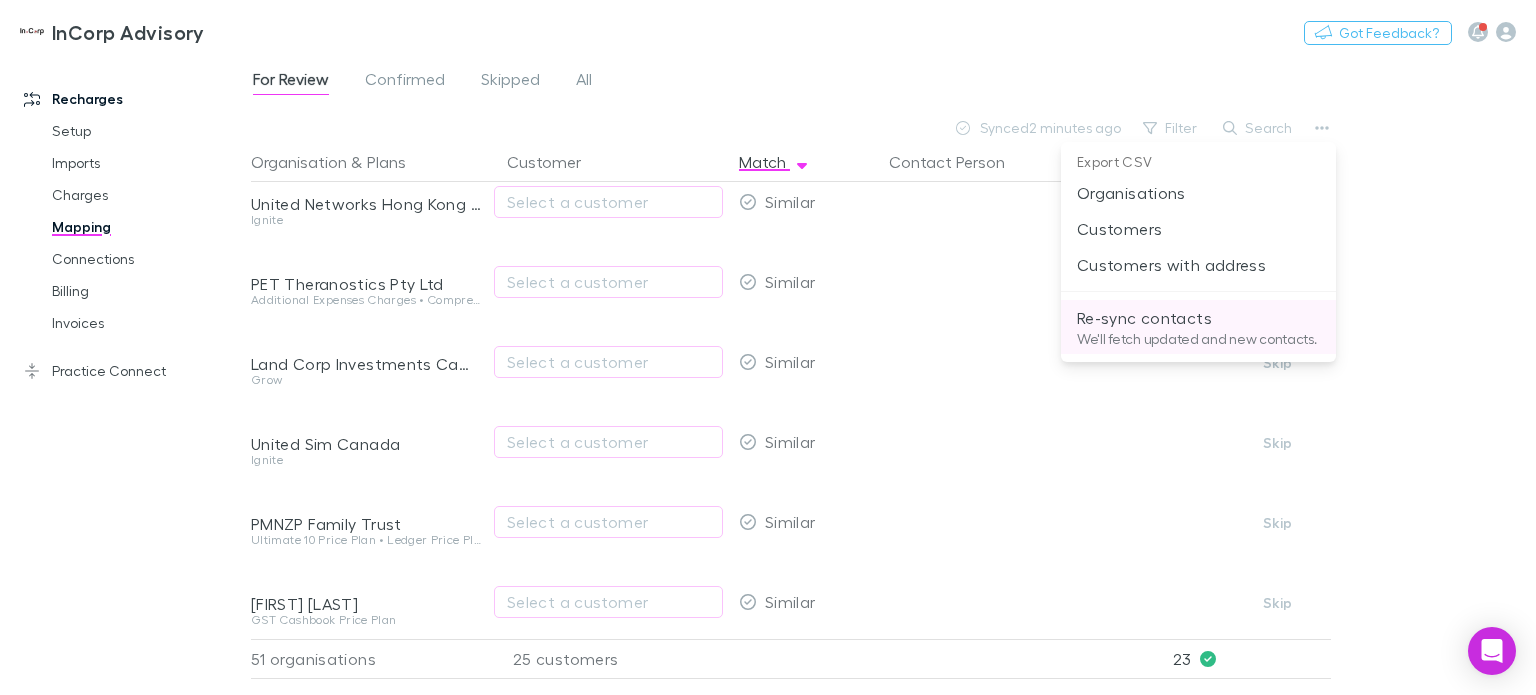 click on "Re-sync contacts" at bounding box center [1198, 318] 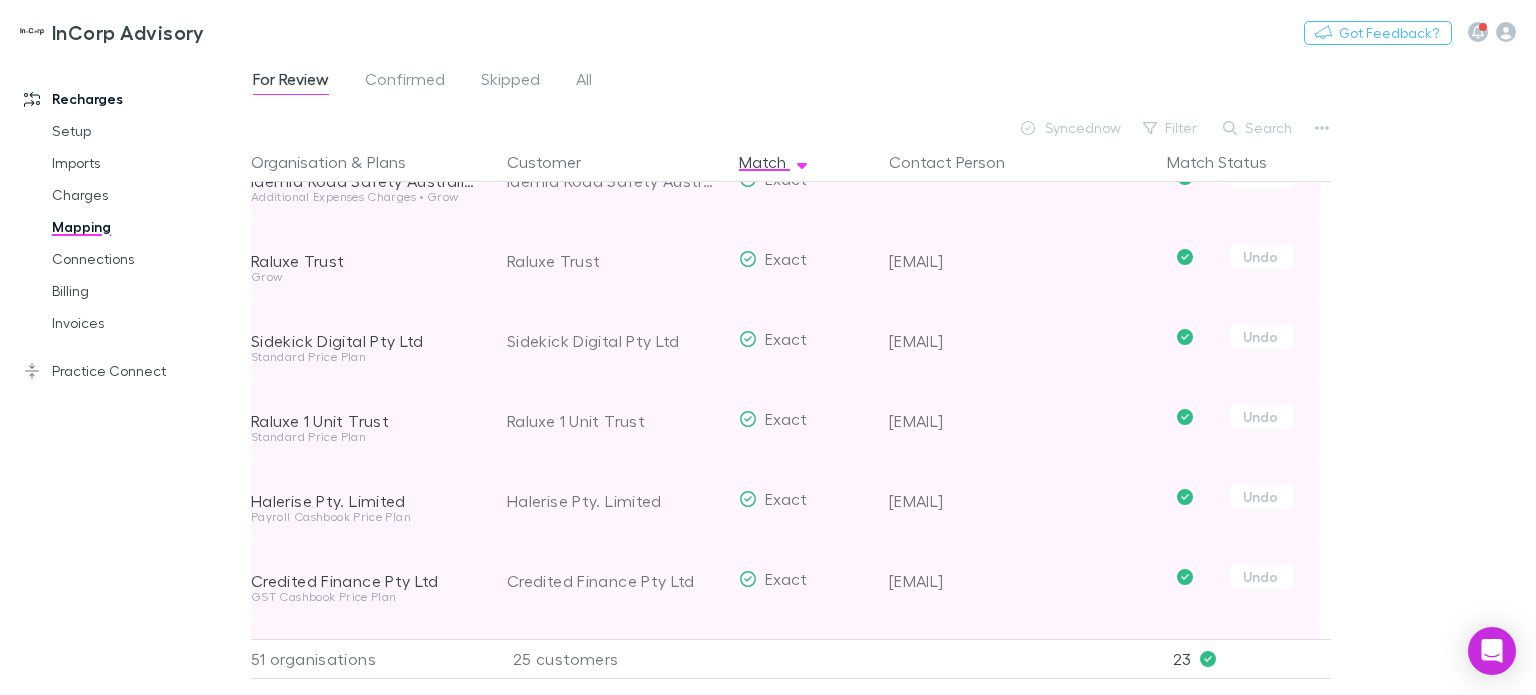 scroll, scrollTop: 0, scrollLeft: 0, axis: both 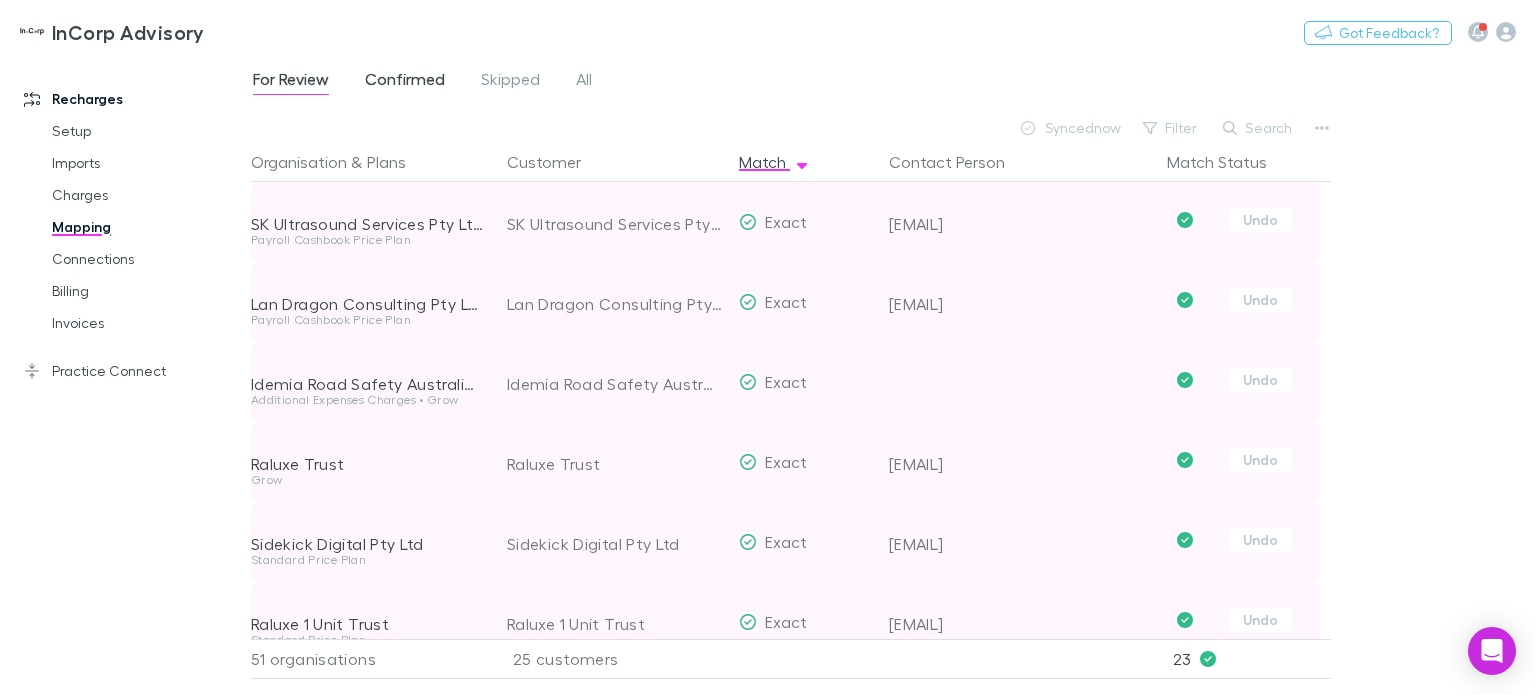 click on "Confirmed" at bounding box center [405, 82] 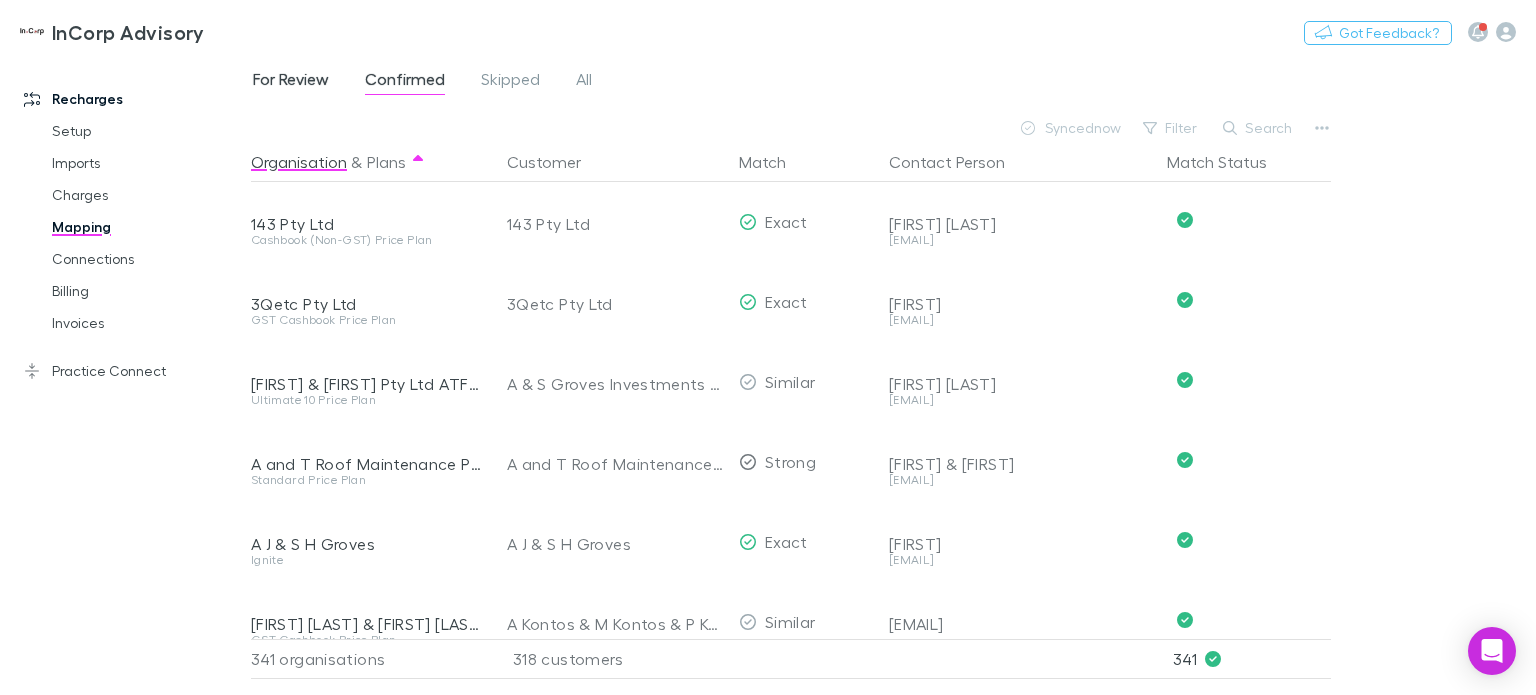 click on "For Review" at bounding box center (291, 82) 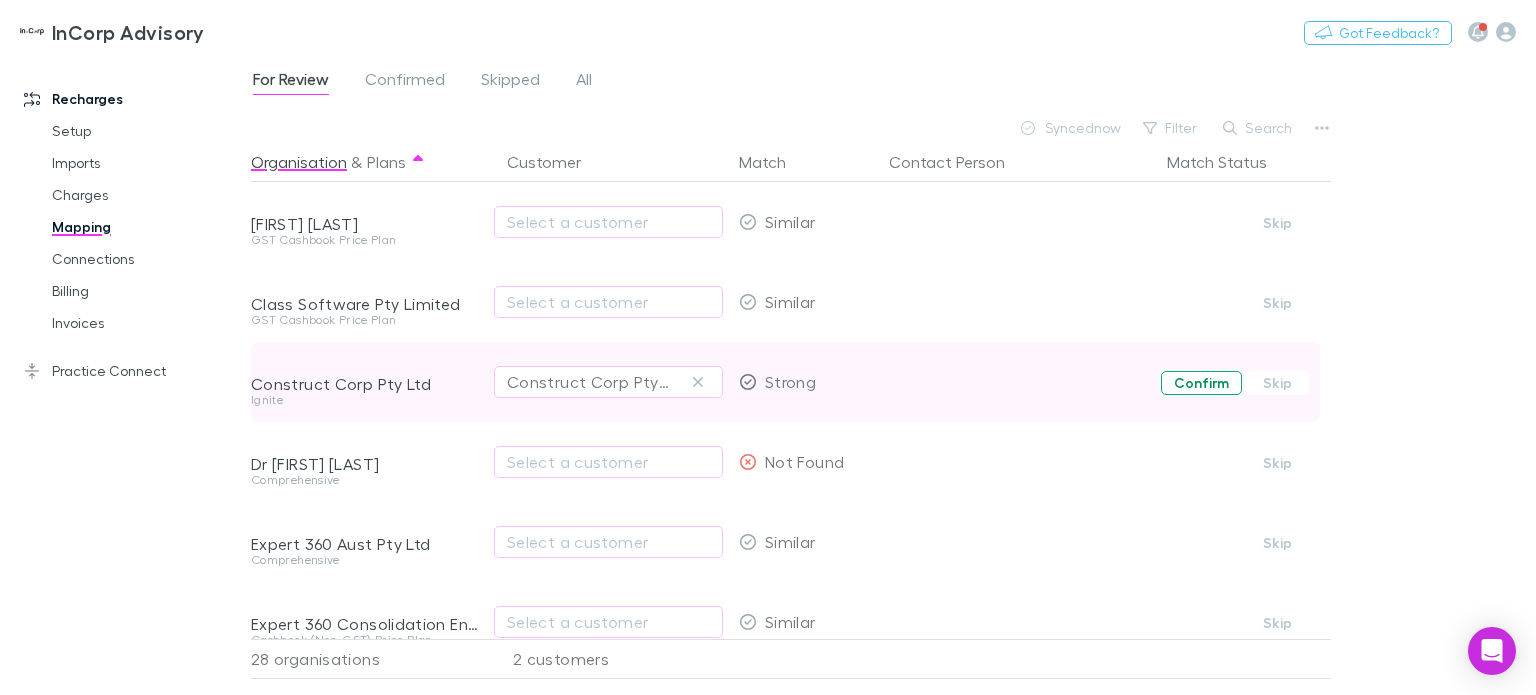click on "Confirm" at bounding box center (1201, 383) 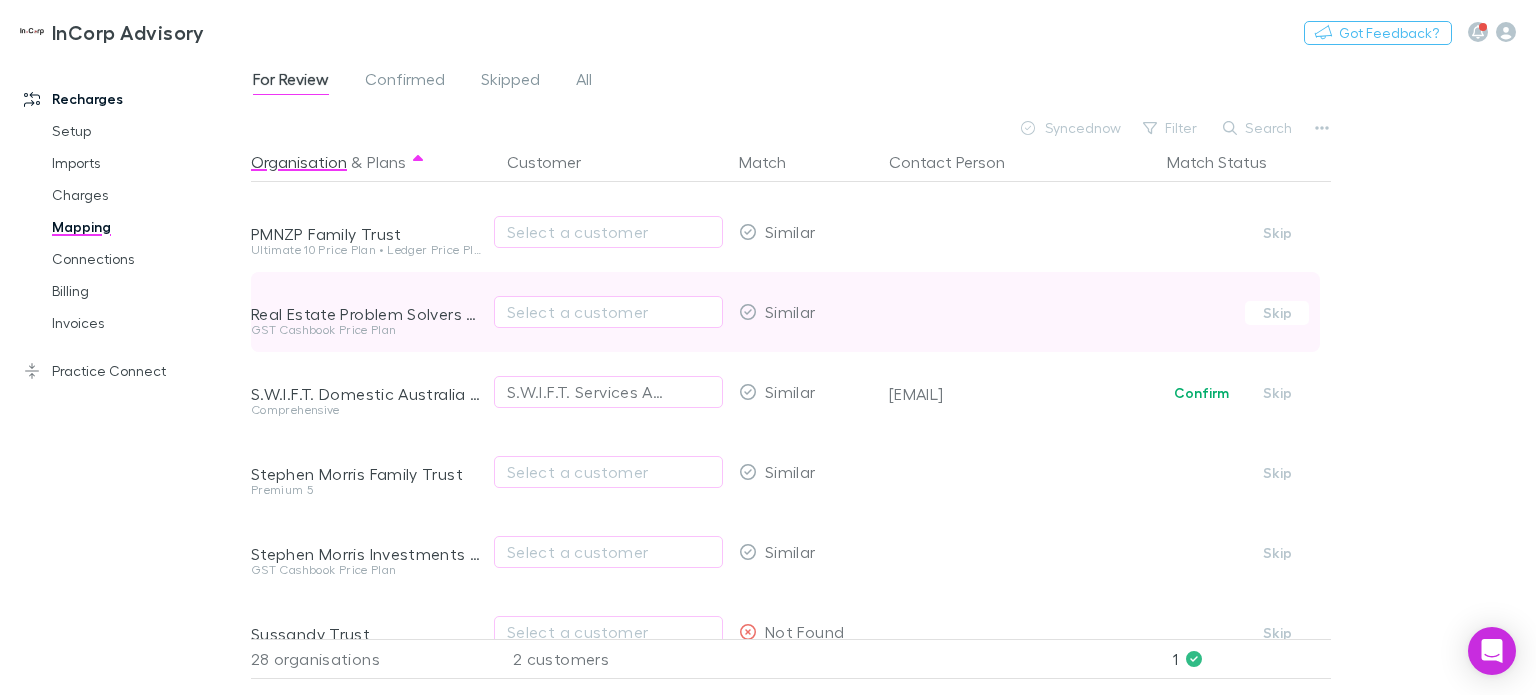 scroll, scrollTop: 1100, scrollLeft: 0, axis: vertical 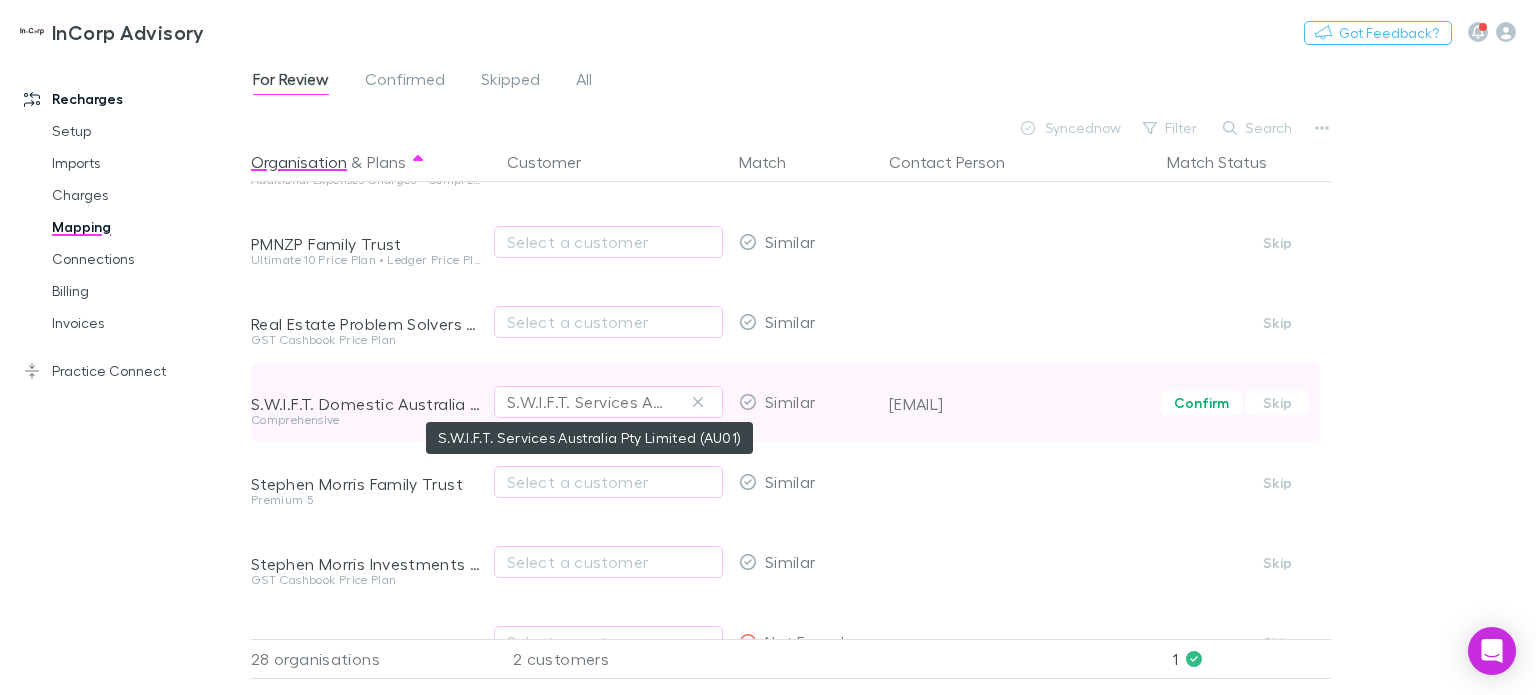 click on "S.W.I.F.T. Services Australia Pty Limited (AU01)" at bounding box center [588, 402] 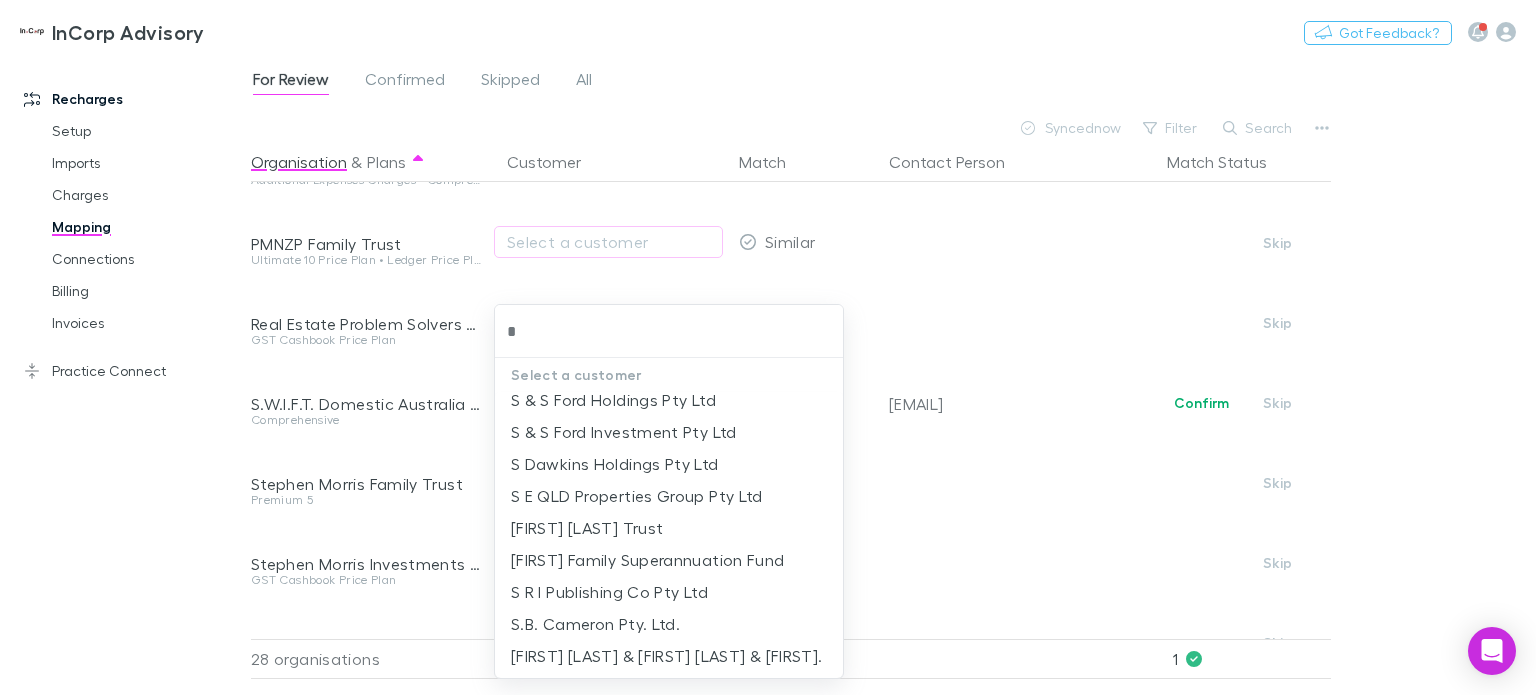 scroll, scrollTop: 0, scrollLeft: 0, axis: both 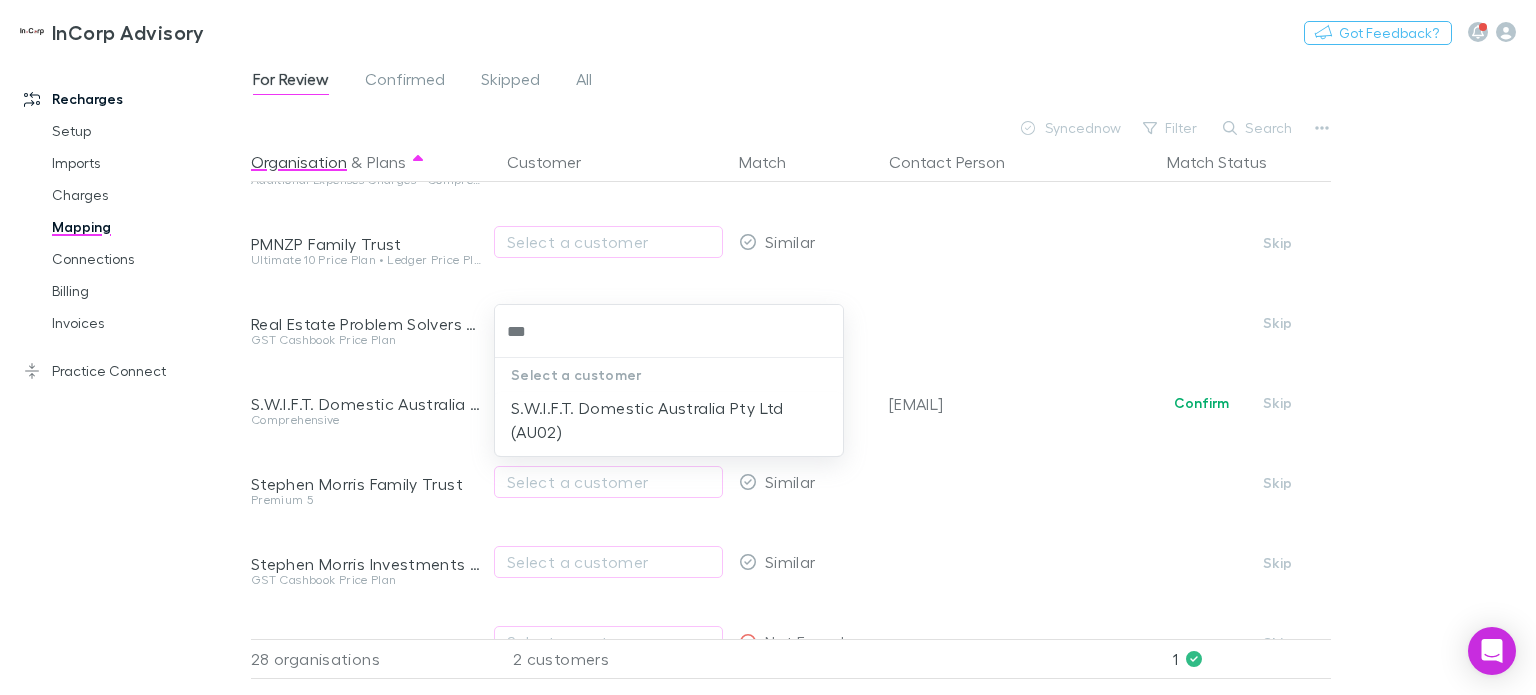 type on "****" 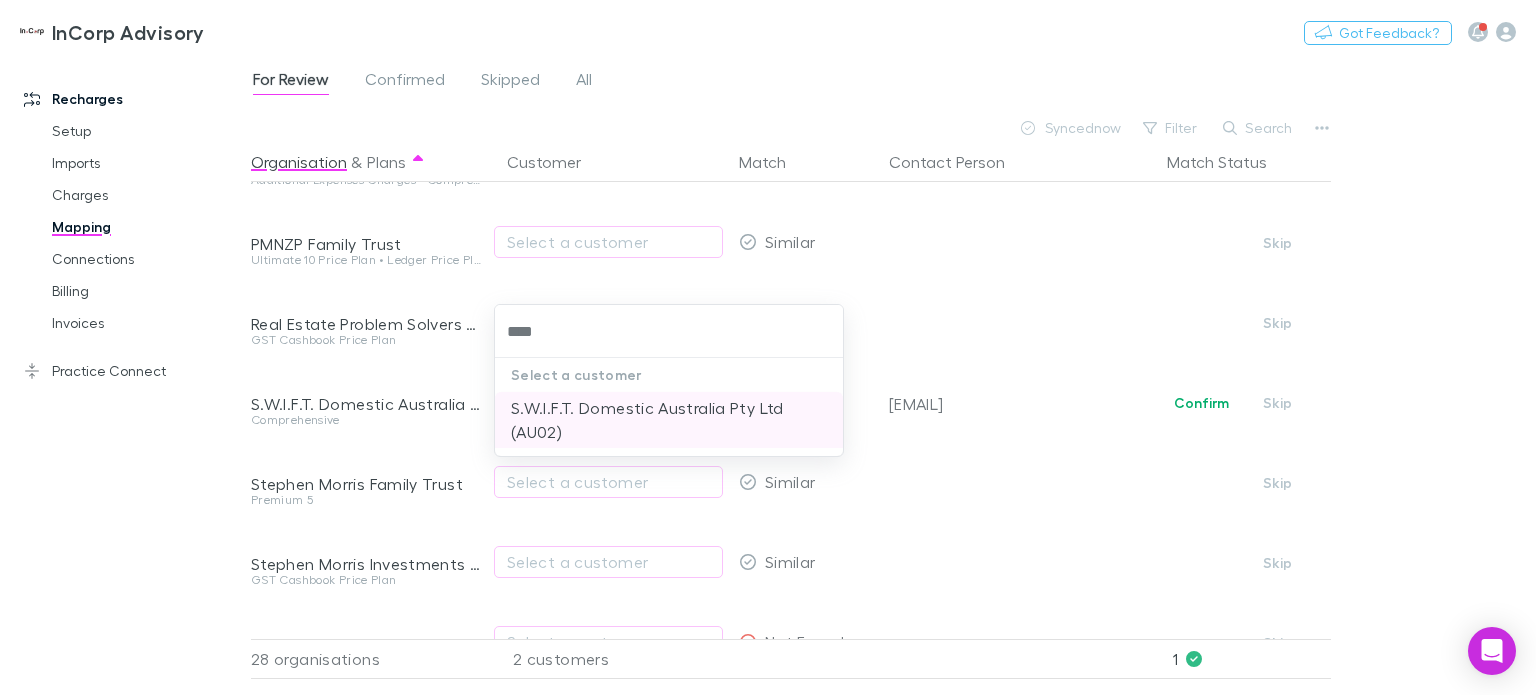 click on "S.W.I.F.T. Domestic Australia Pty Ltd (AU02)" at bounding box center [669, 420] 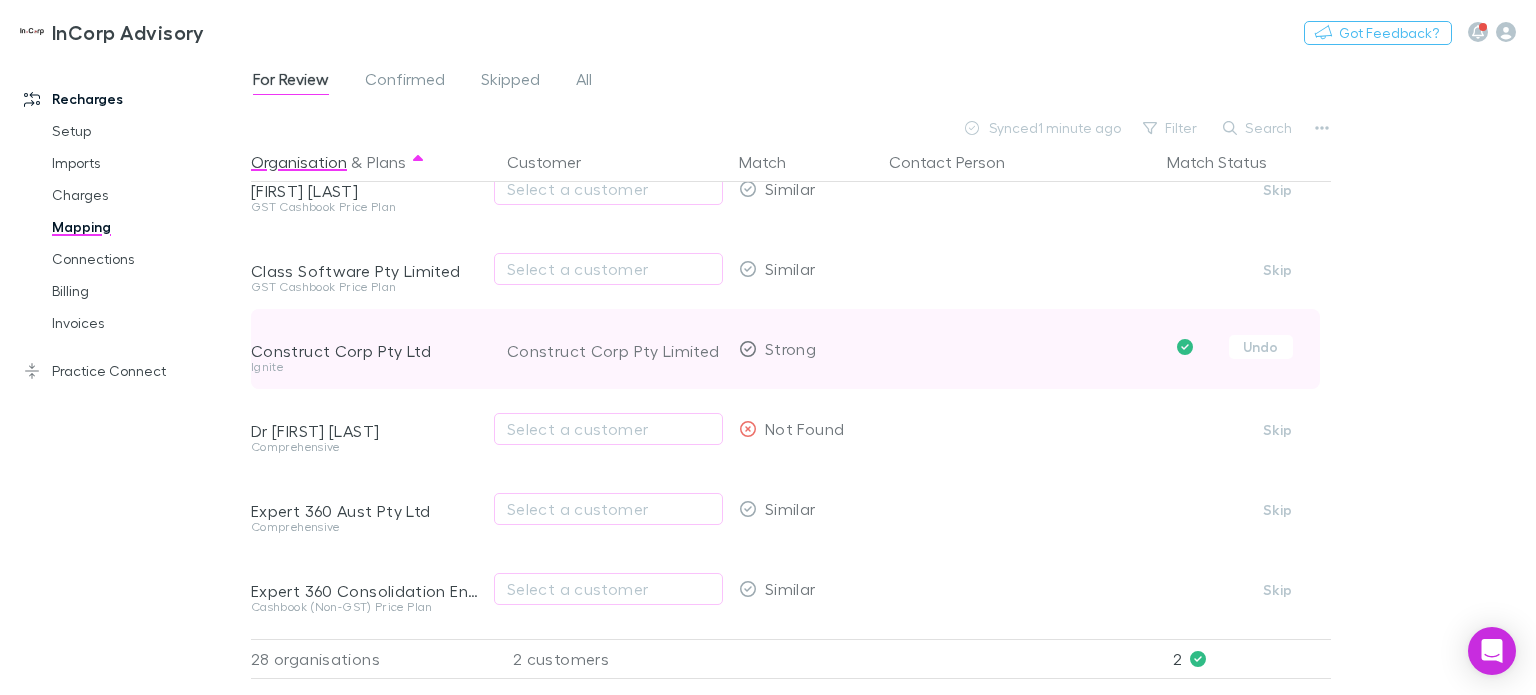 scroll, scrollTop: 0, scrollLeft: 0, axis: both 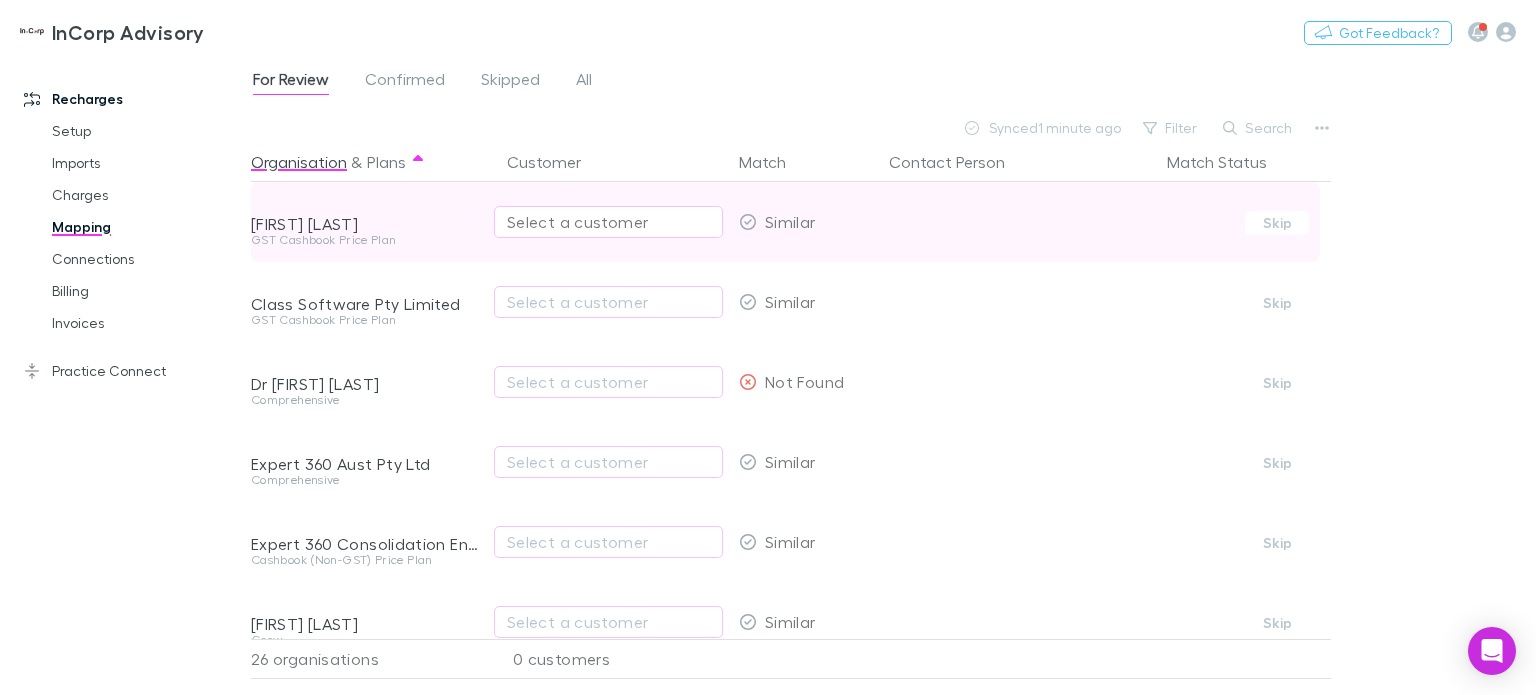 click on "Select a customer" at bounding box center [608, 222] 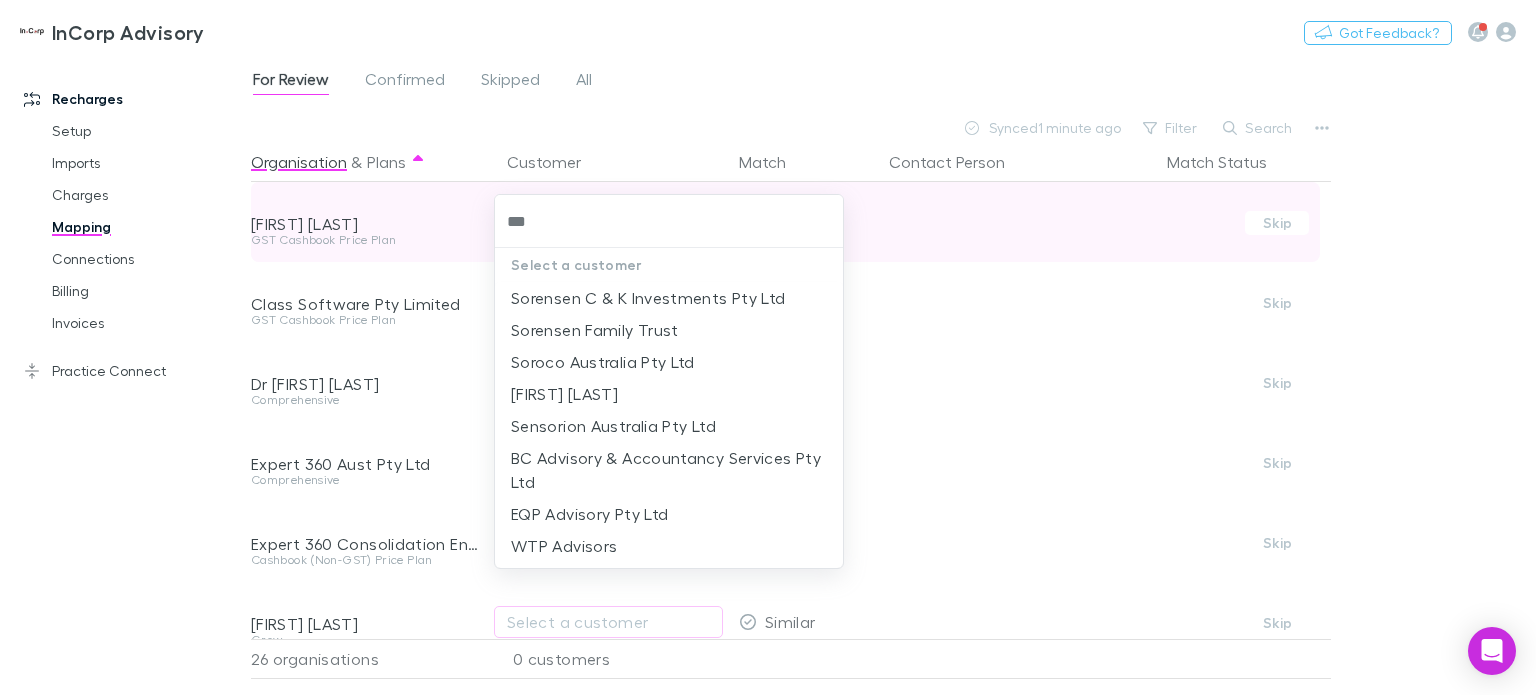 type on "****" 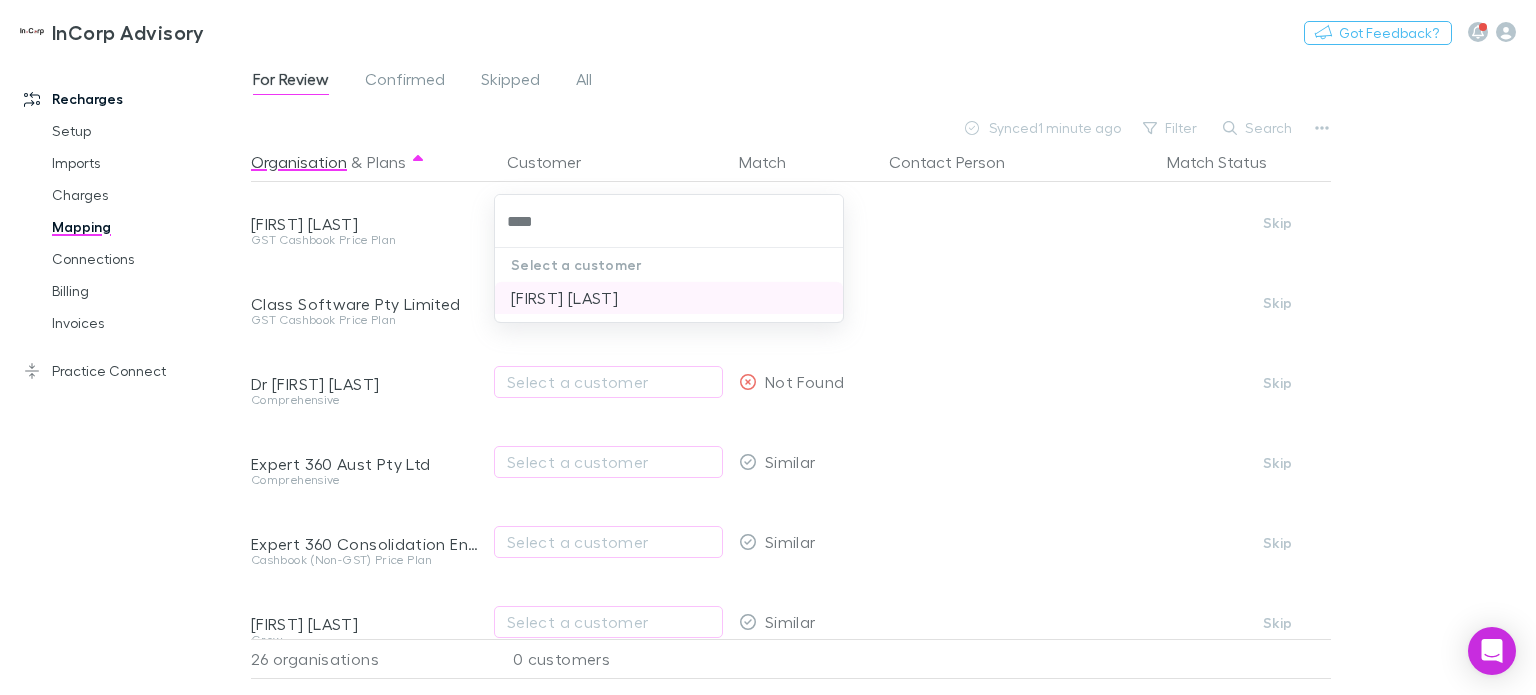 click on "[FIRST] [LAST]" at bounding box center (669, 298) 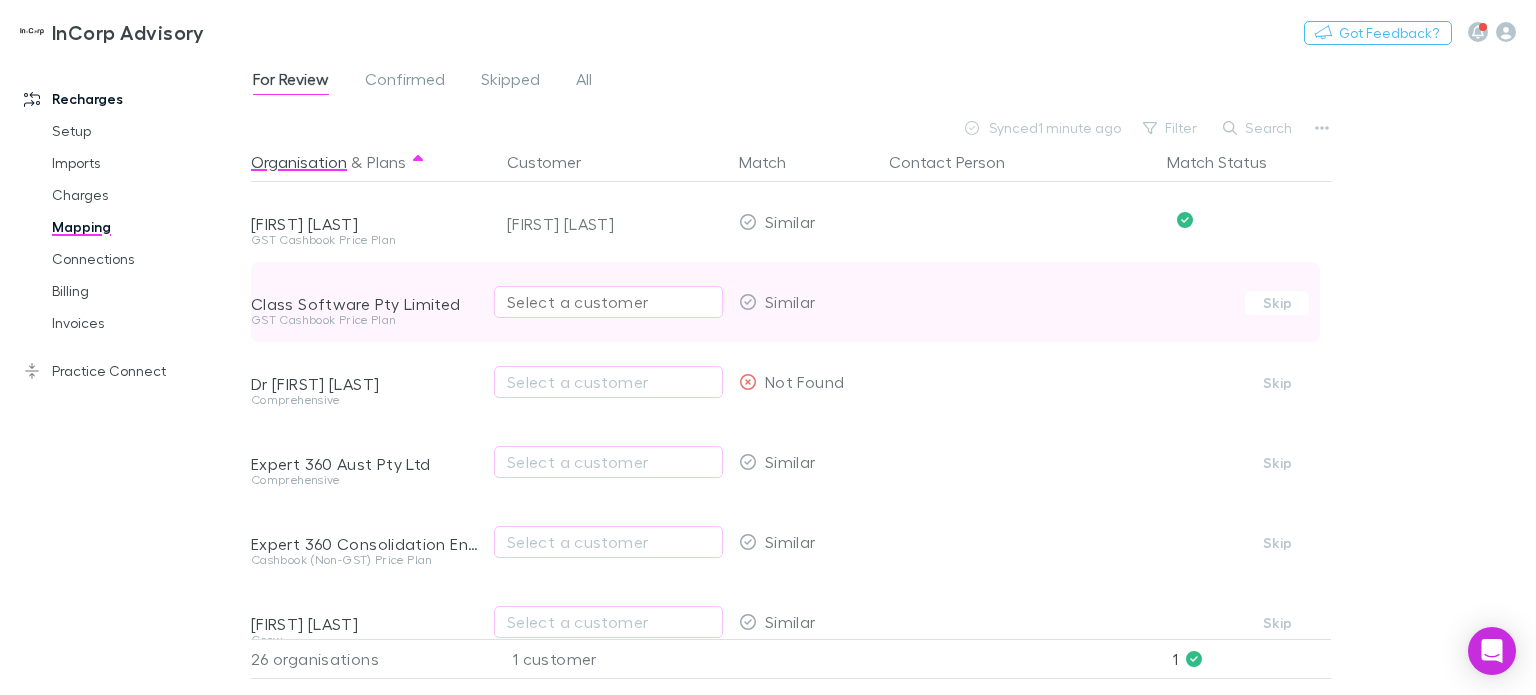 click on "Select a customer" at bounding box center [608, 302] 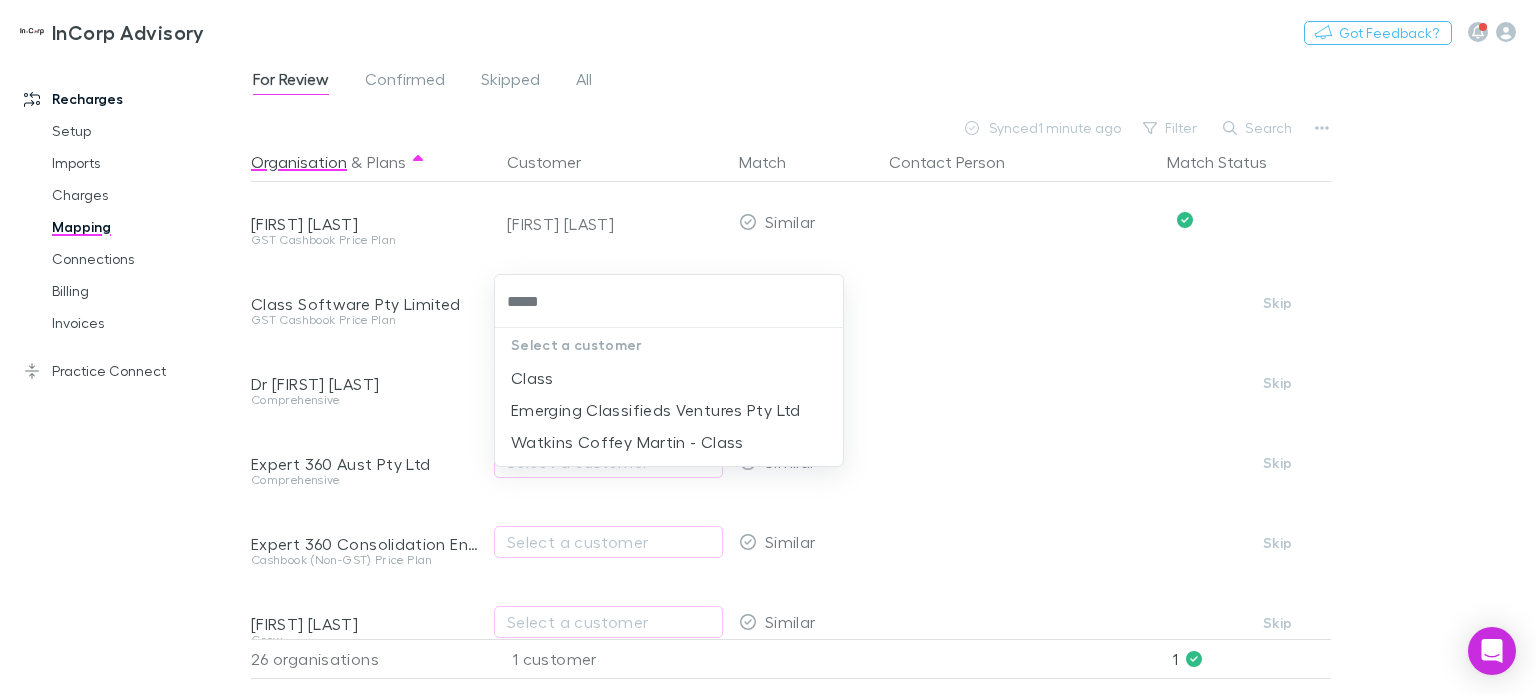 type on "*****" 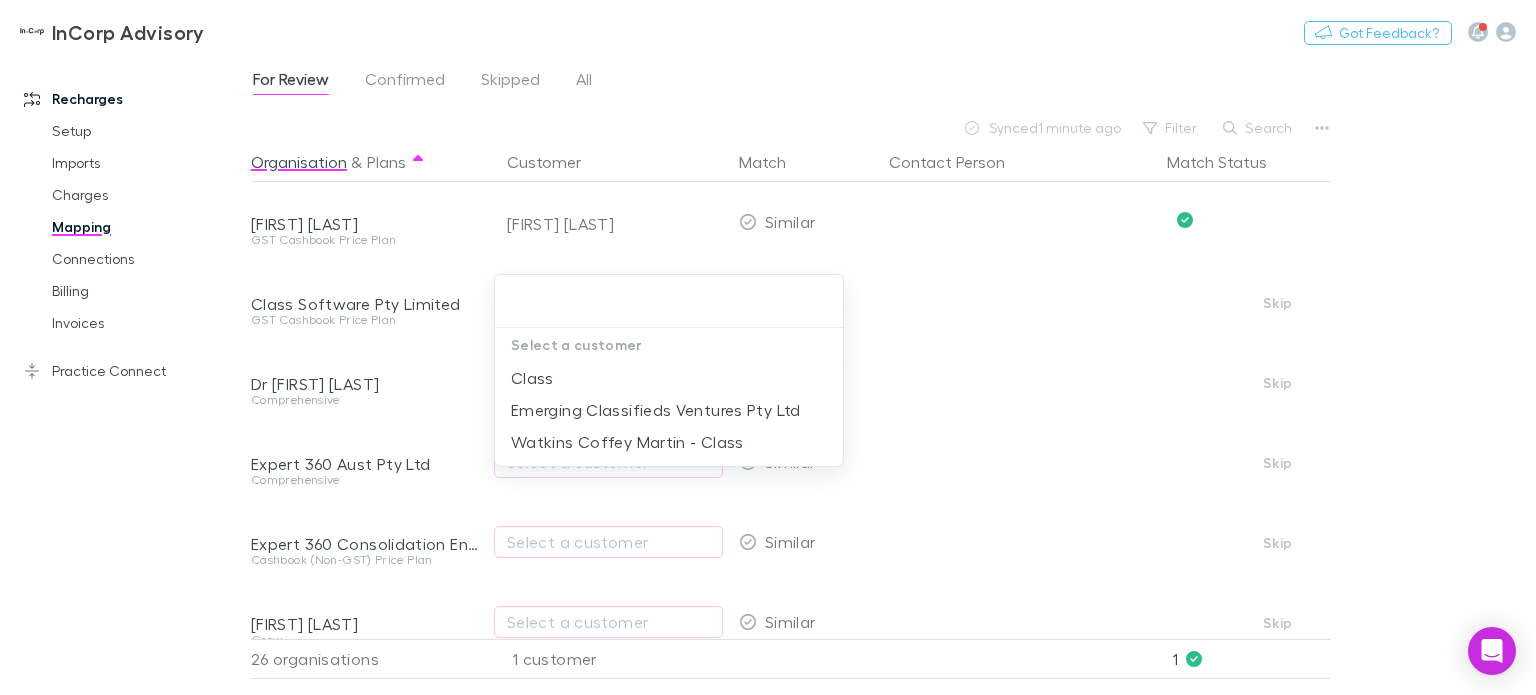 click at bounding box center [768, 347] 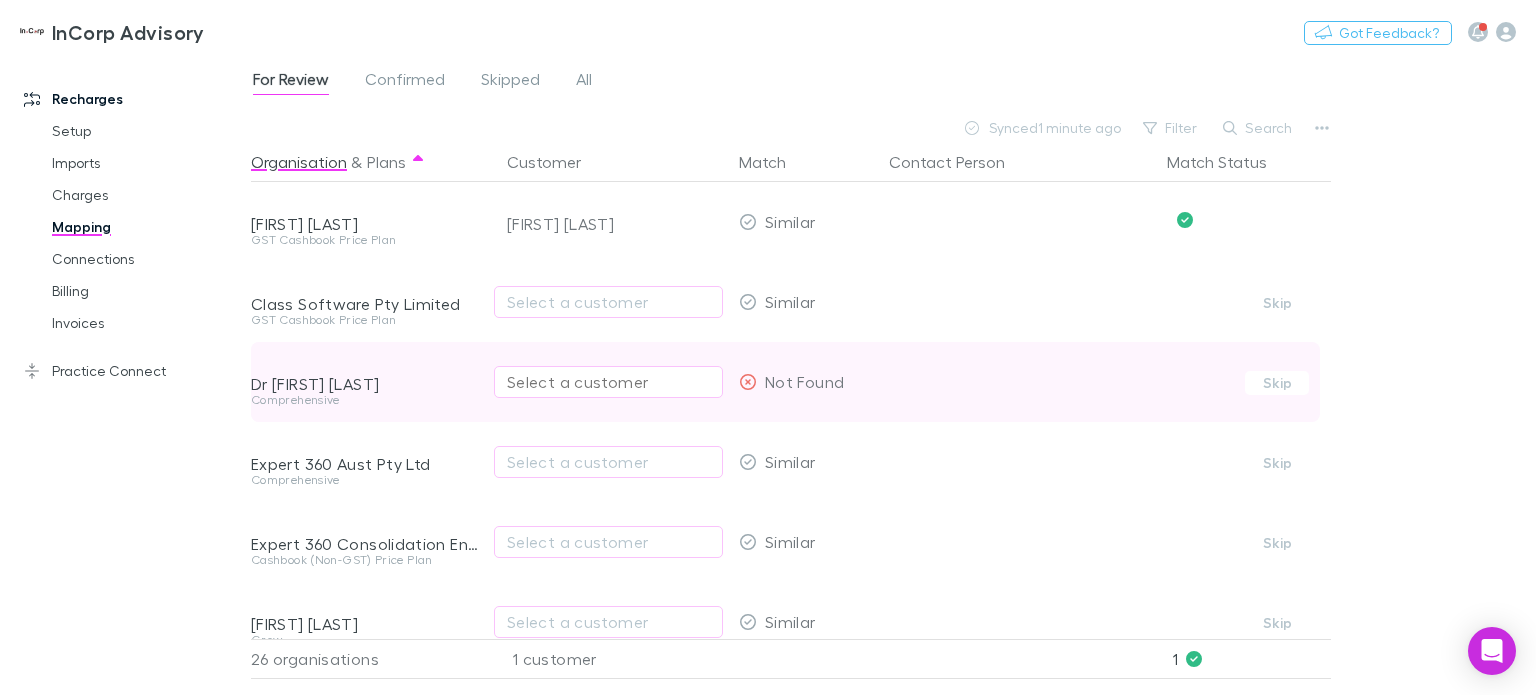 click on "Select a customer" at bounding box center (608, 382) 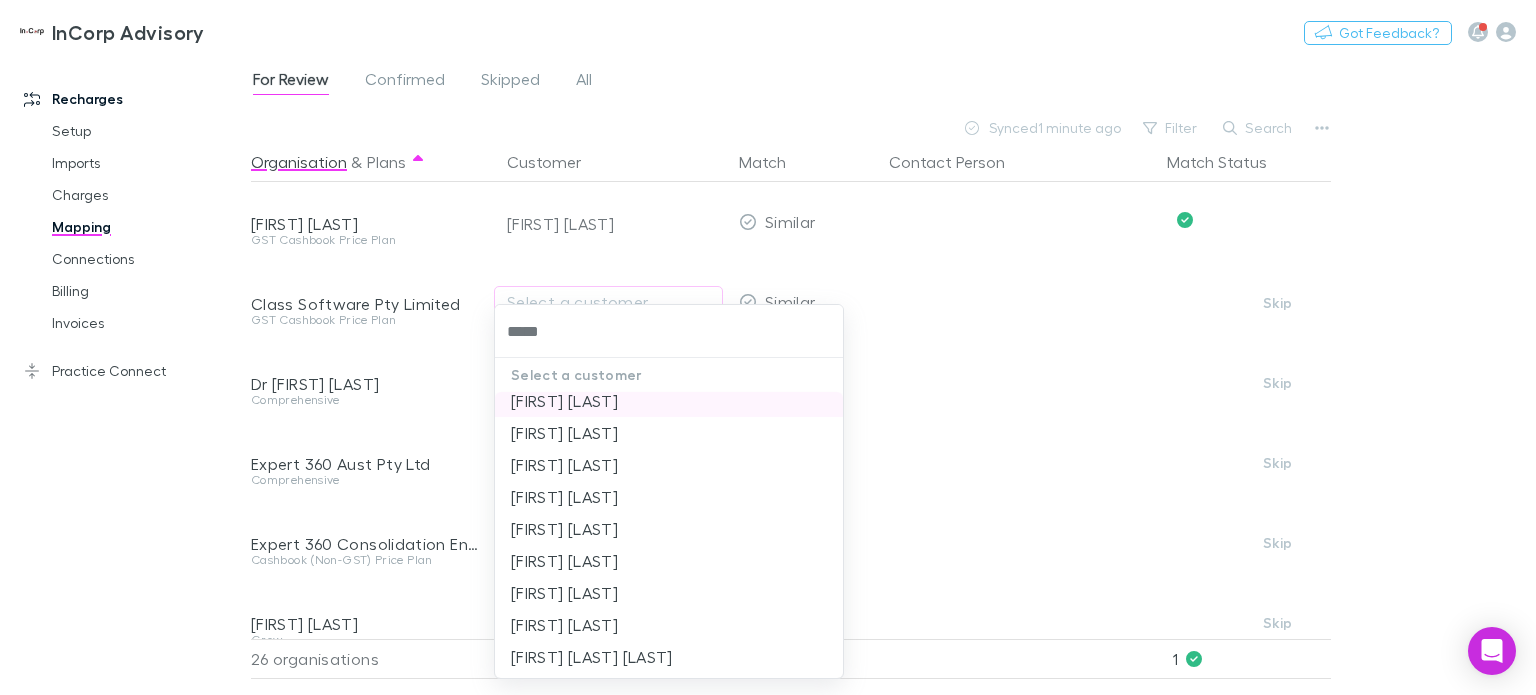 scroll, scrollTop: 0, scrollLeft: 0, axis: both 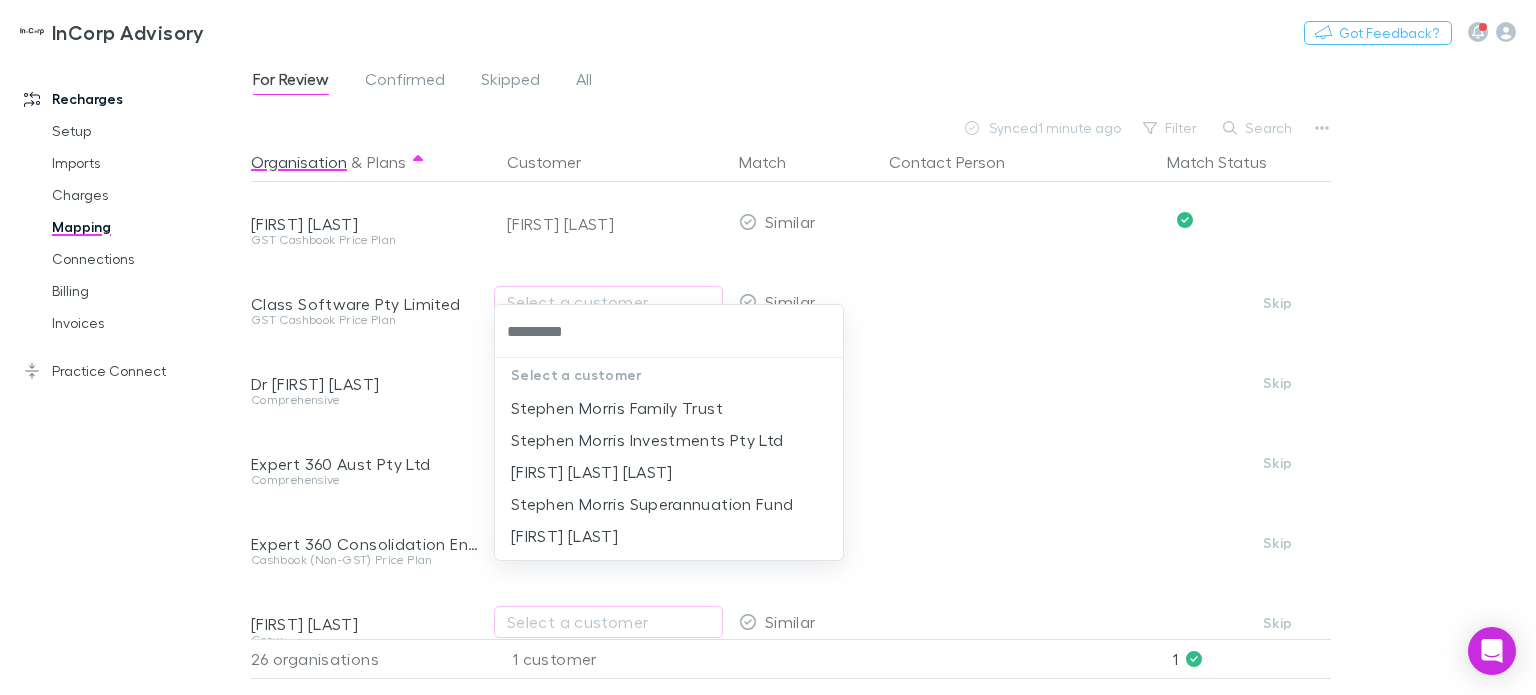 type on "**********" 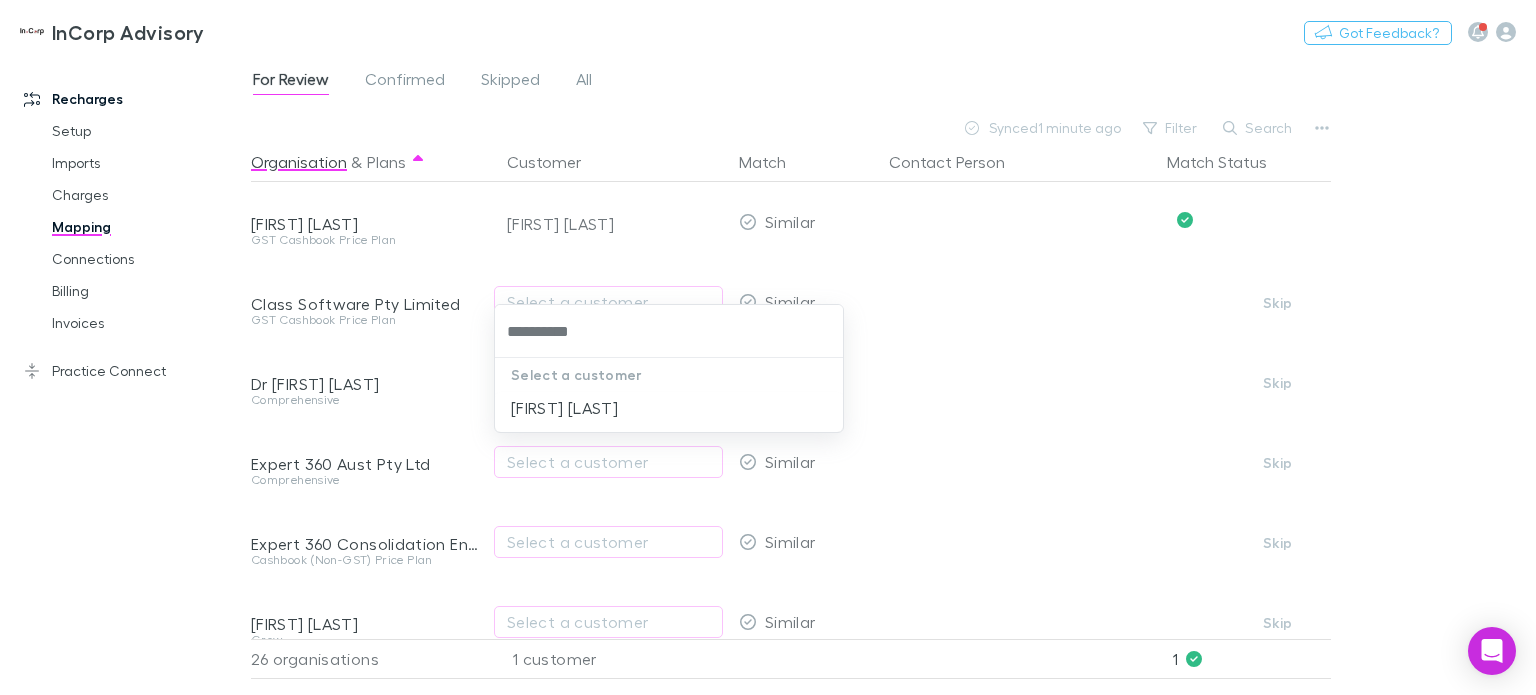 click on "[FIRST] [LAST]" at bounding box center [669, 408] 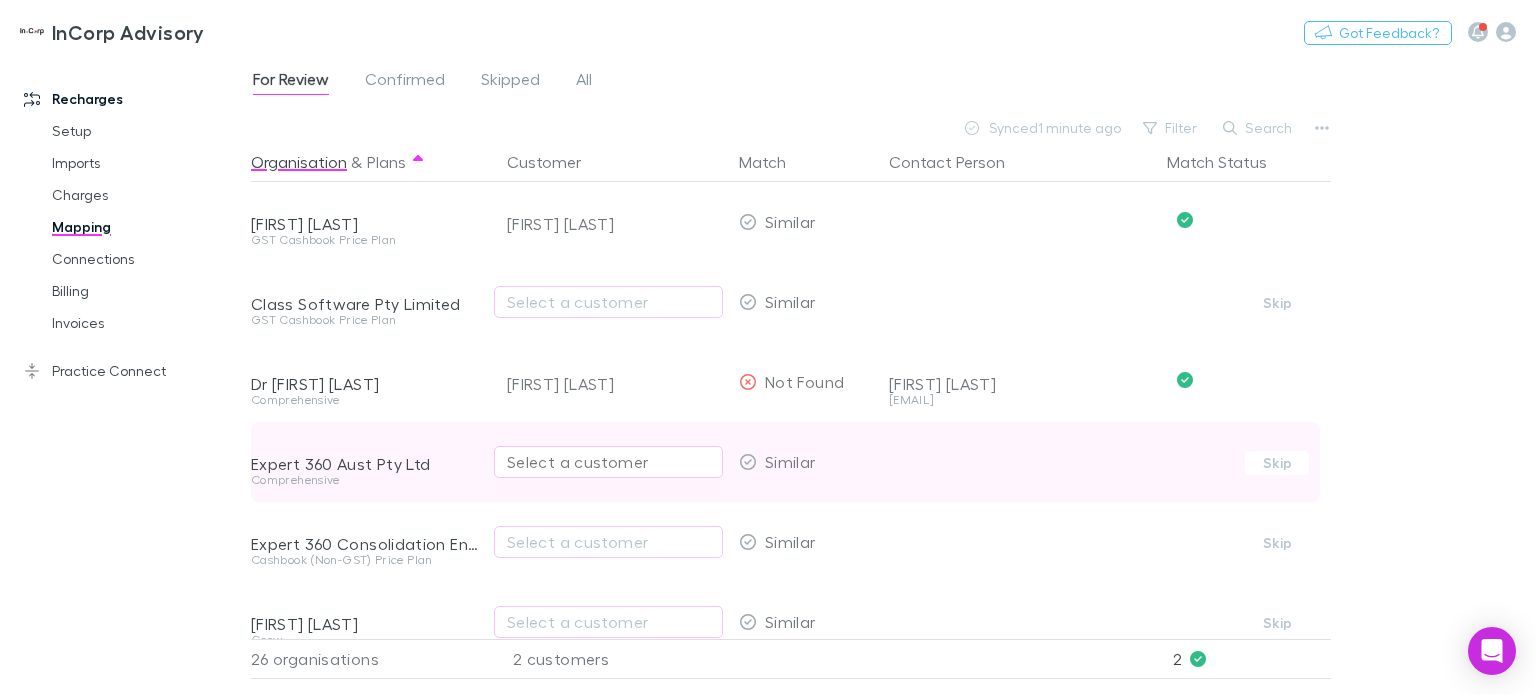 click on "Select a customer" at bounding box center (608, 462) 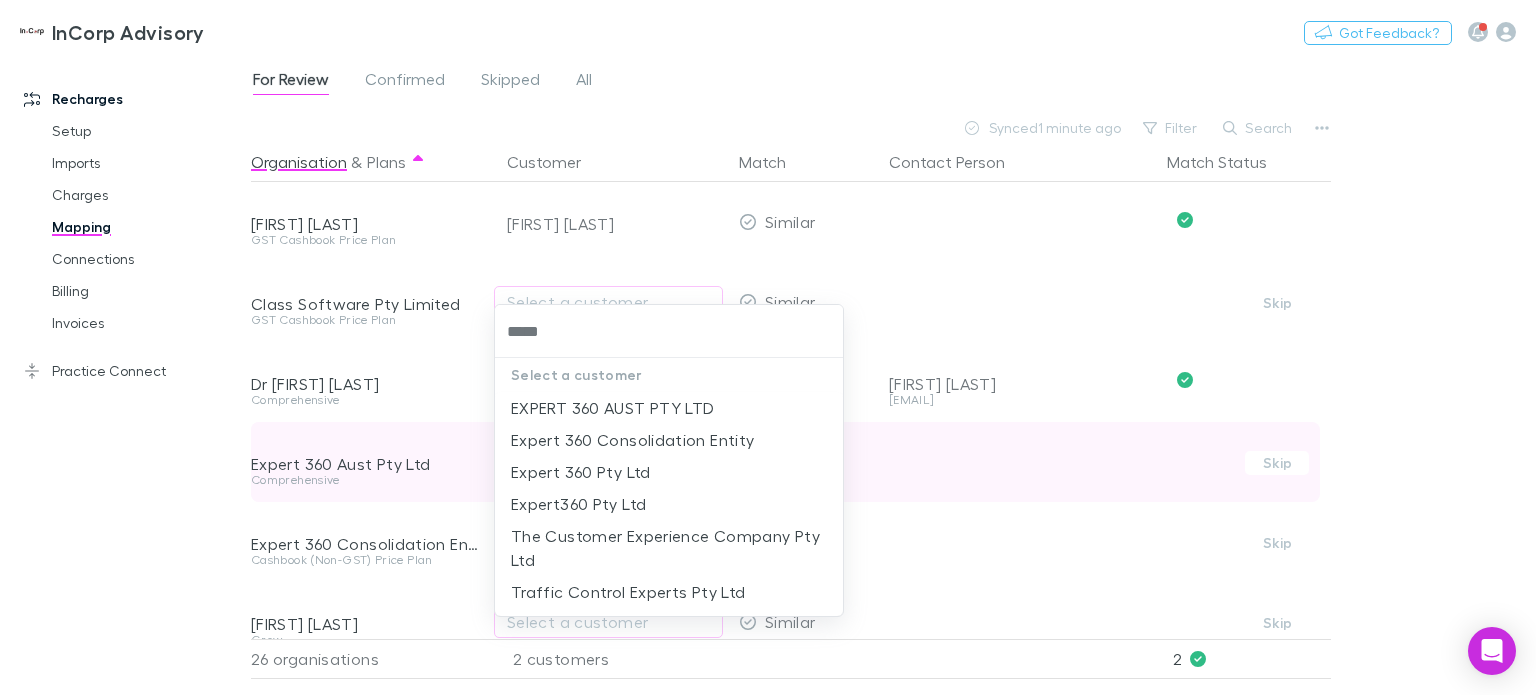 type on "******" 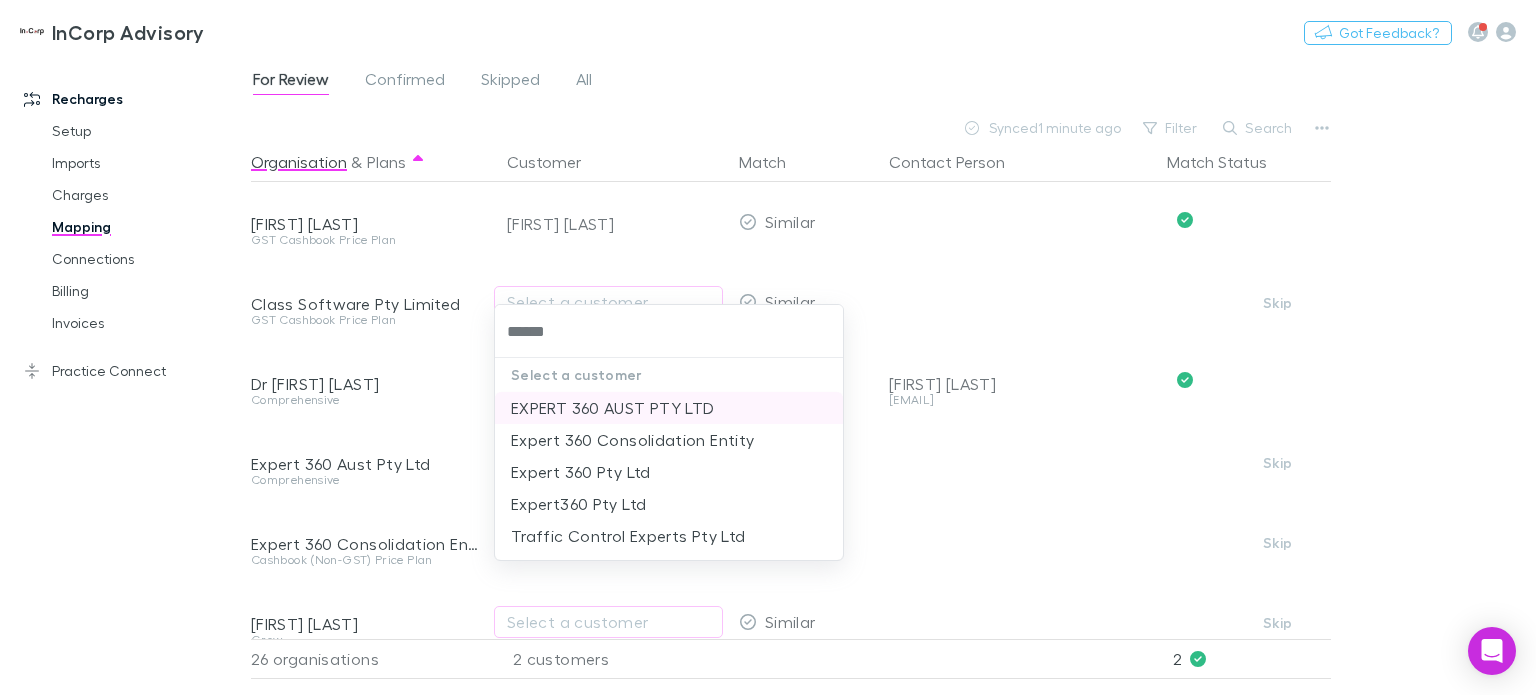 click on "EXPERT 360 AUST PTY LTD" at bounding box center [669, 408] 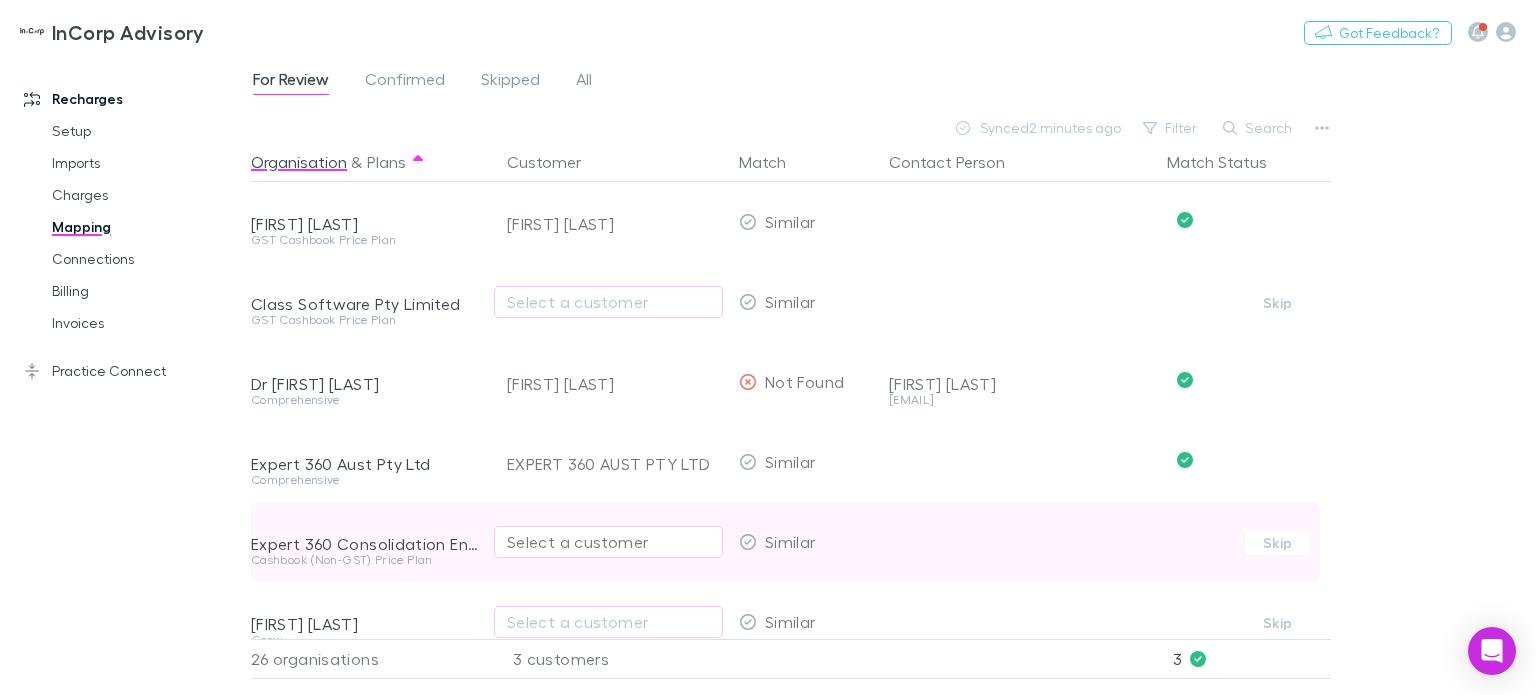 click on "Select a customer" at bounding box center [608, 542] 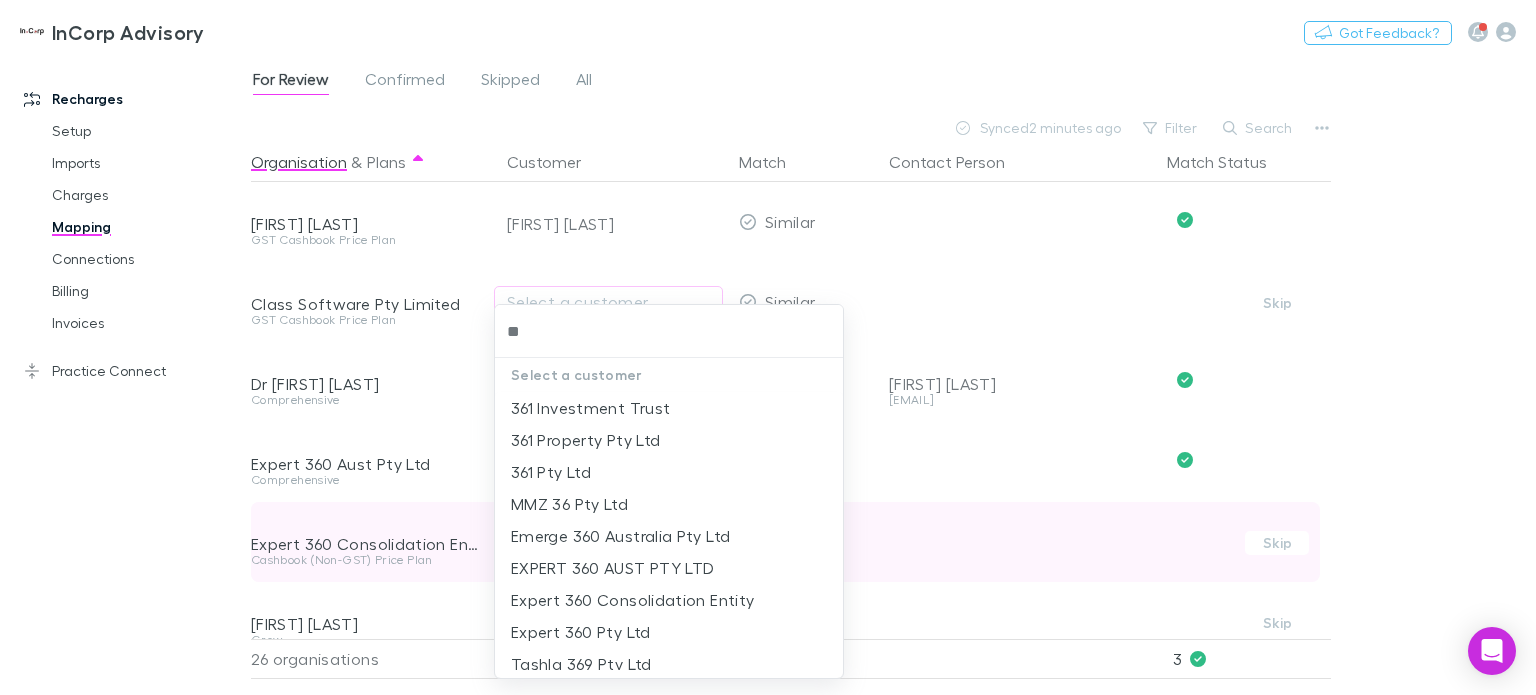 type on "***" 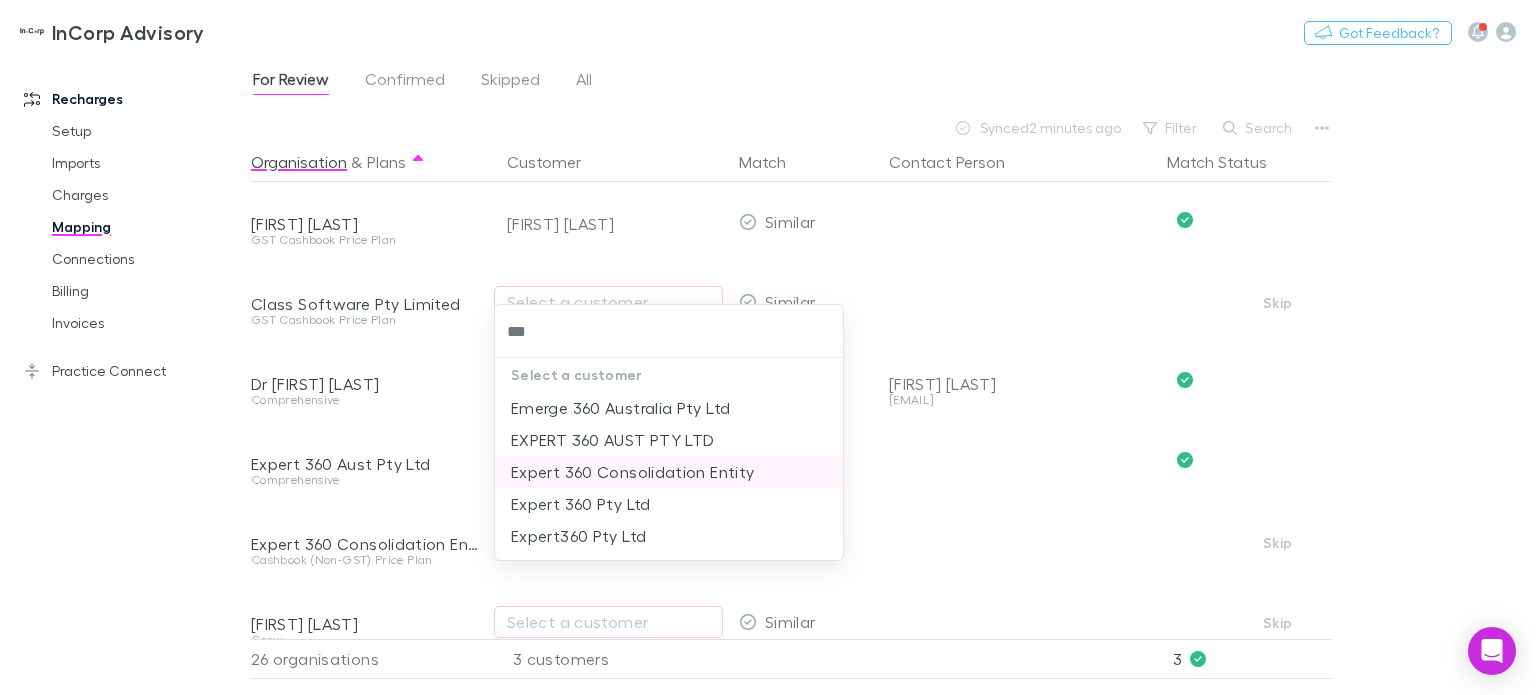 click on "Expert 360 Consolidation Entity" at bounding box center [669, 472] 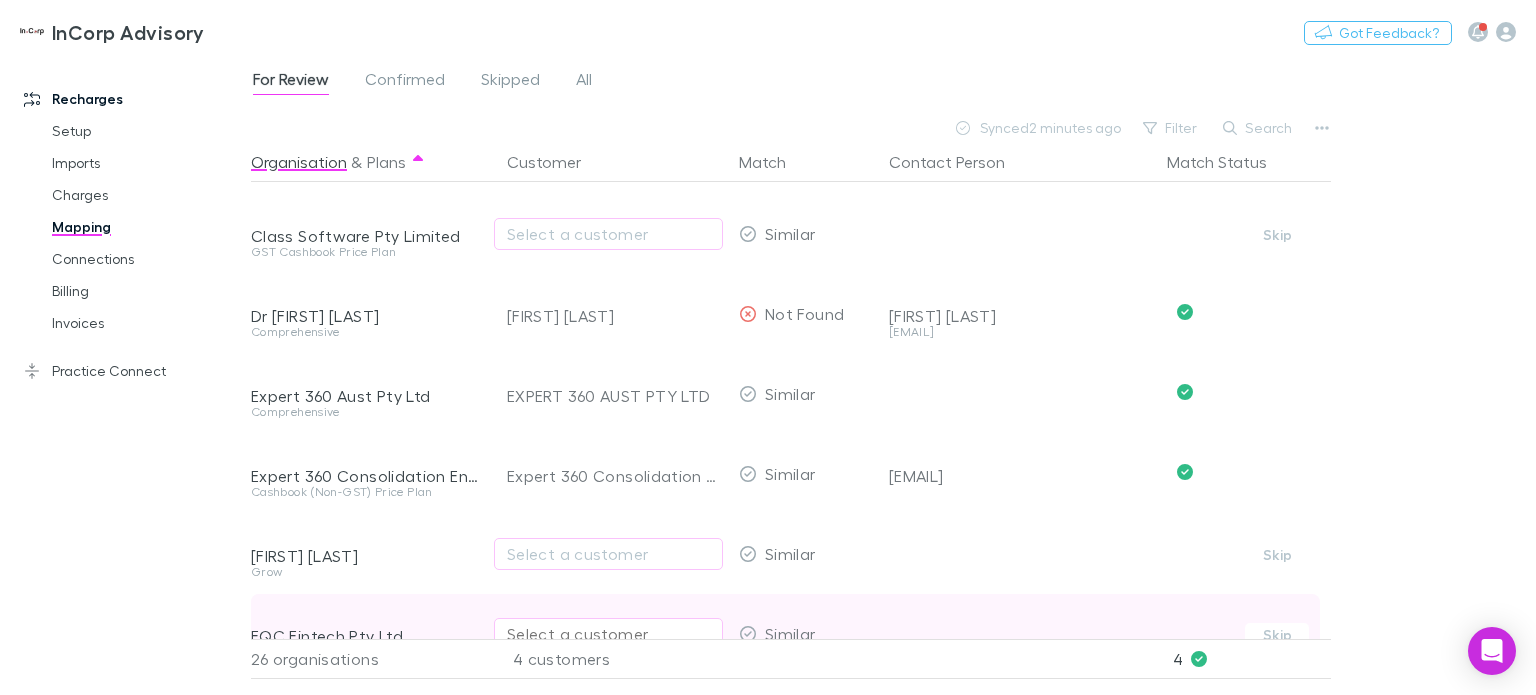scroll, scrollTop: 200, scrollLeft: 0, axis: vertical 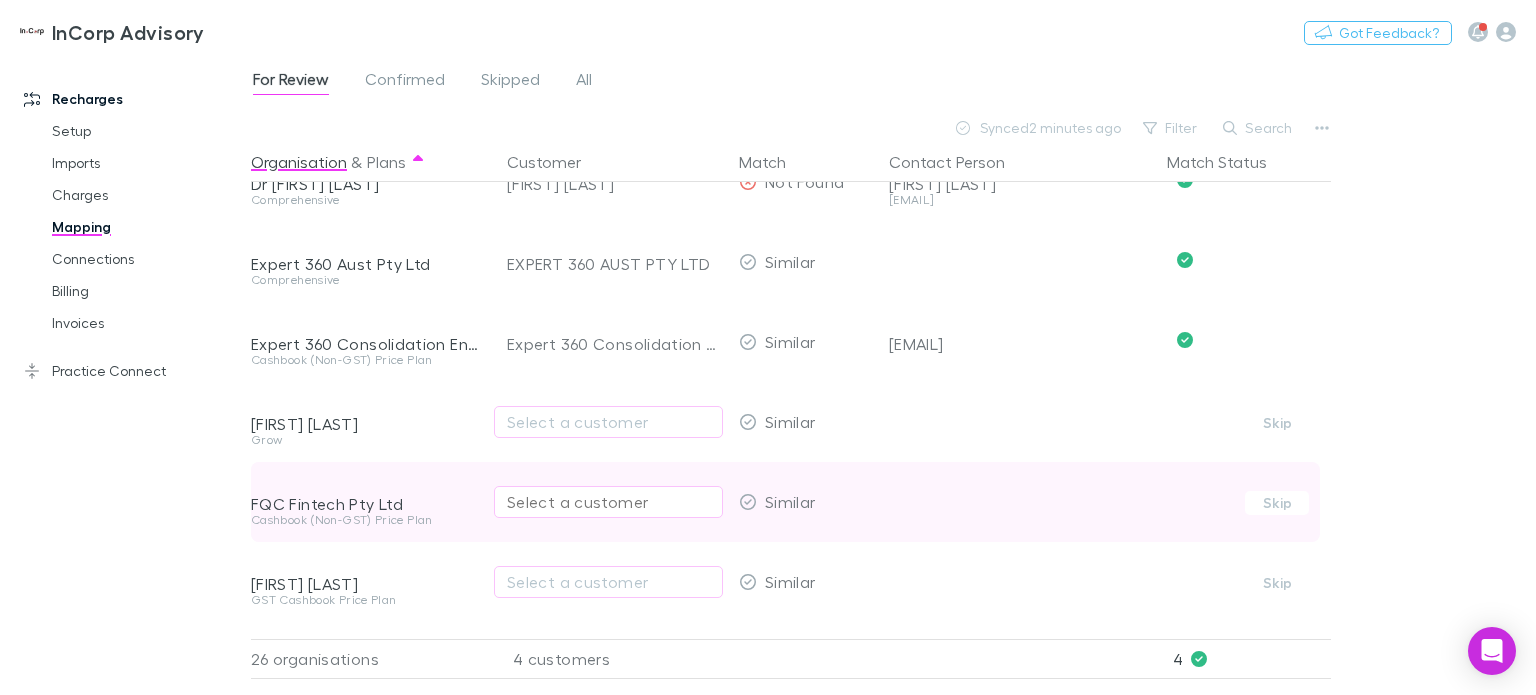 click on "Select a customer" at bounding box center [608, 502] 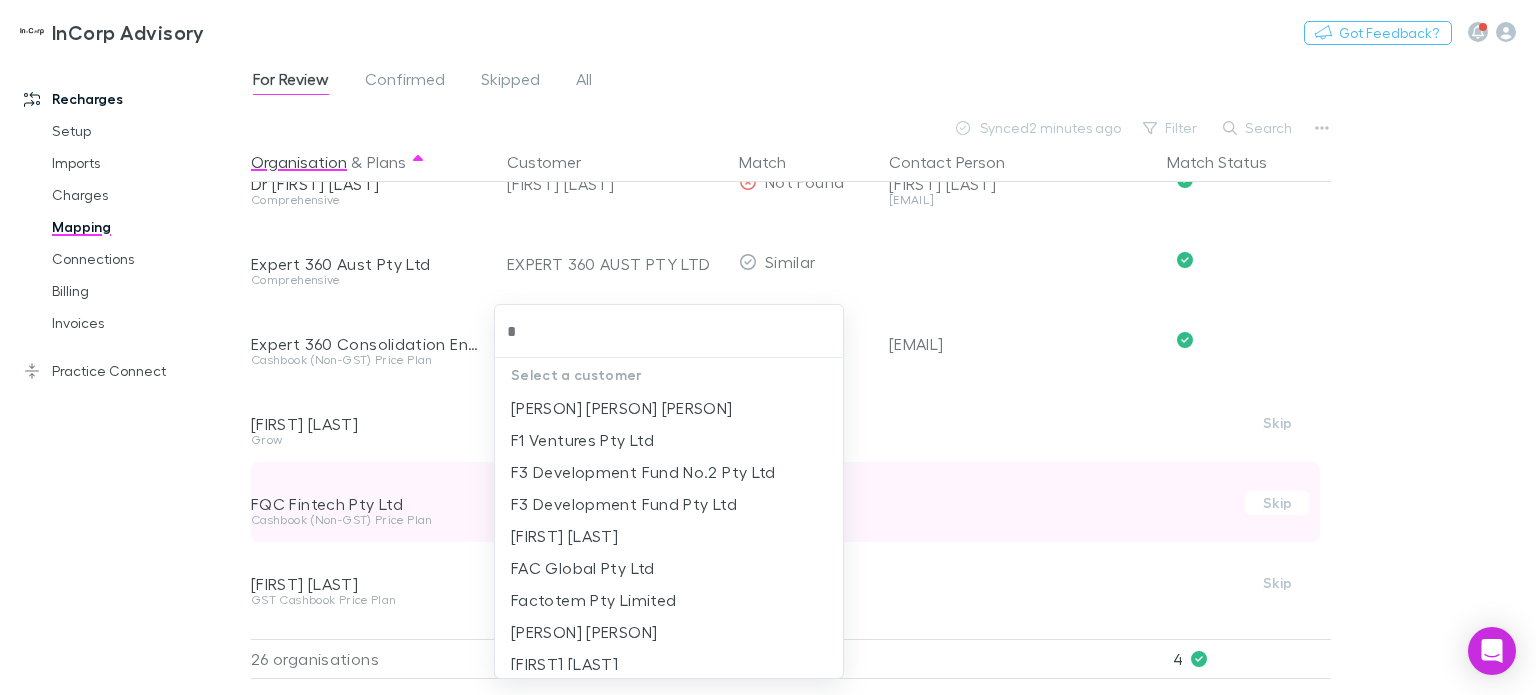 type on "**" 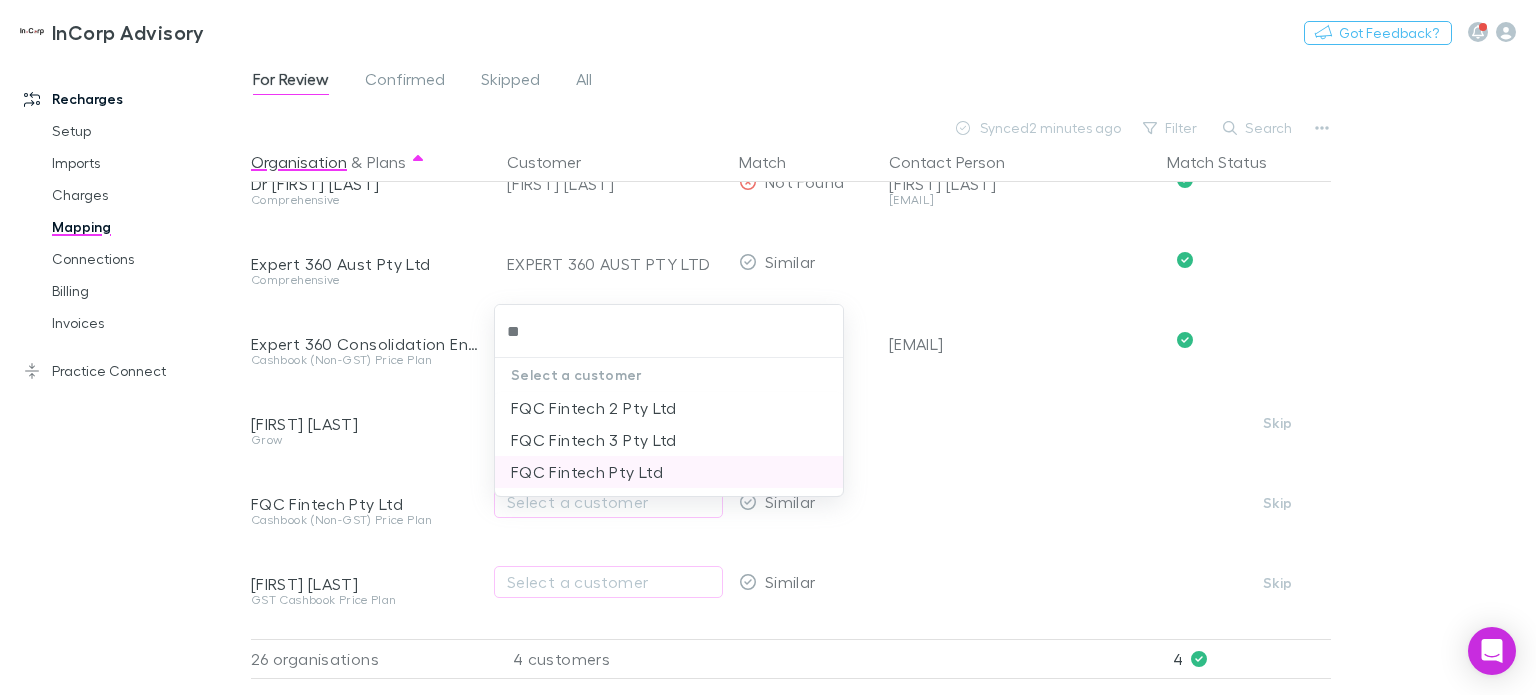 click on "FQC Fintech Pty Ltd" at bounding box center [669, 472] 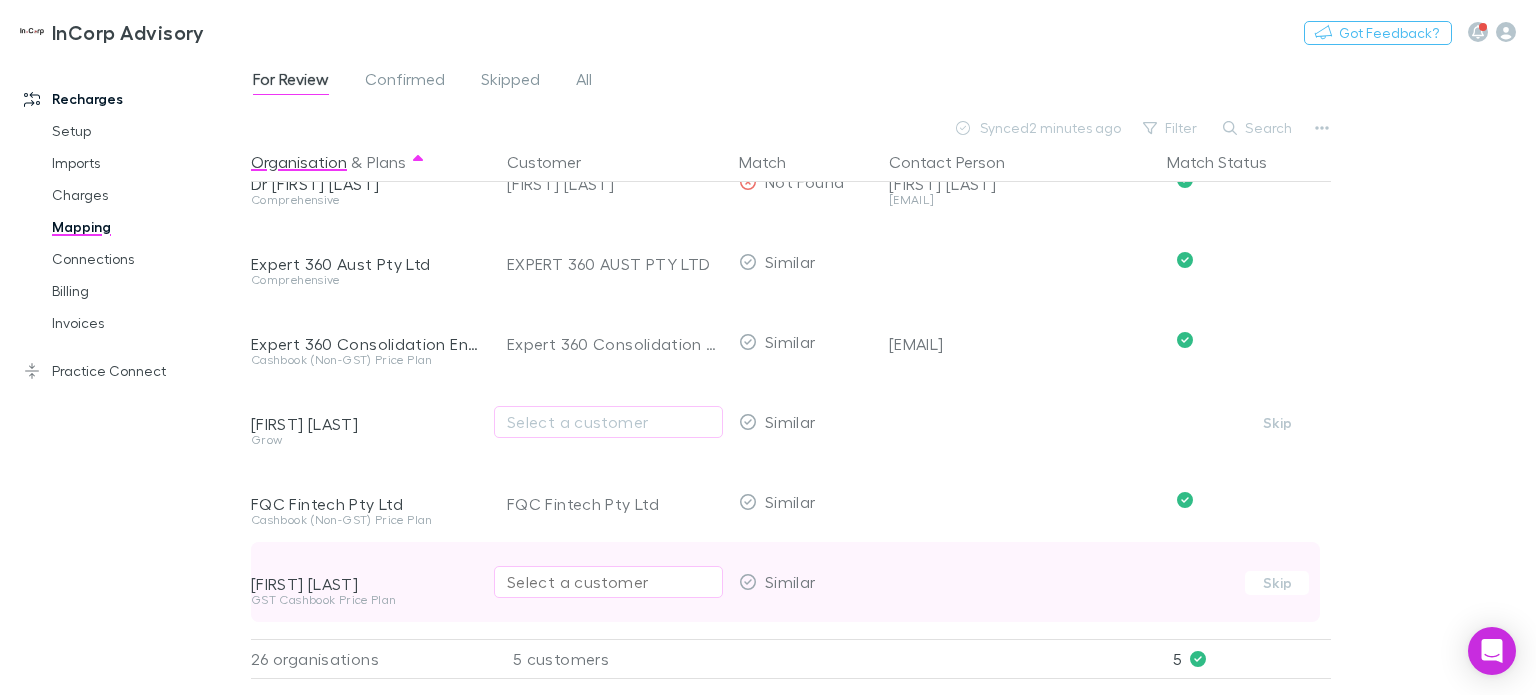 click on "Select a customer" at bounding box center [608, 582] 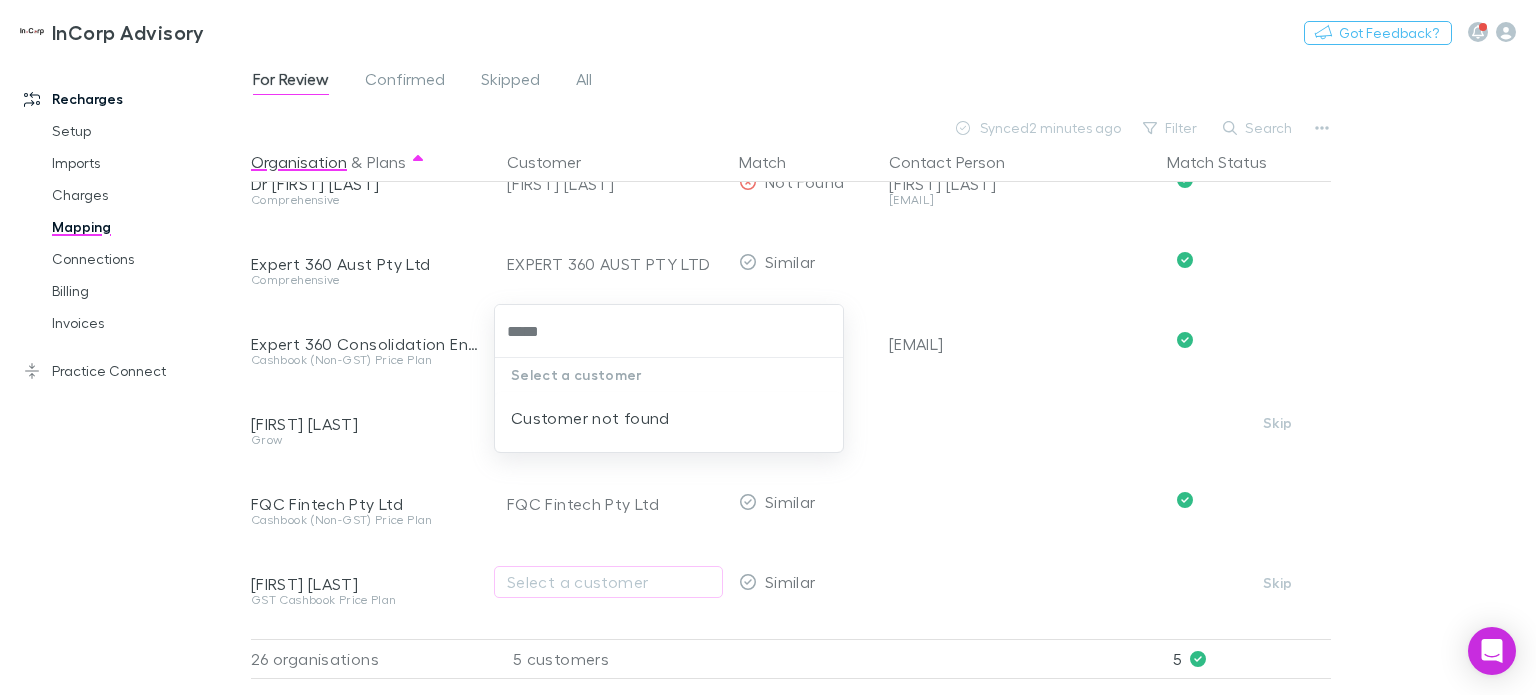 type on "*****" 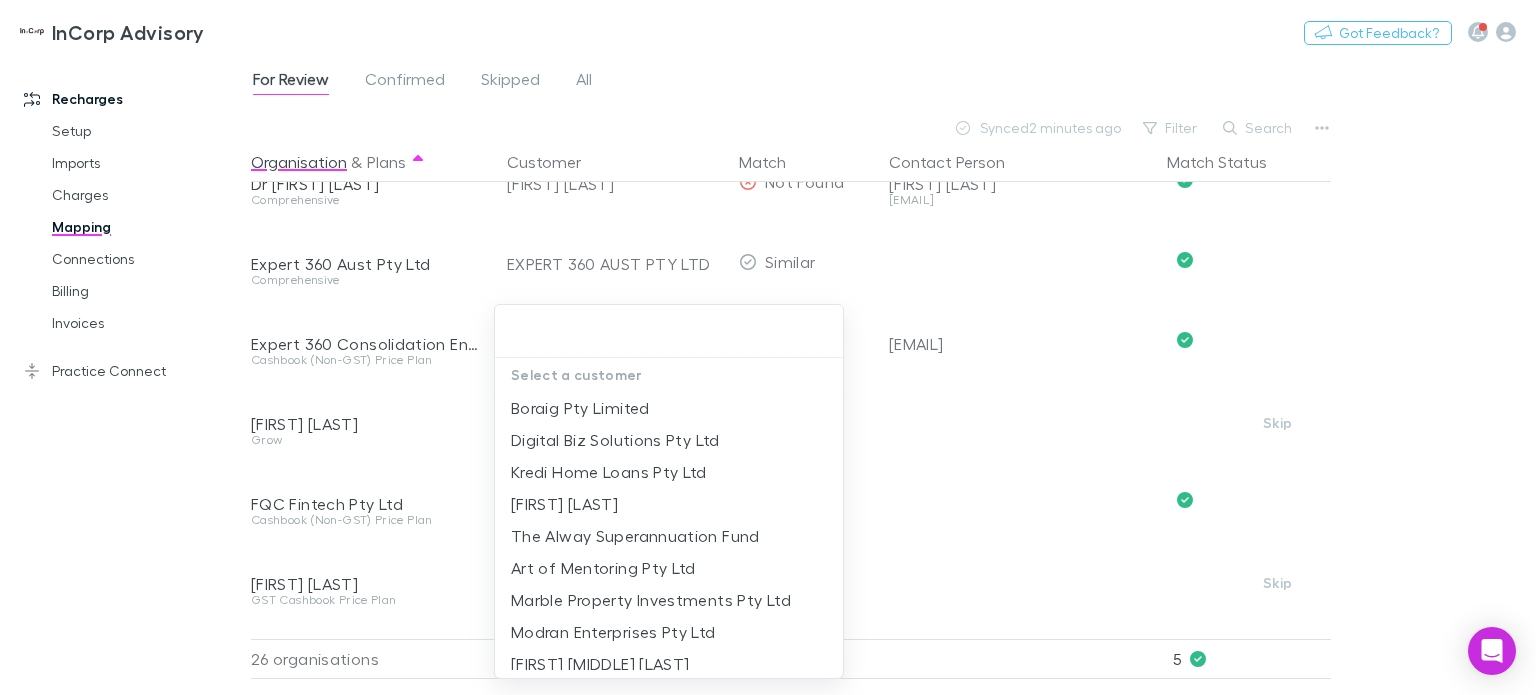 click at bounding box center (768, 347) 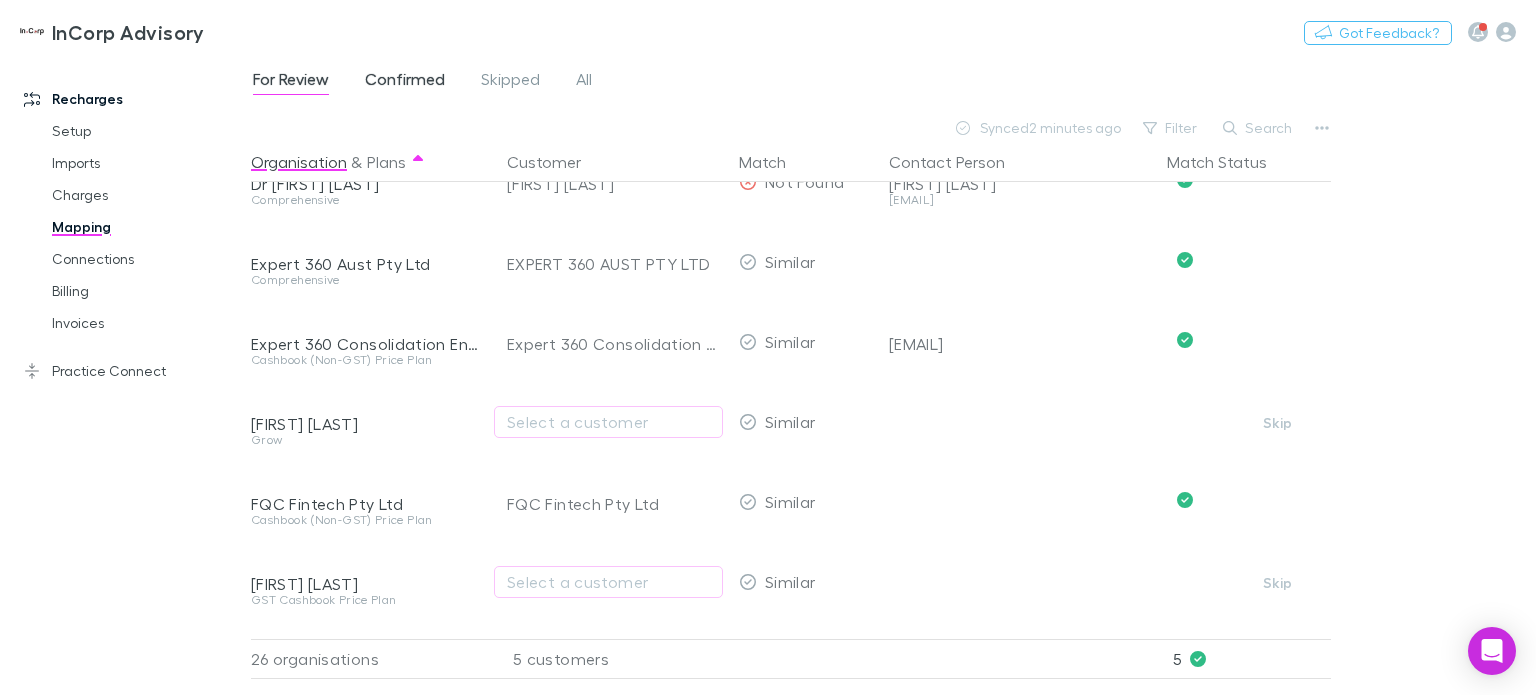 click on "Confirmed" at bounding box center [405, 82] 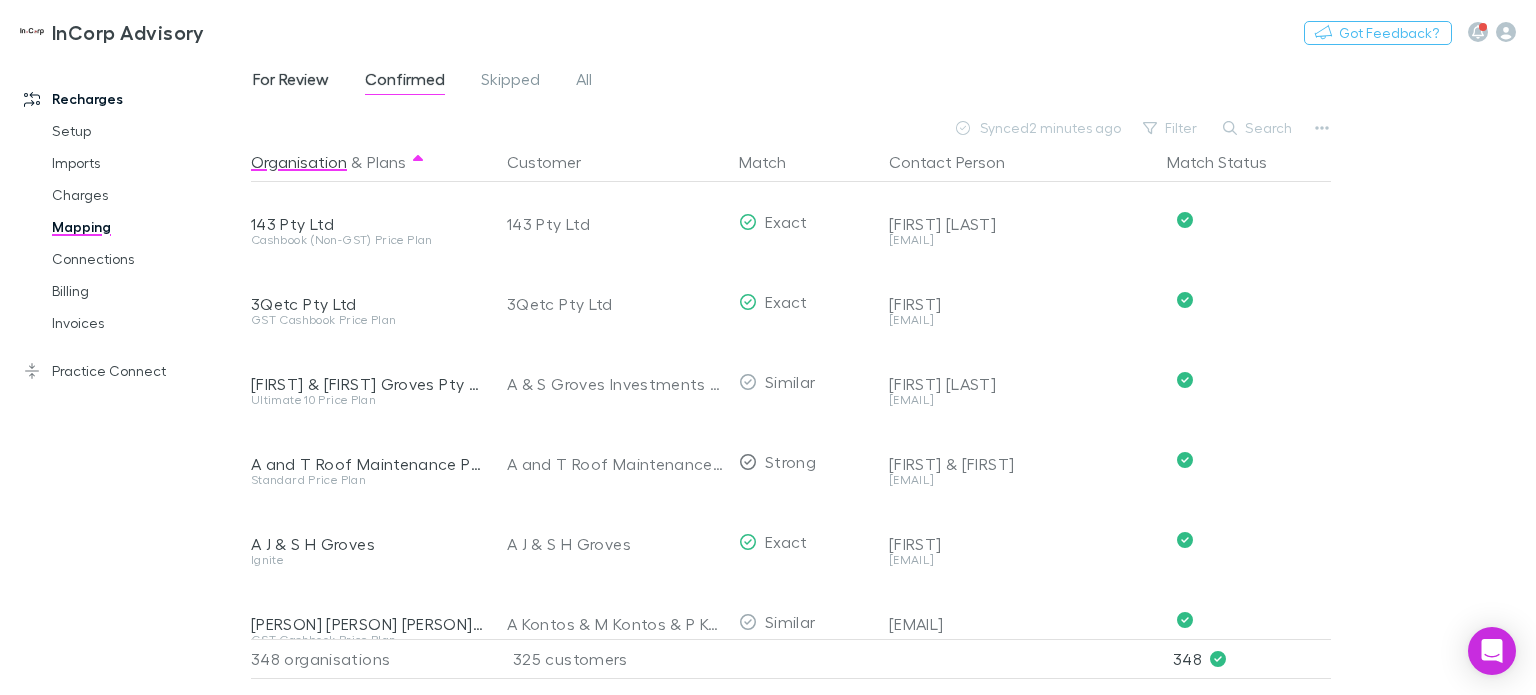 click on "For Review" at bounding box center (291, 82) 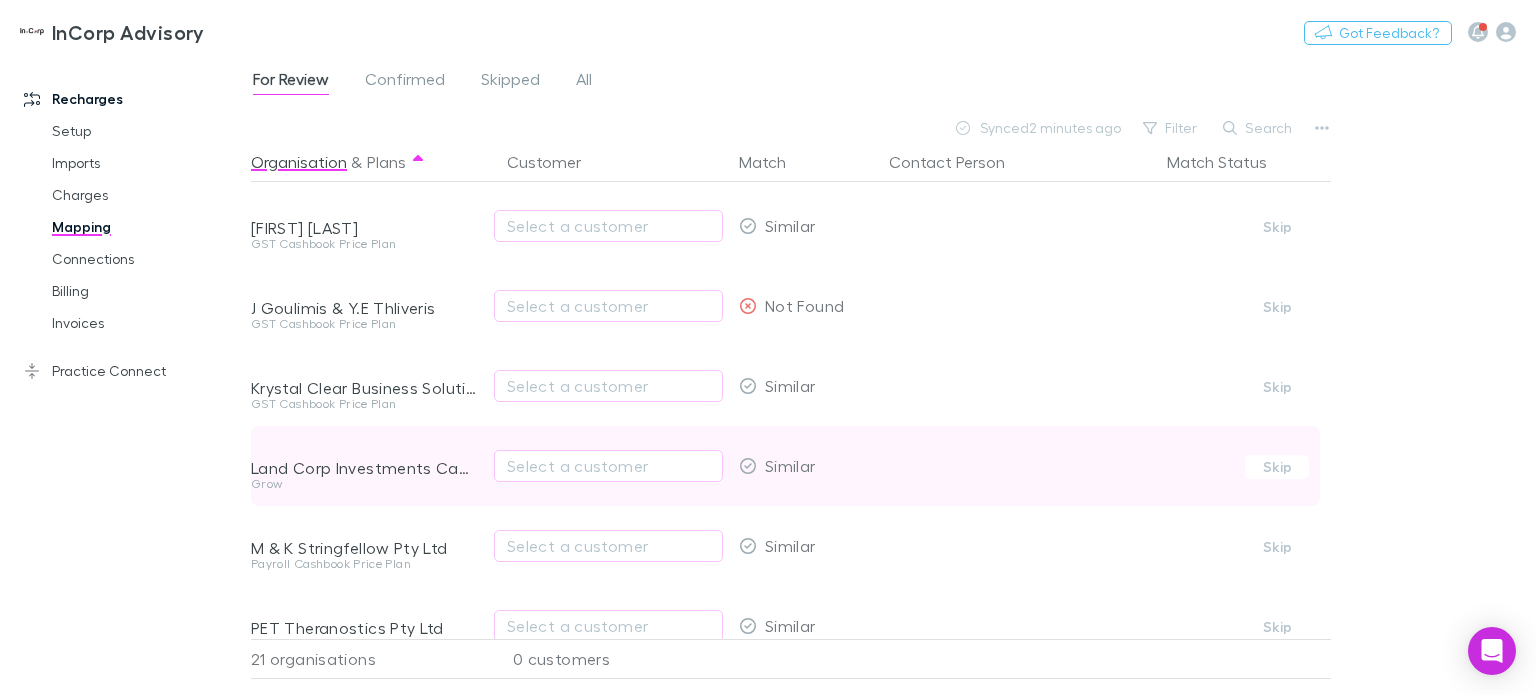 scroll, scrollTop: 200, scrollLeft: 0, axis: vertical 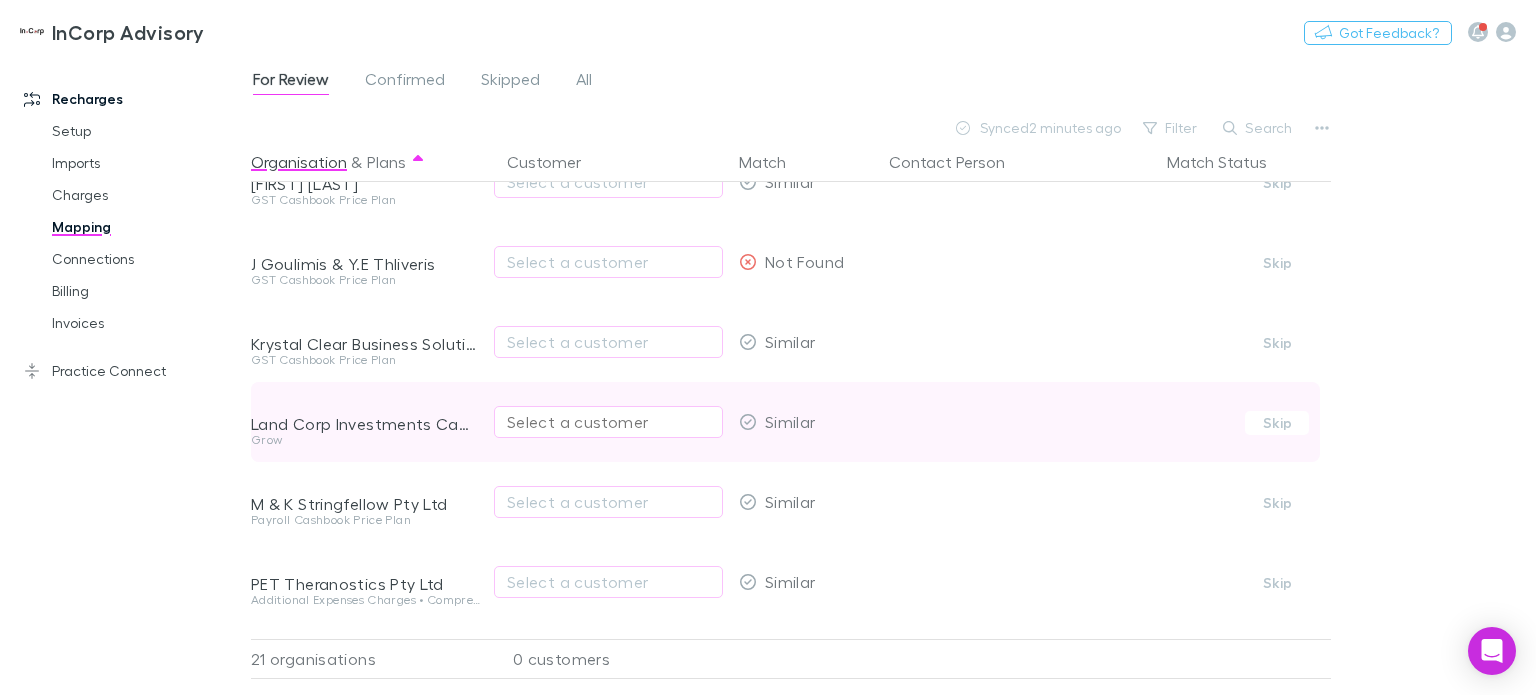 click on "Select a customer" at bounding box center [608, 422] 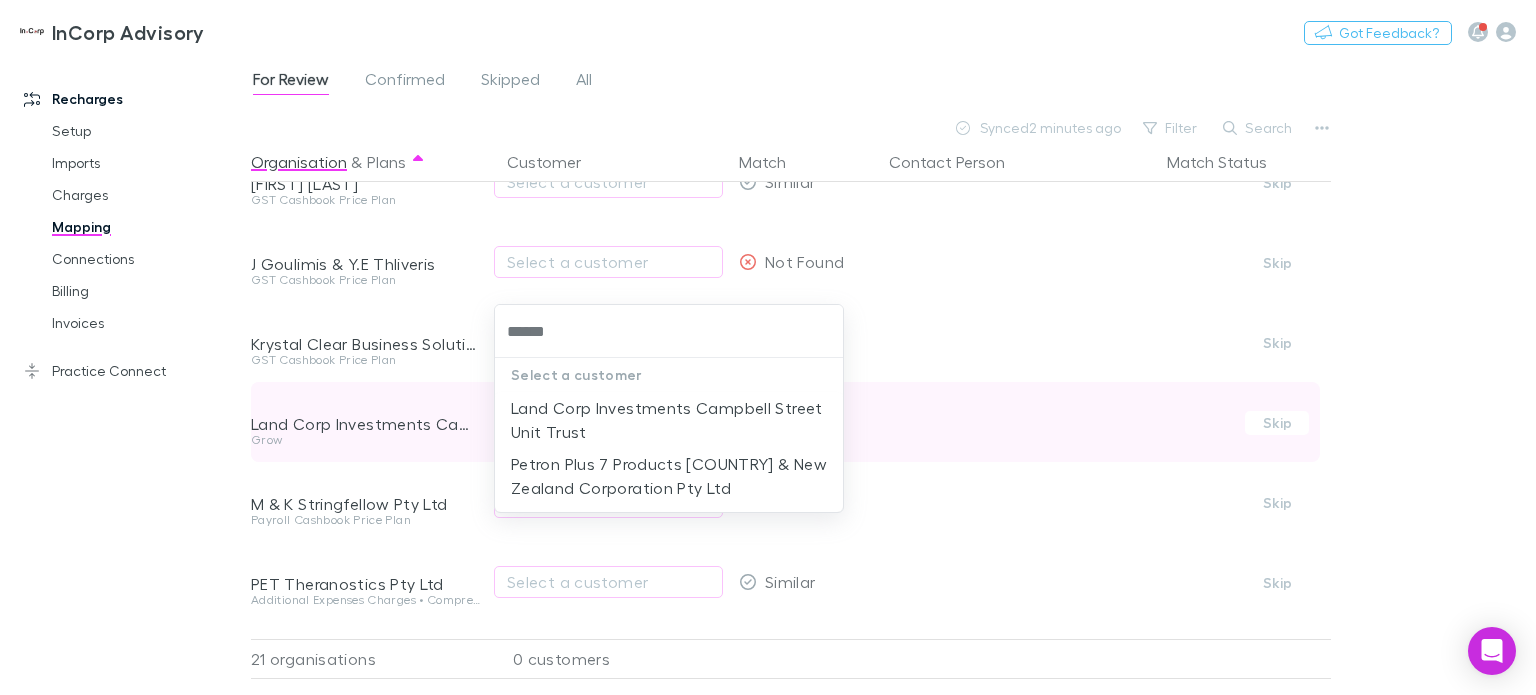 type on "*******" 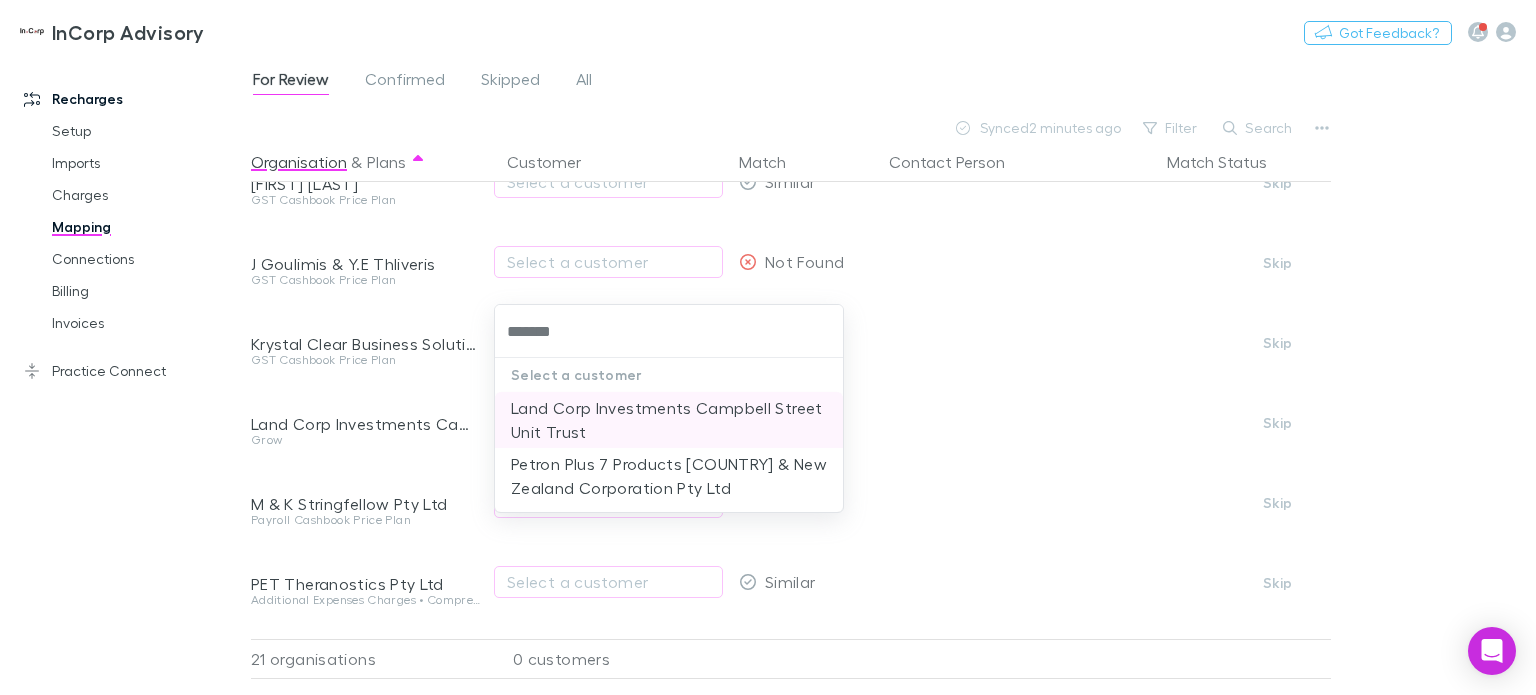 click on "Land Corp Investments Campbell Street Unit Trust" at bounding box center [669, 420] 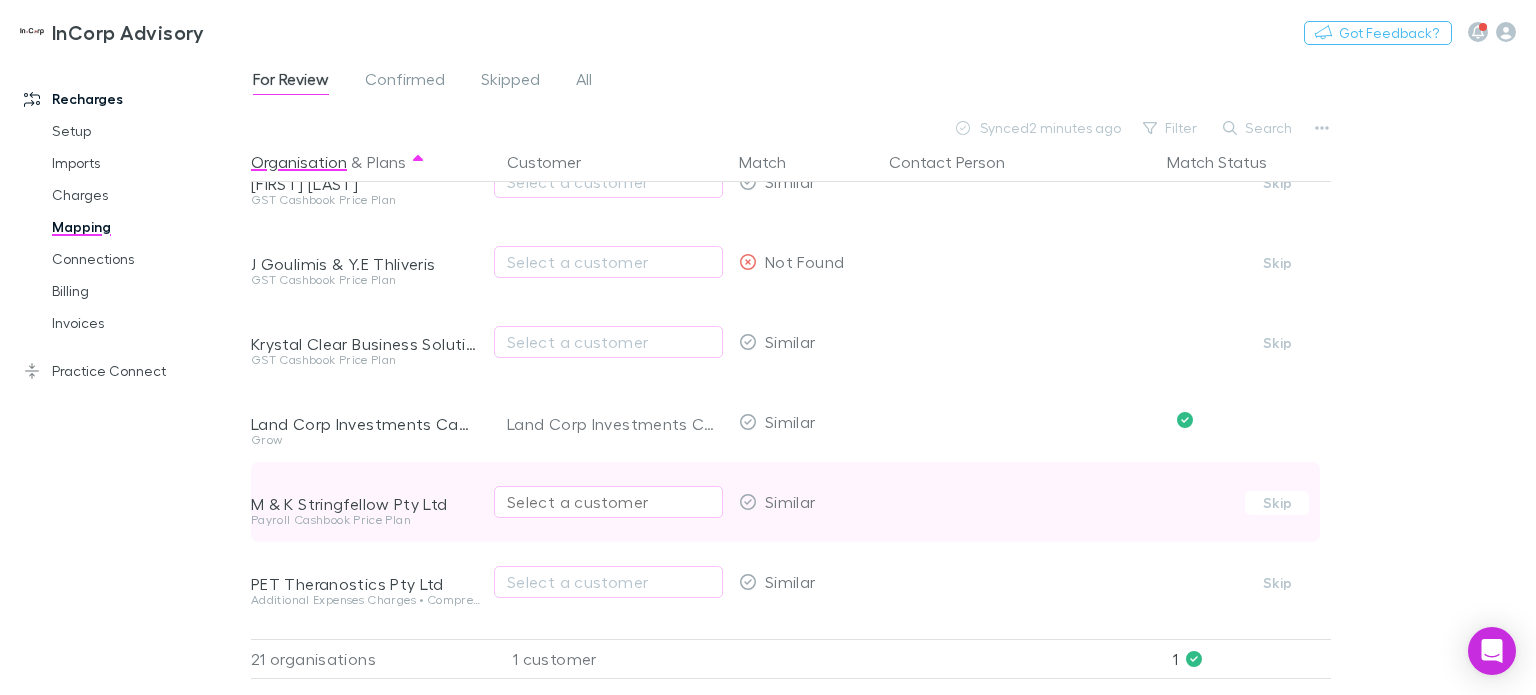 click on "Select a customer" at bounding box center [608, 502] 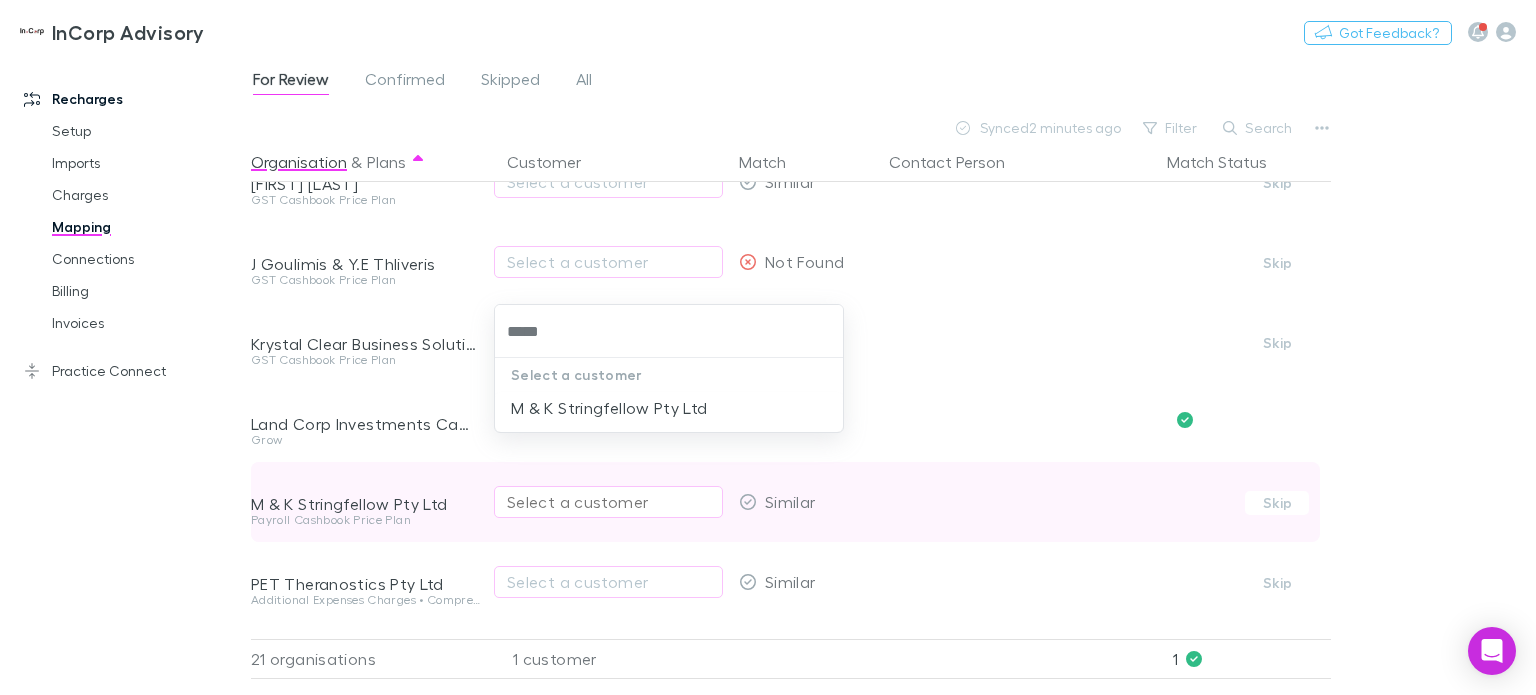 type on "******" 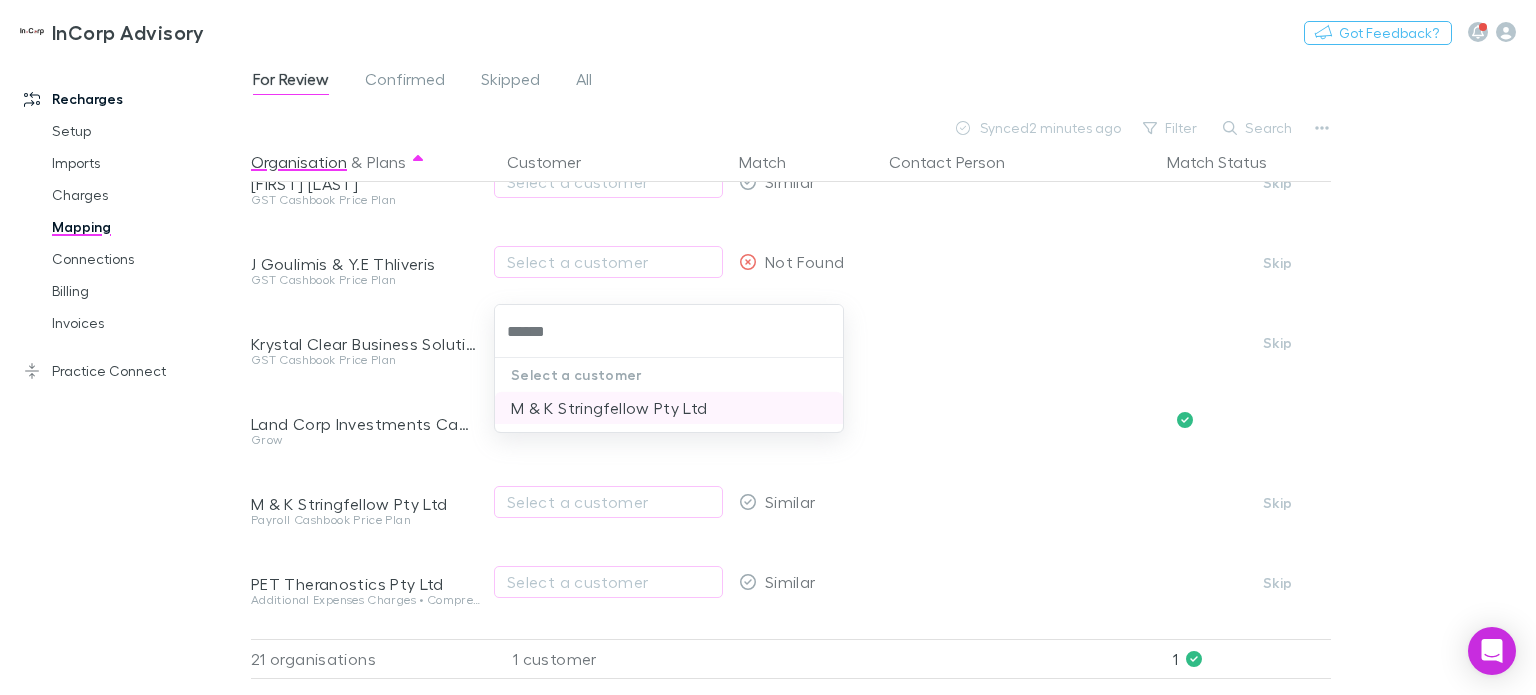click on "M & K Stringfellow Pty Ltd" at bounding box center (669, 408) 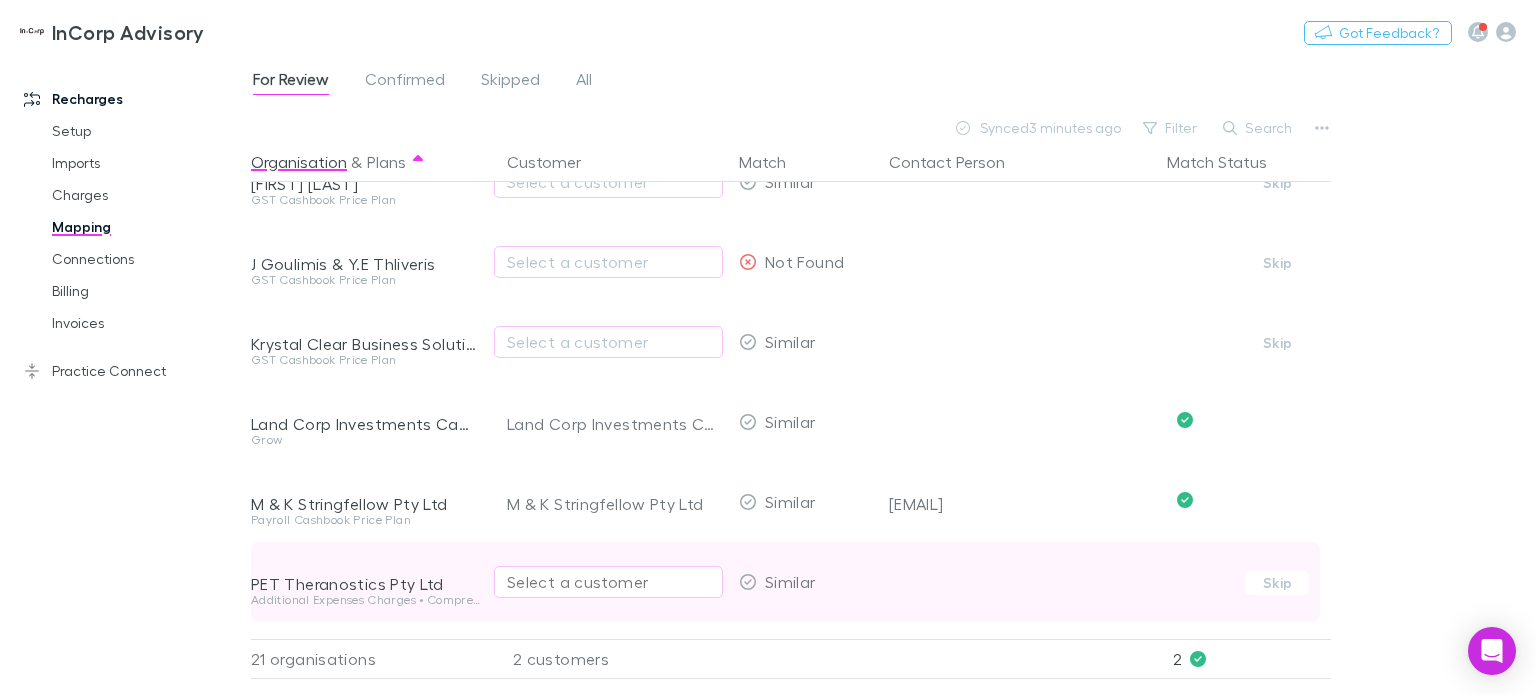 click on "Select a customer" at bounding box center (608, 582) 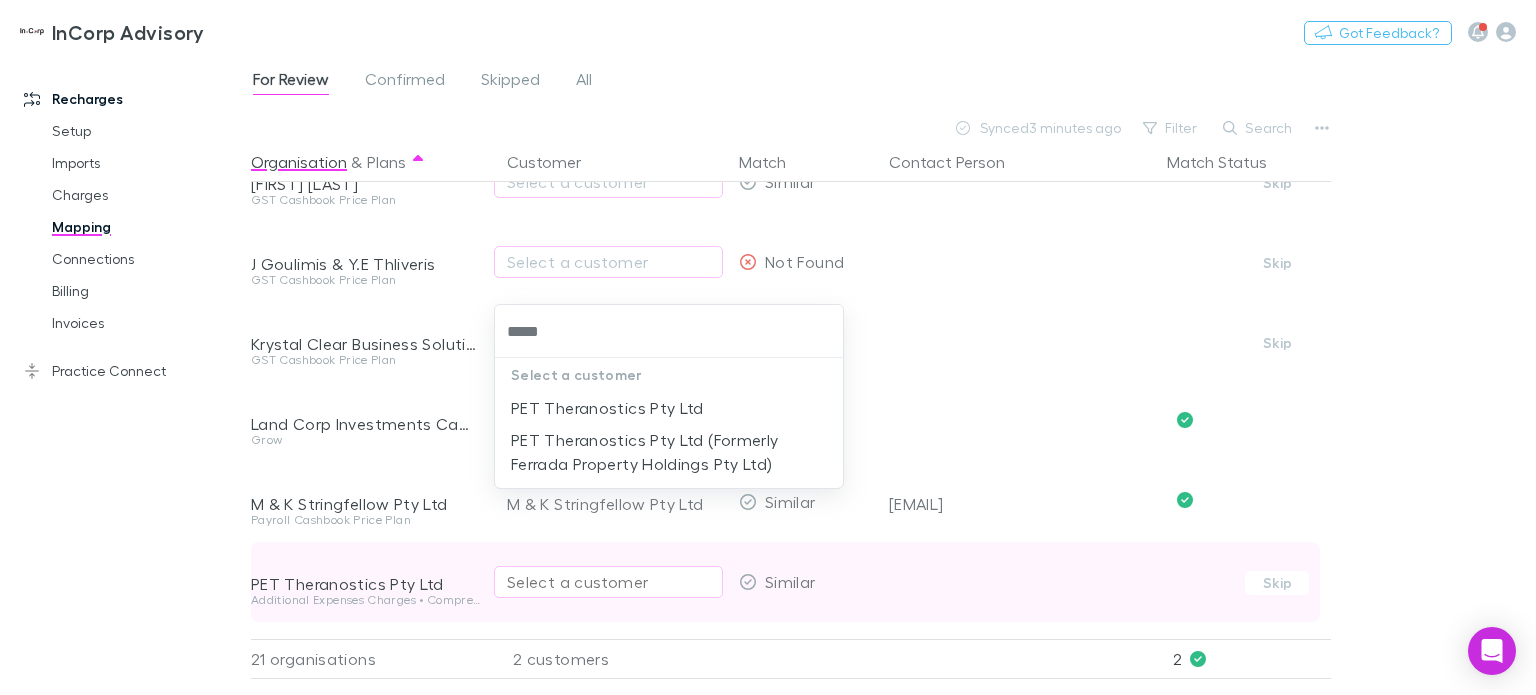 type on "******" 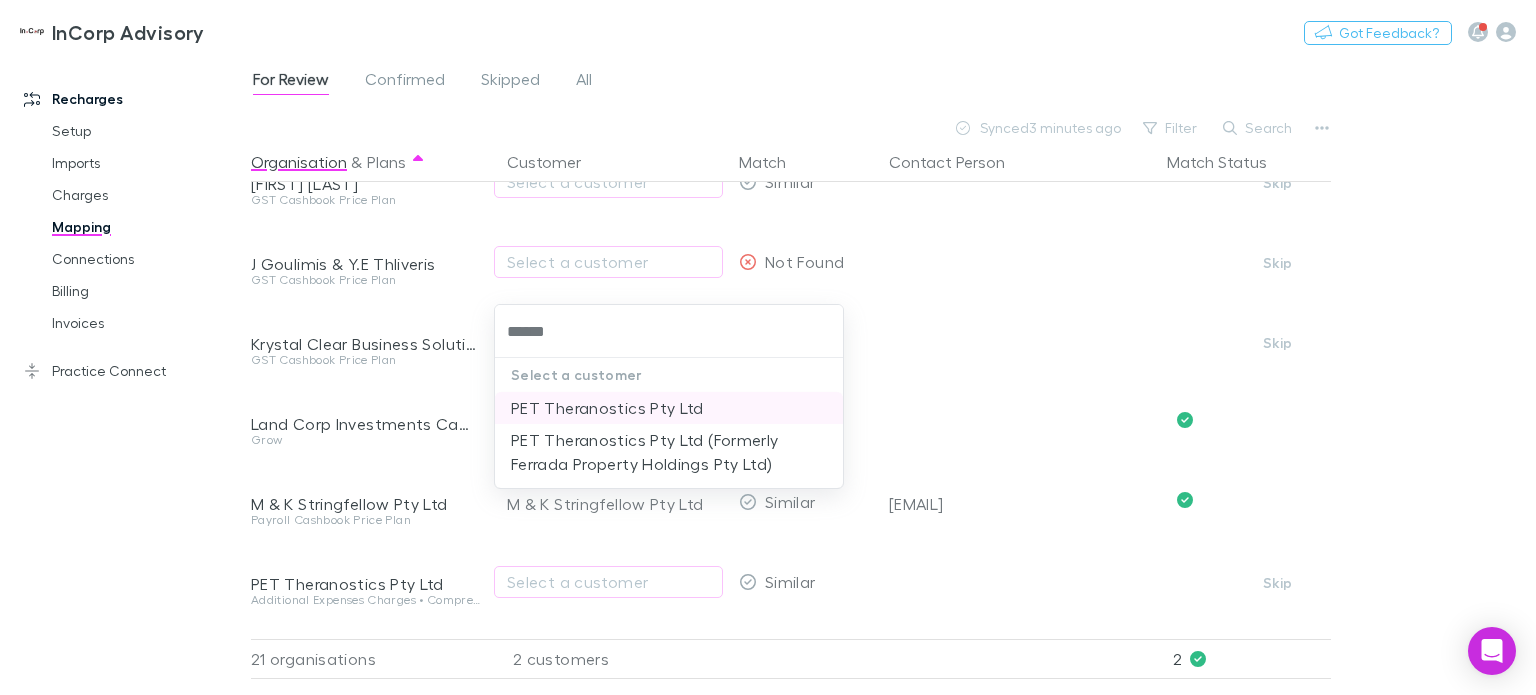 click on "PET Theranostics Pty Ltd" at bounding box center (669, 408) 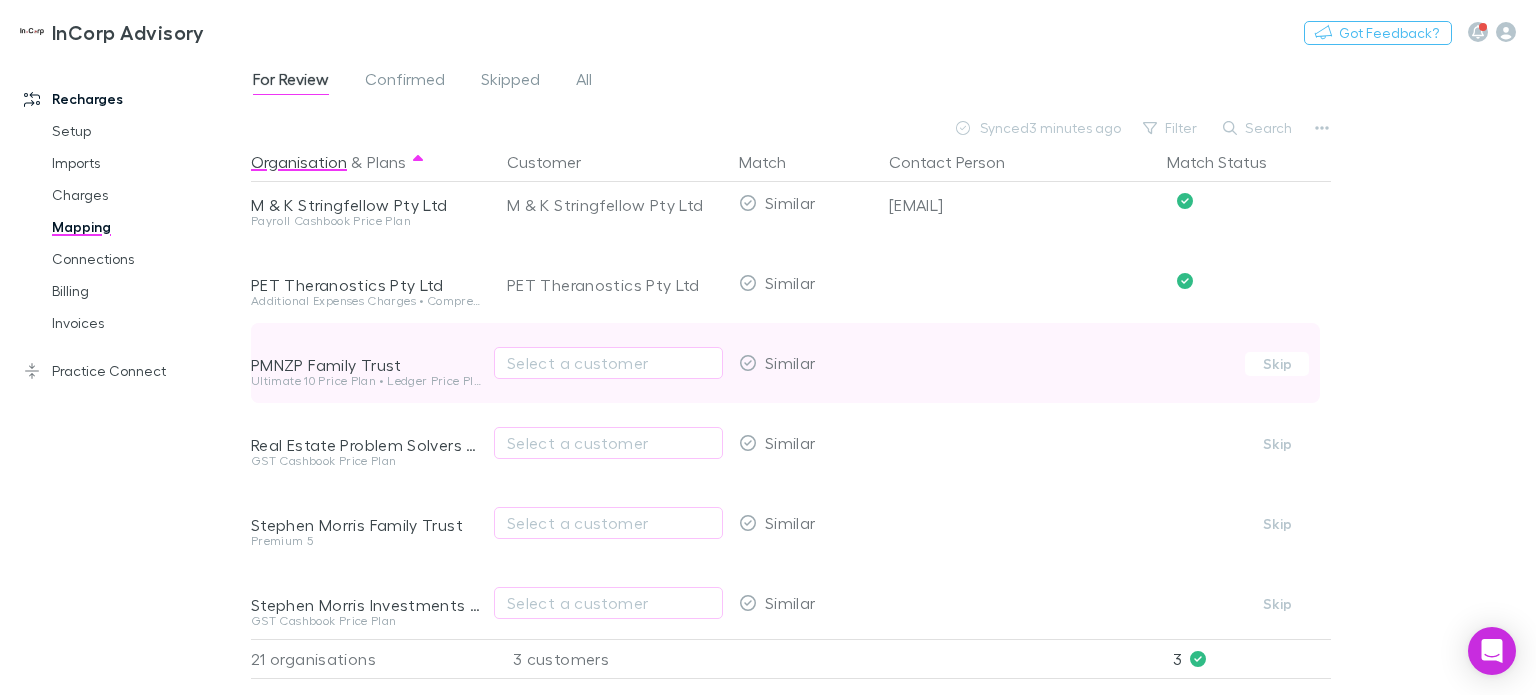 scroll, scrollTop: 500, scrollLeft: 0, axis: vertical 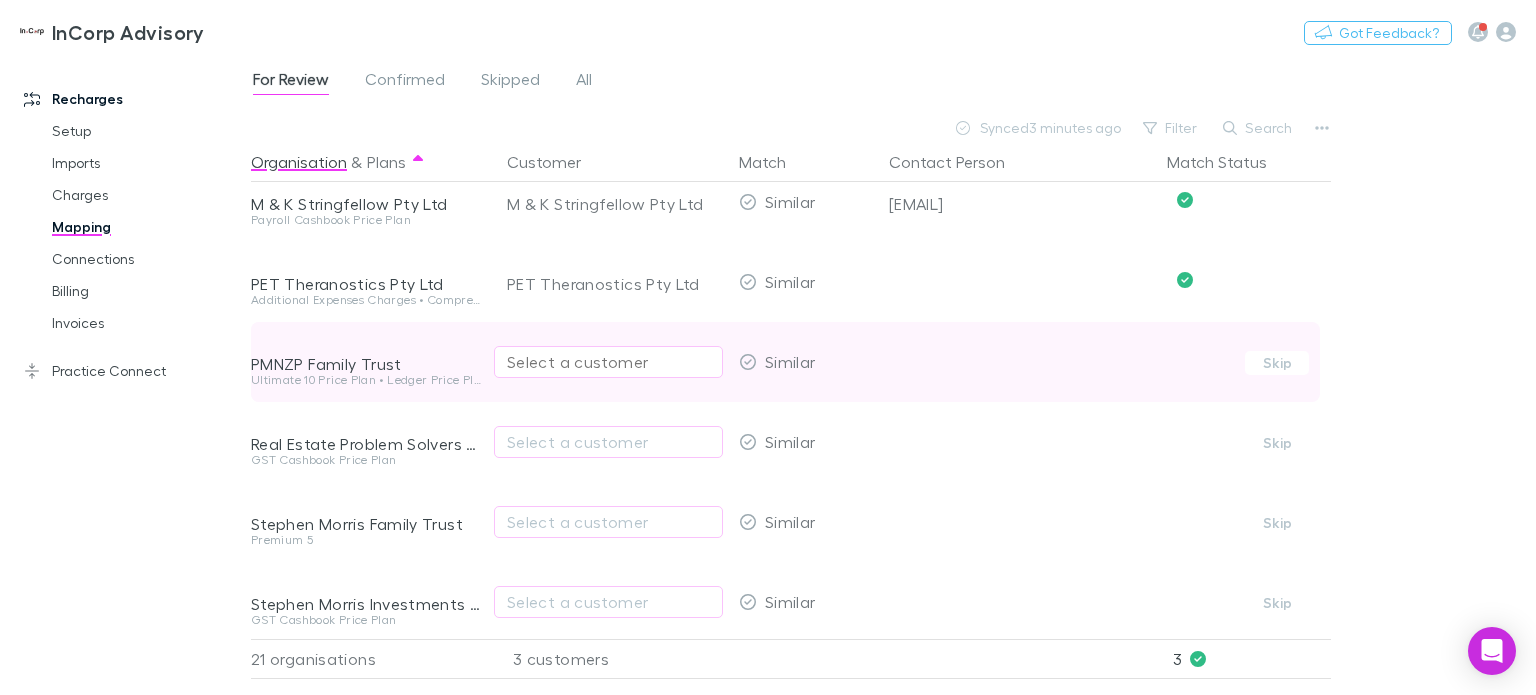 click on "Select a customer" at bounding box center (608, 362) 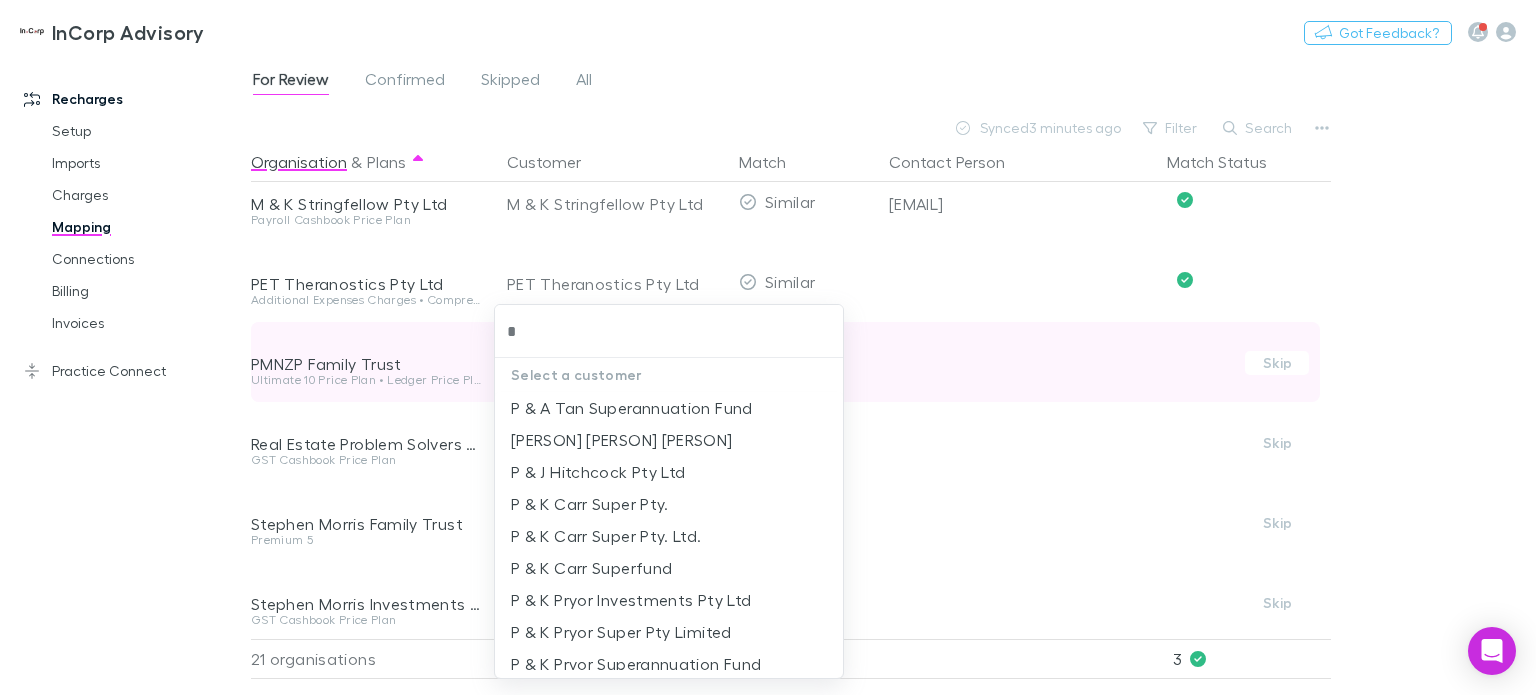type on "**" 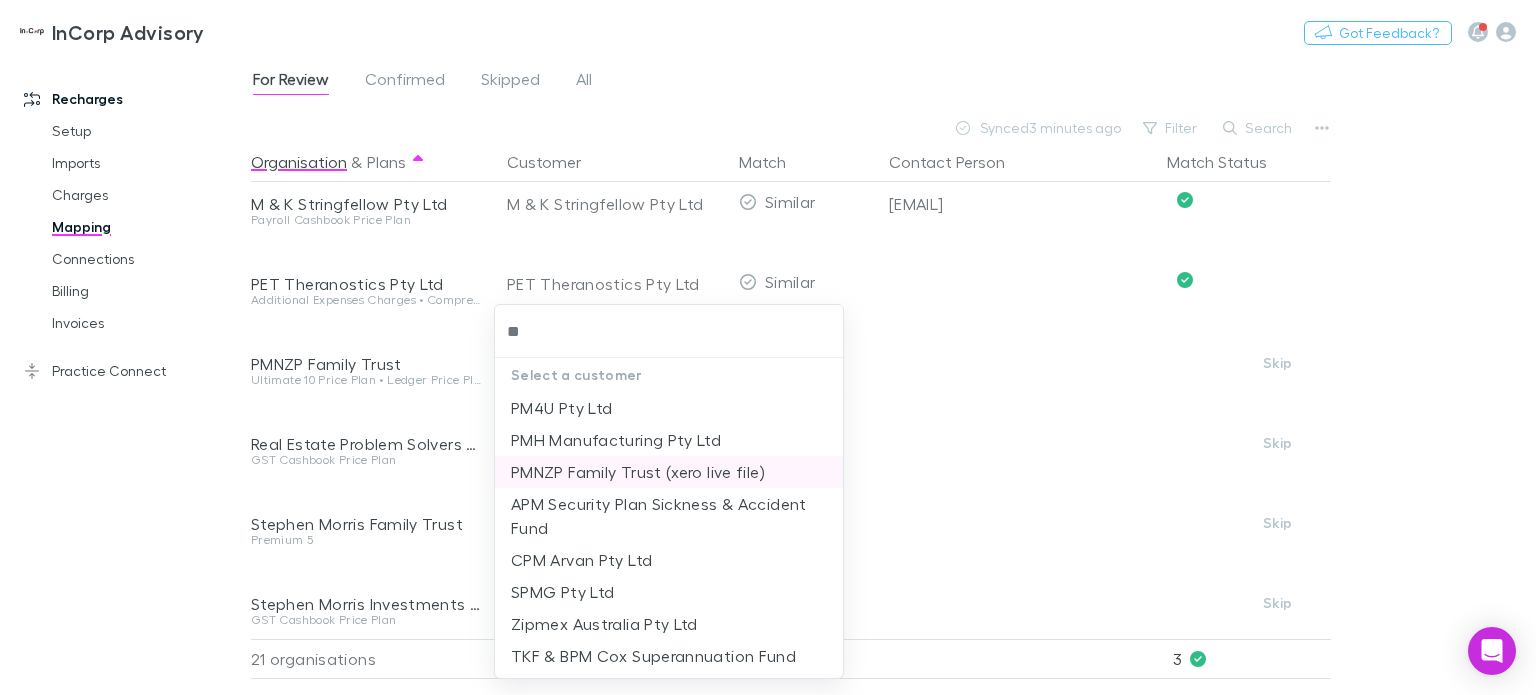 click on "PMNZP Family Trust (xero live file)" at bounding box center (669, 472) 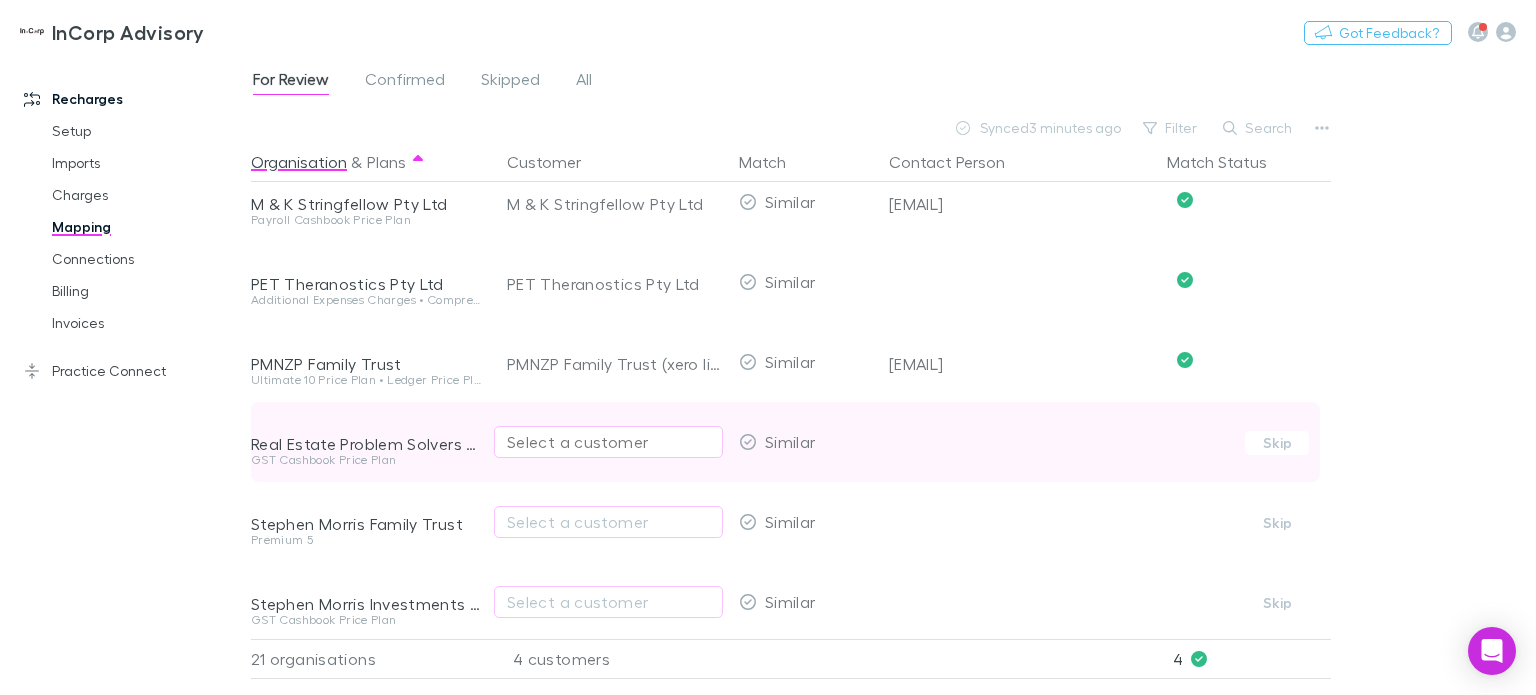 click on "Select a customer" at bounding box center [608, 442] 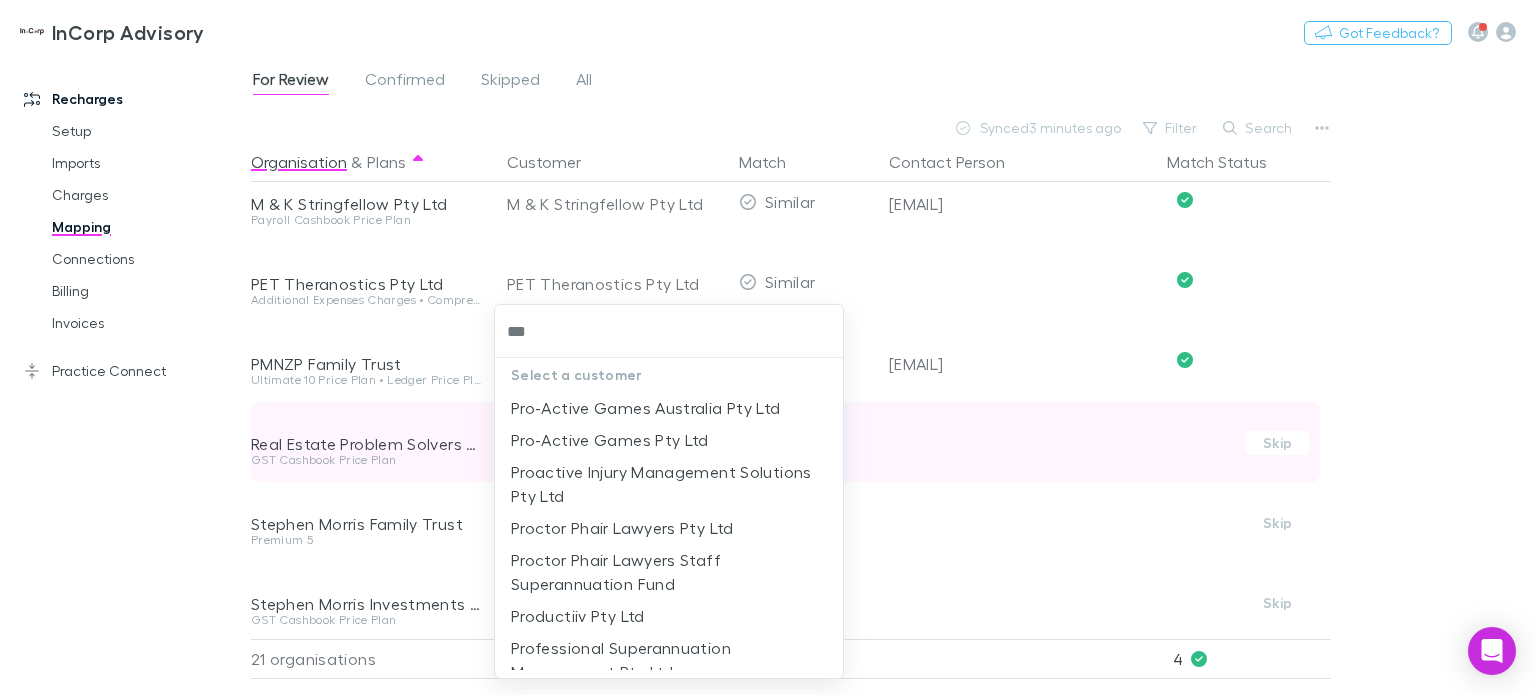 type on "****" 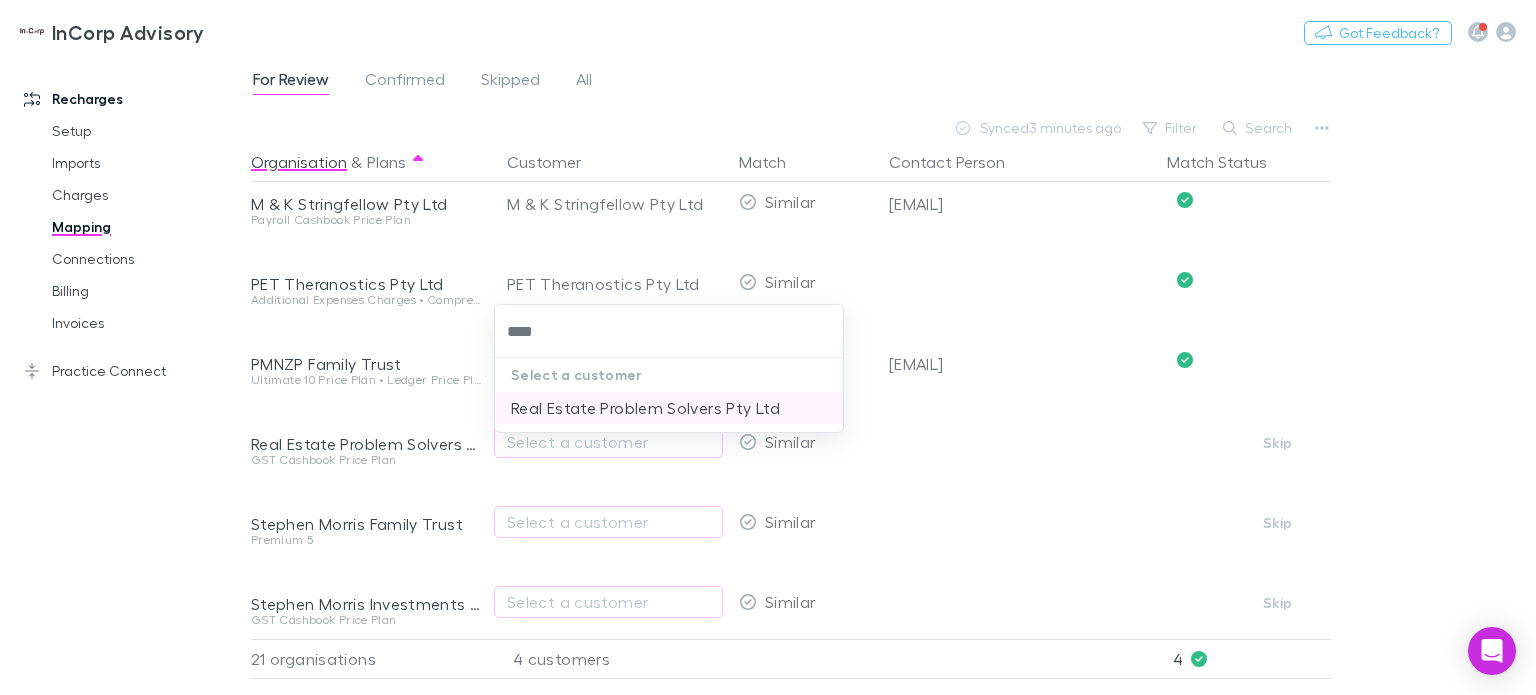 click on "Real Estate Problem Solvers Pty Ltd" at bounding box center [669, 408] 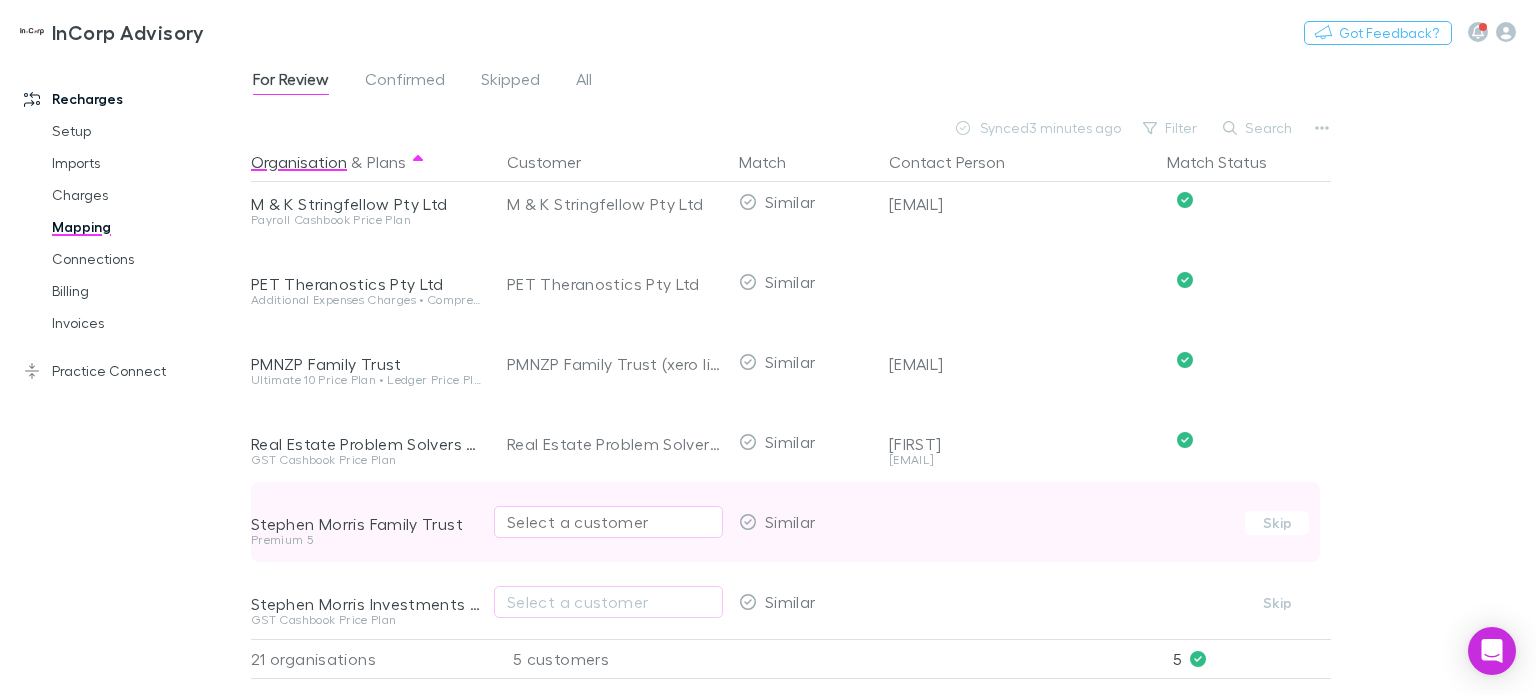 click on "Select a customer" at bounding box center (608, 522) 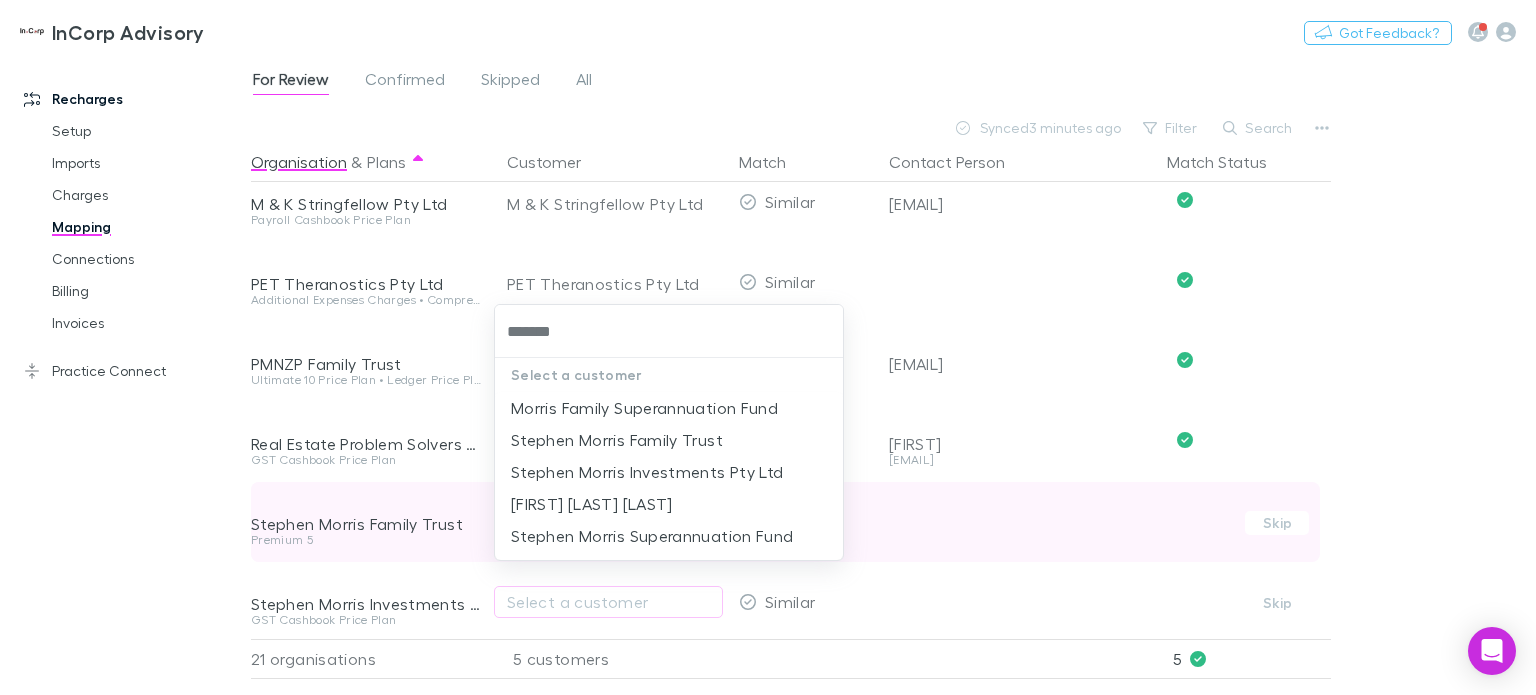 type on "********" 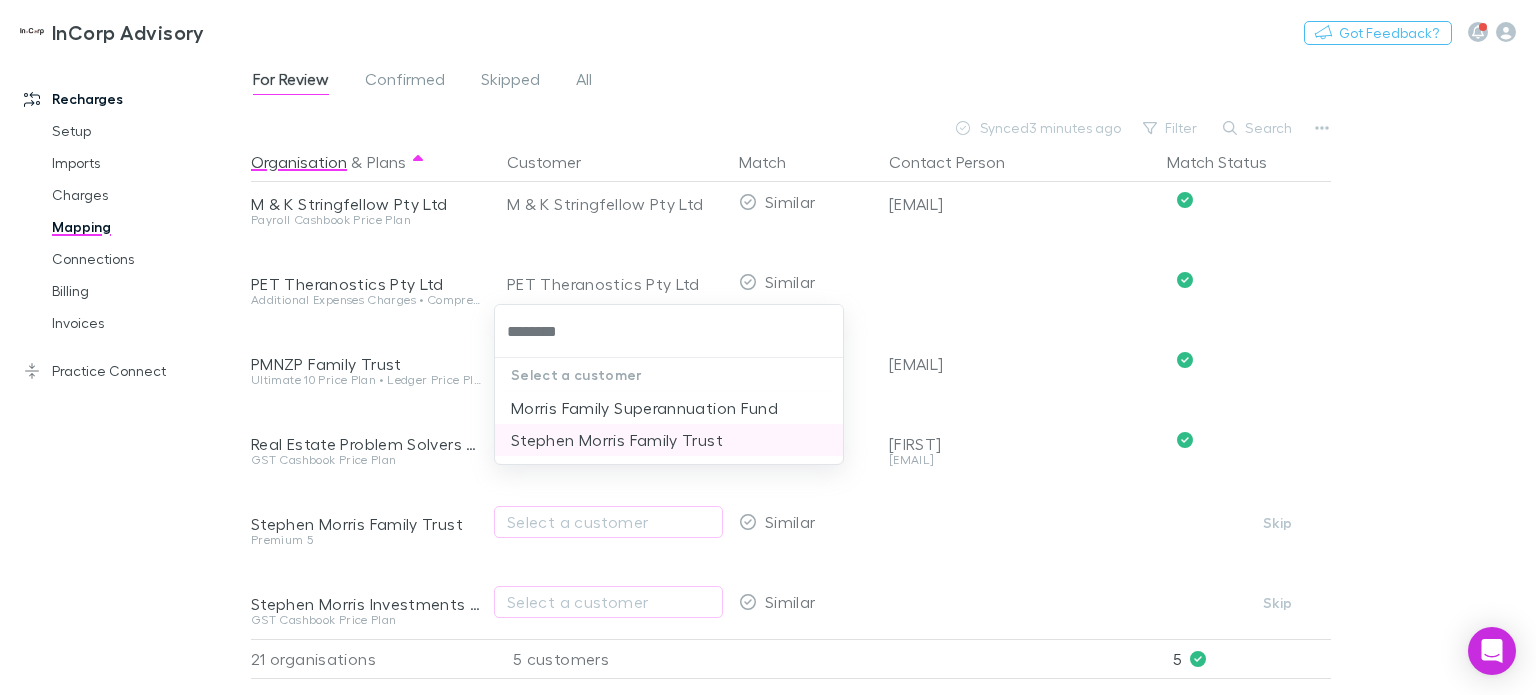 click on "Stephen Morris Family Trust" at bounding box center (669, 440) 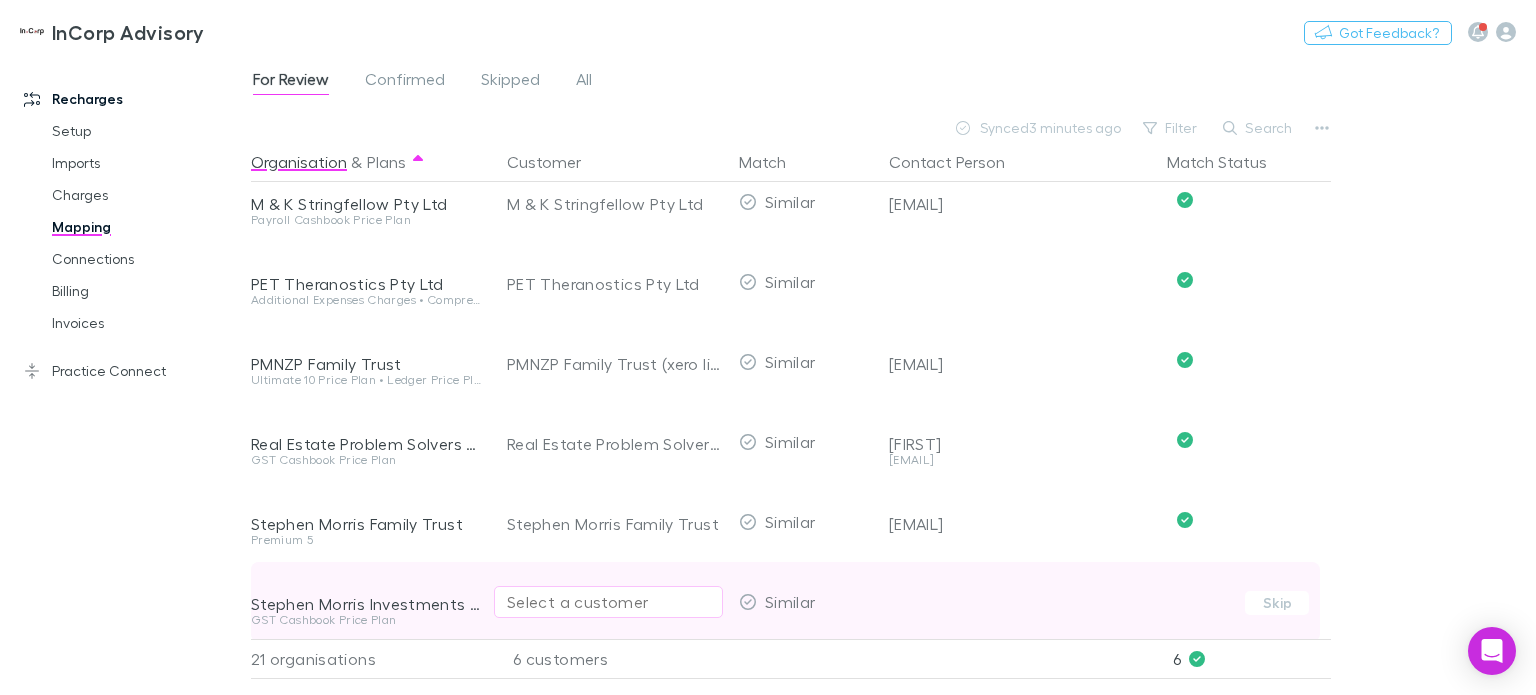 click on "Select a customer" at bounding box center [608, 602] 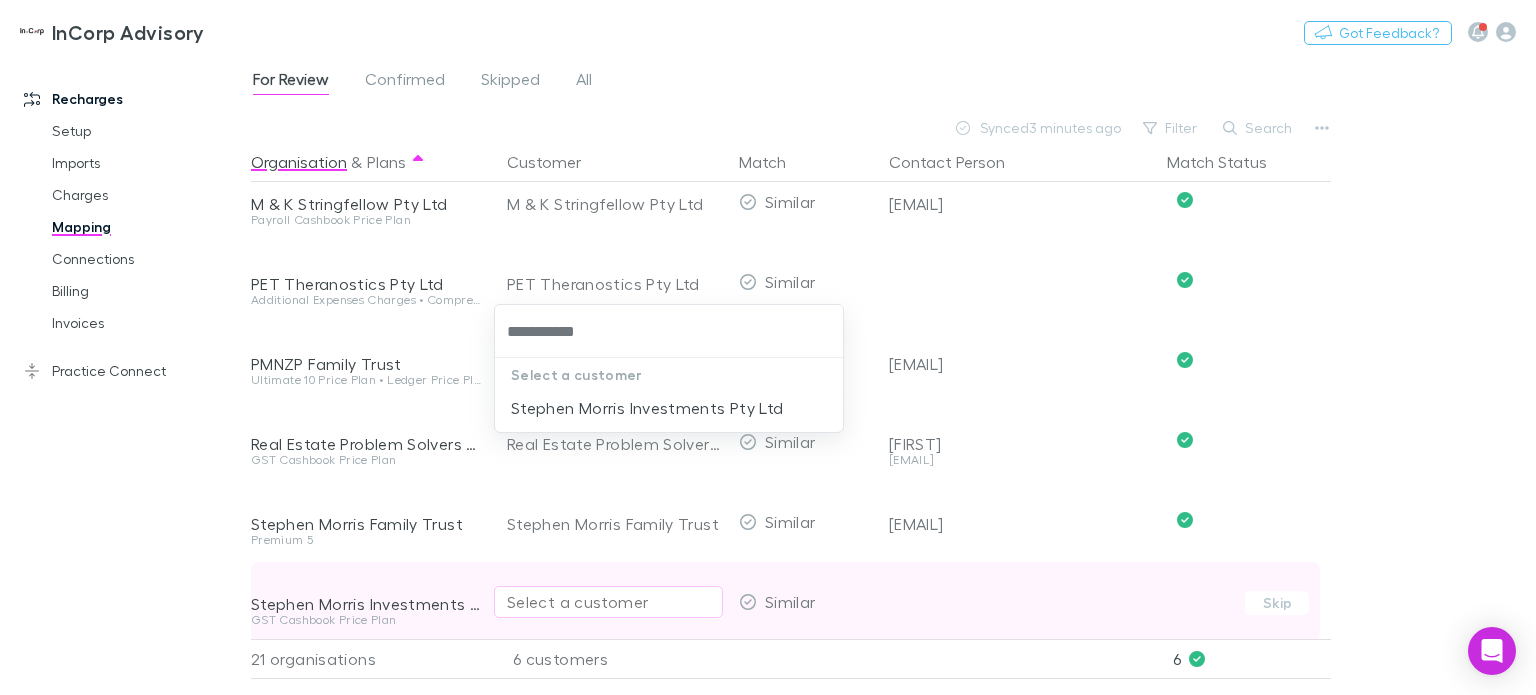 type on "**********" 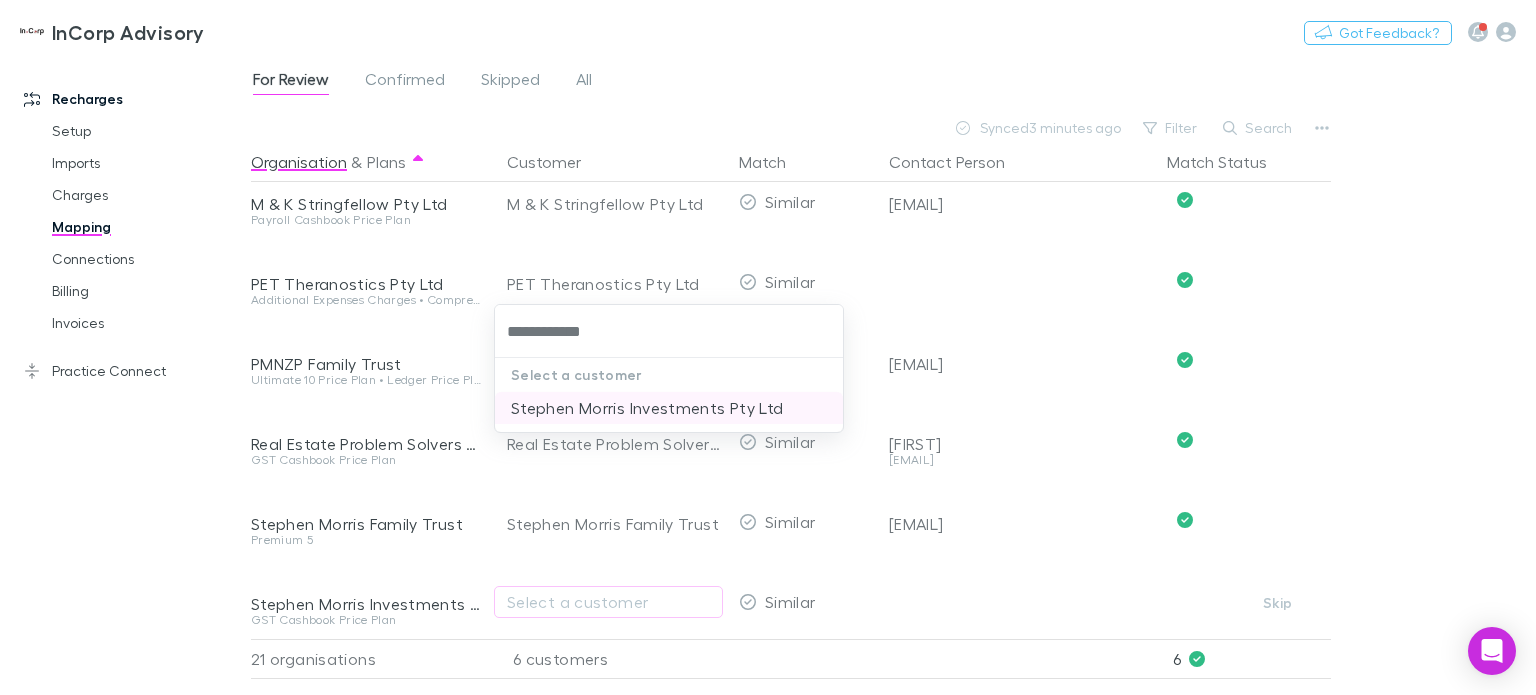 click on "Stephen Morris Investments Pty Ltd" at bounding box center [669, 408] 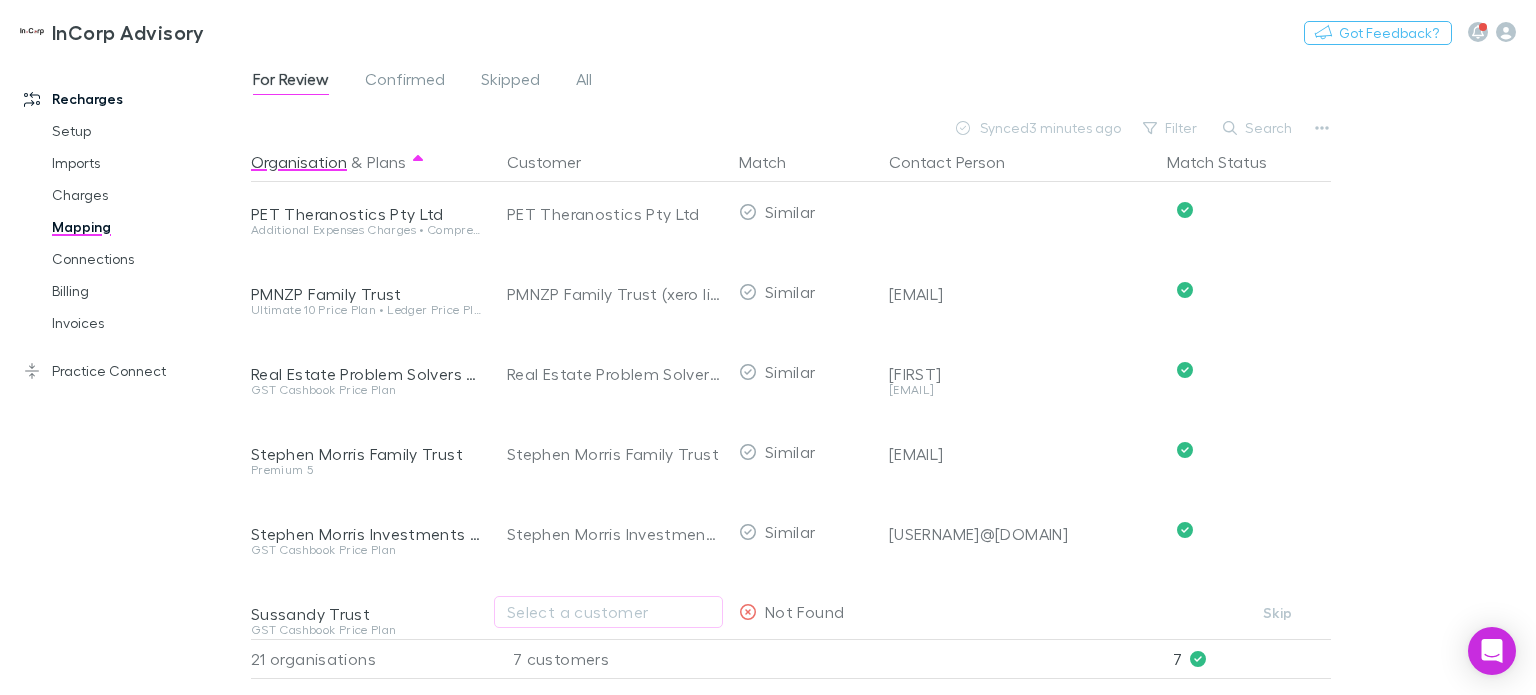scroll, scrollTop: 700, scrollLeft: 0, axis: vertical 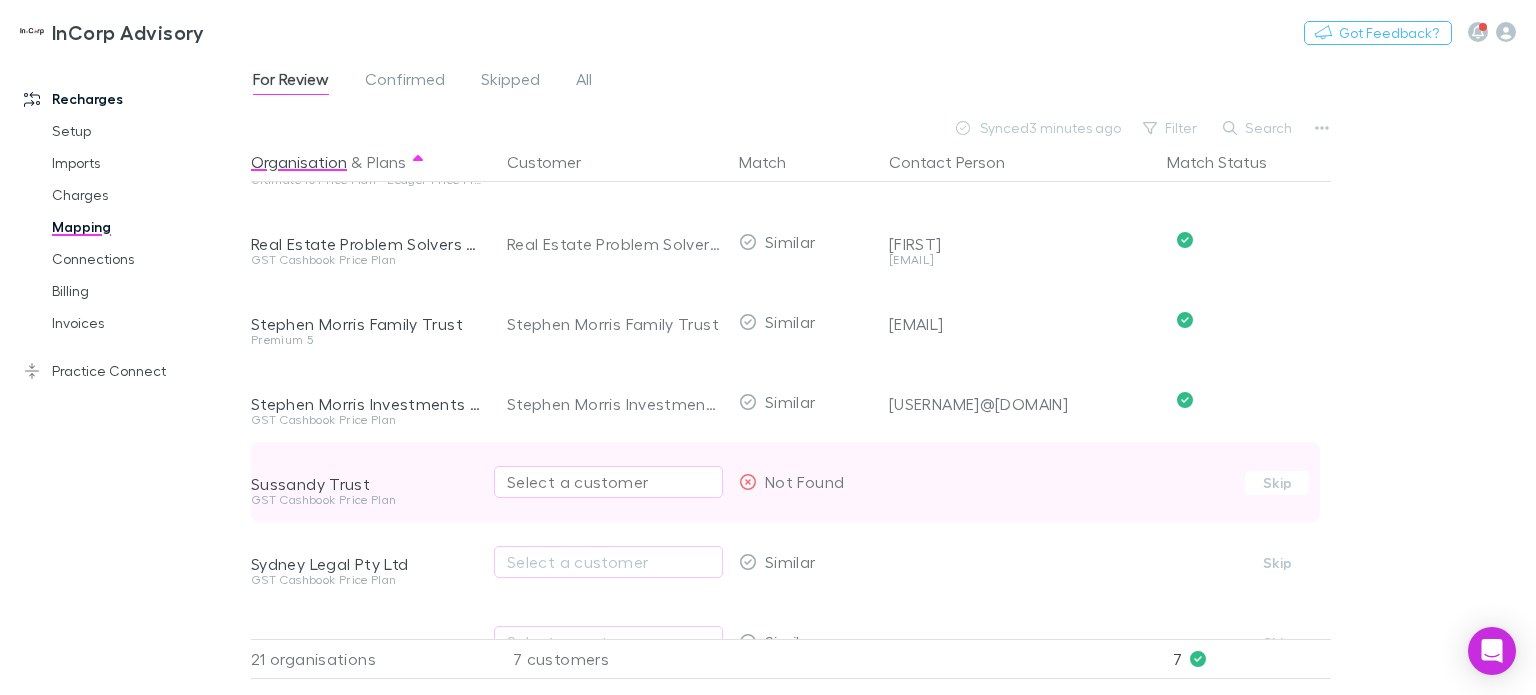 click on "Select a customer" at bounding box center [608, 482] 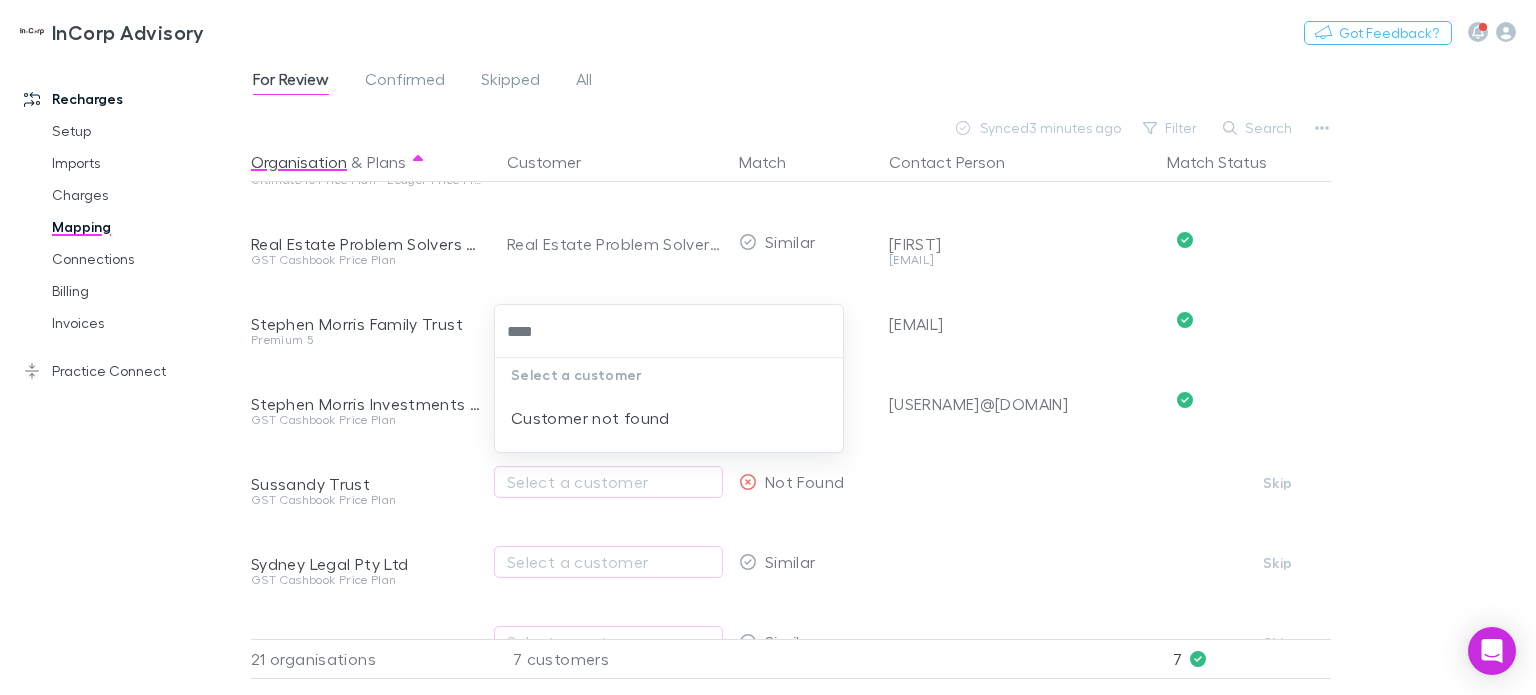 type on "****" 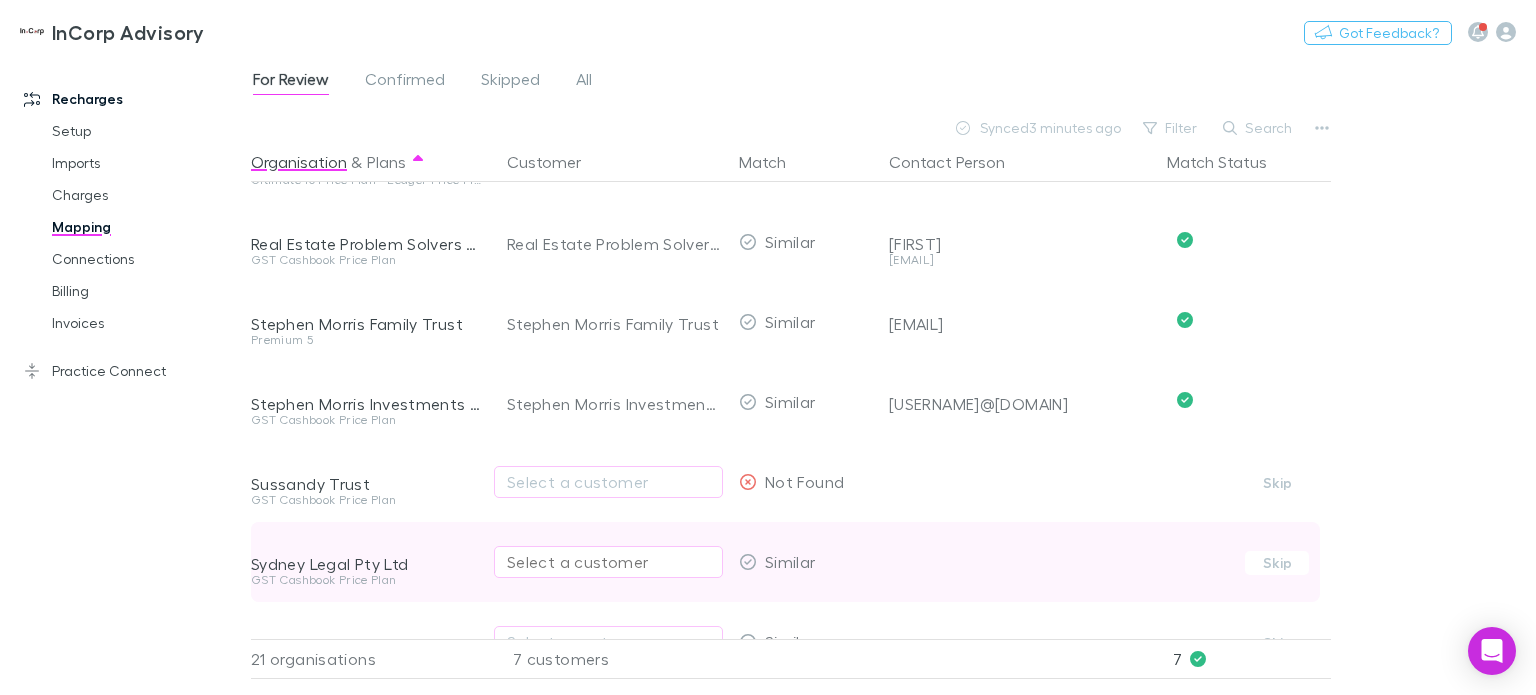 click on "Select a customer" at bounding box center (608, 562) 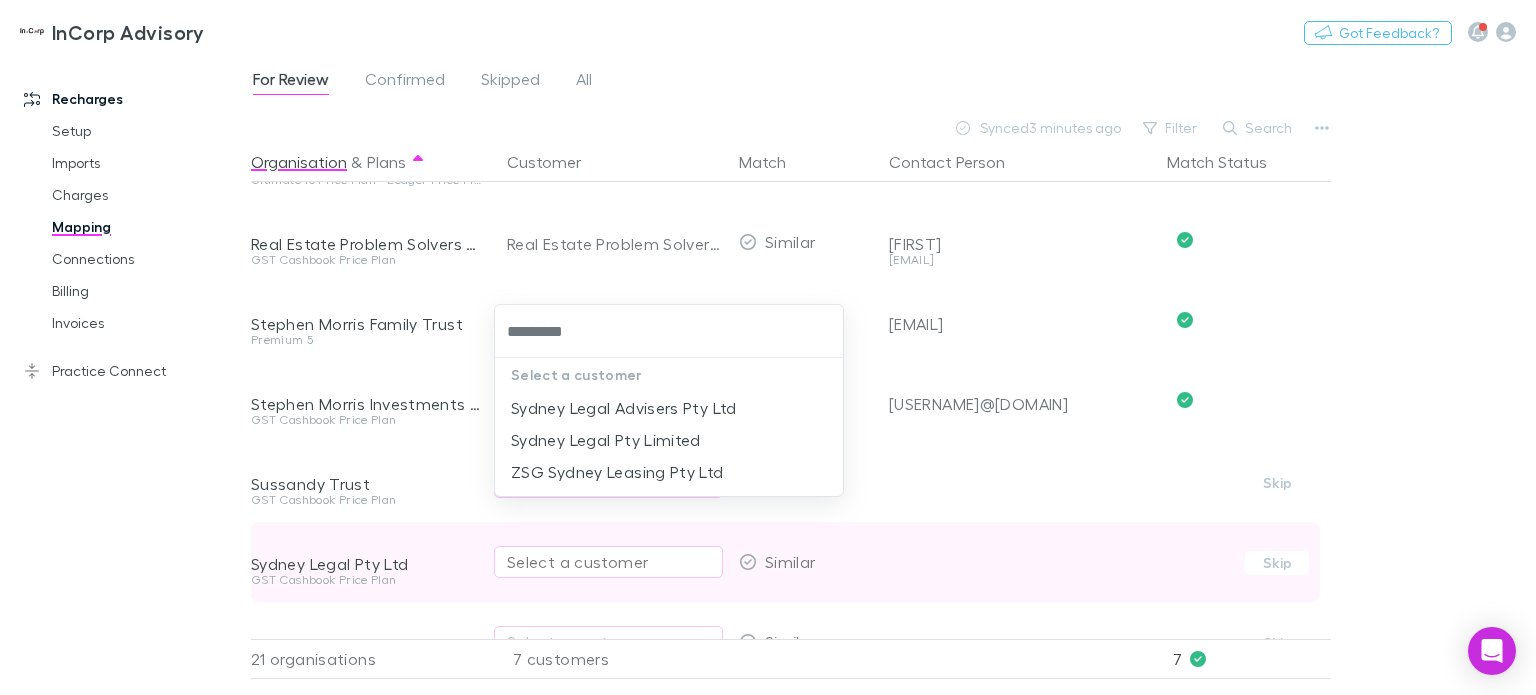 type on "**********" 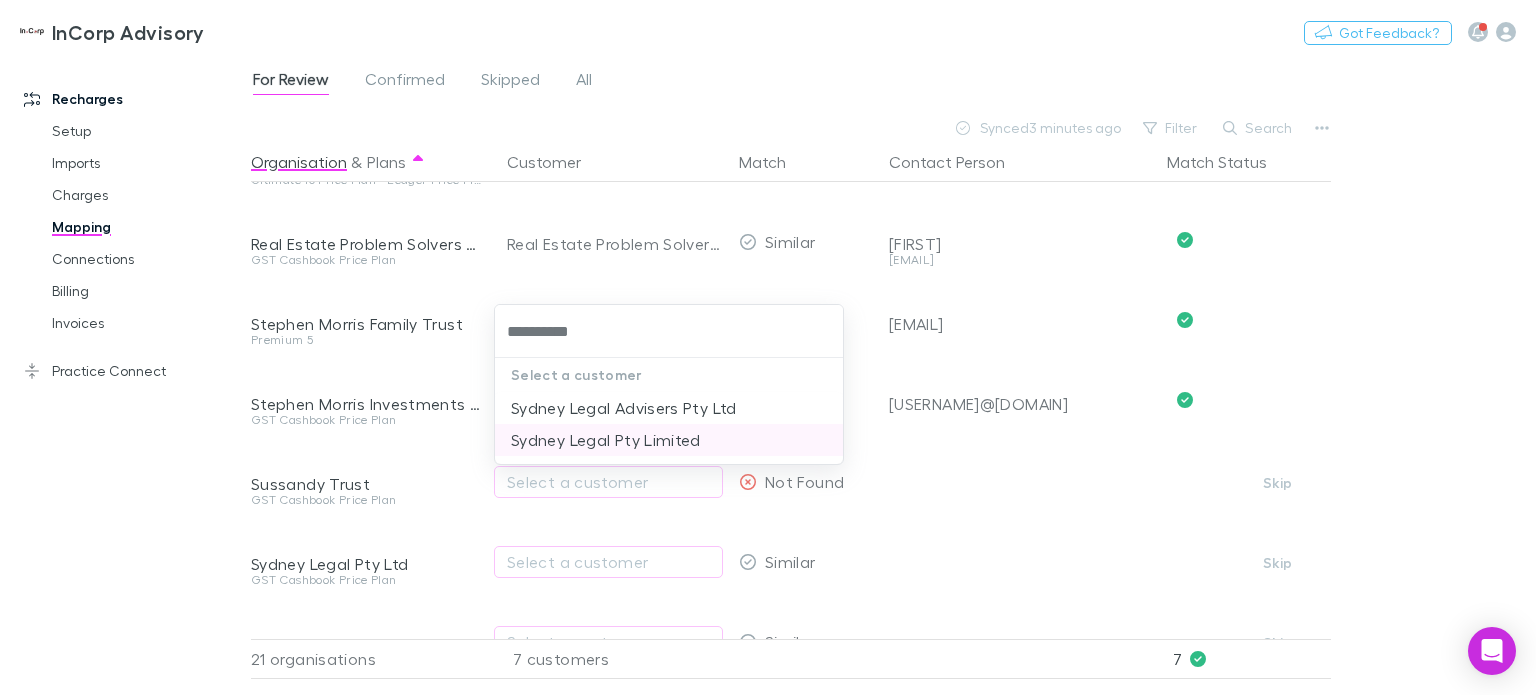 click on "Sydney Legal Pty Limited" at bounding box center [669, 440] 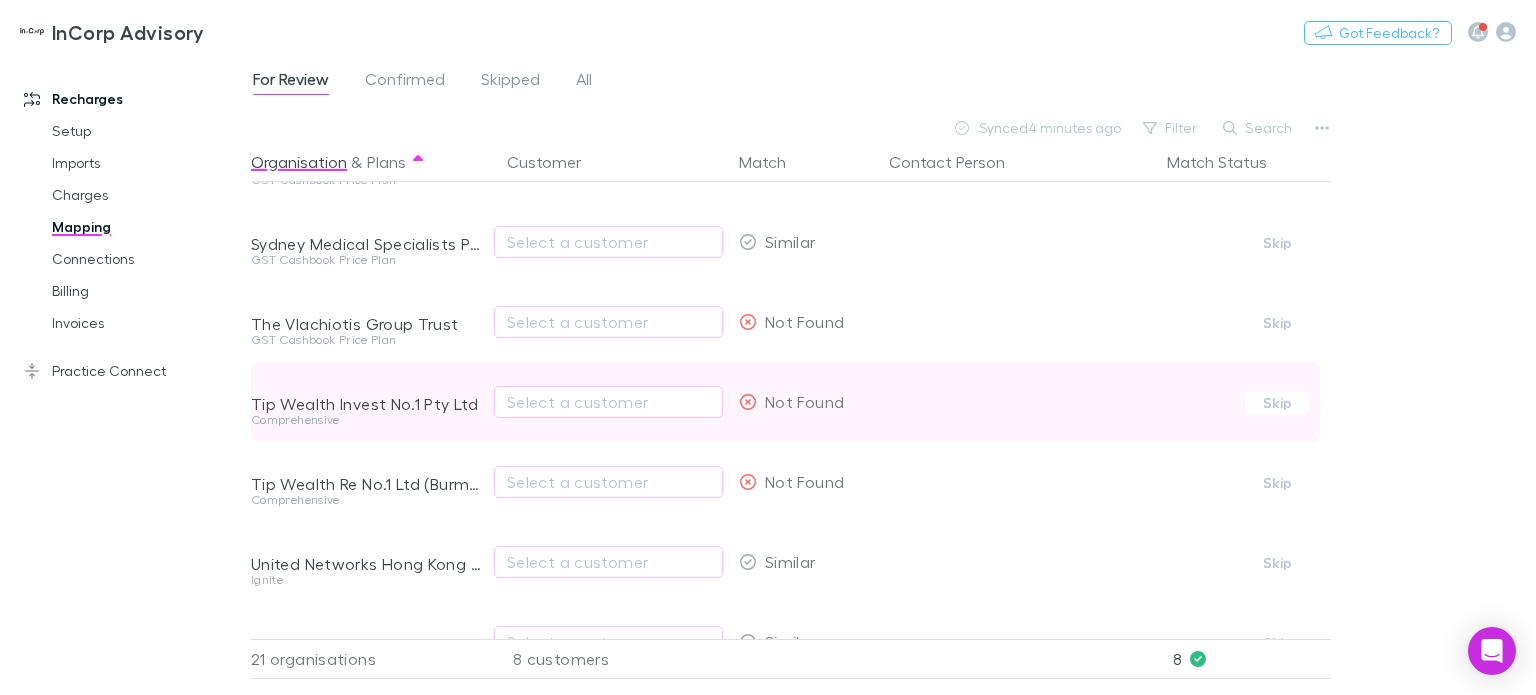 scroll, scrollTop: 1000, scrollLeft: 0, axis: vertical 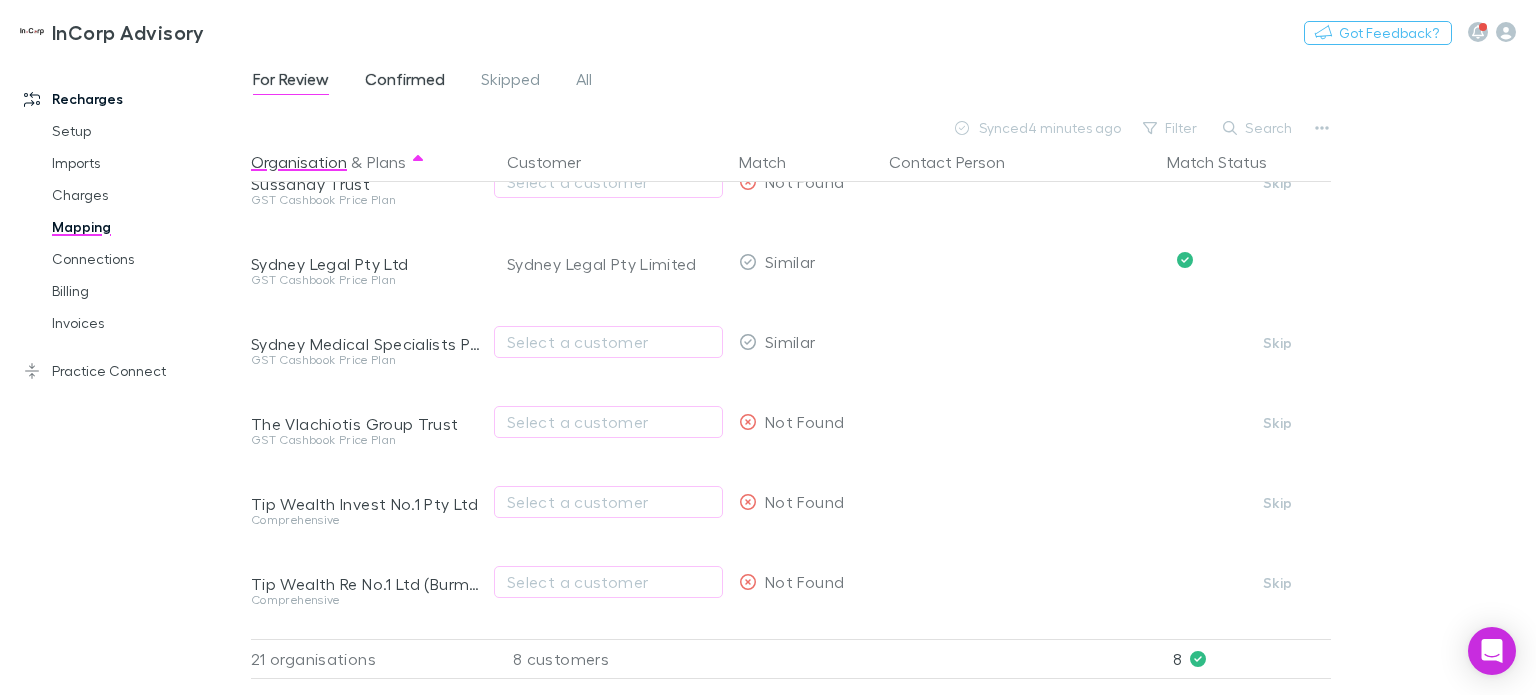 click on "Confirmed" at bounding box center (405, 82) 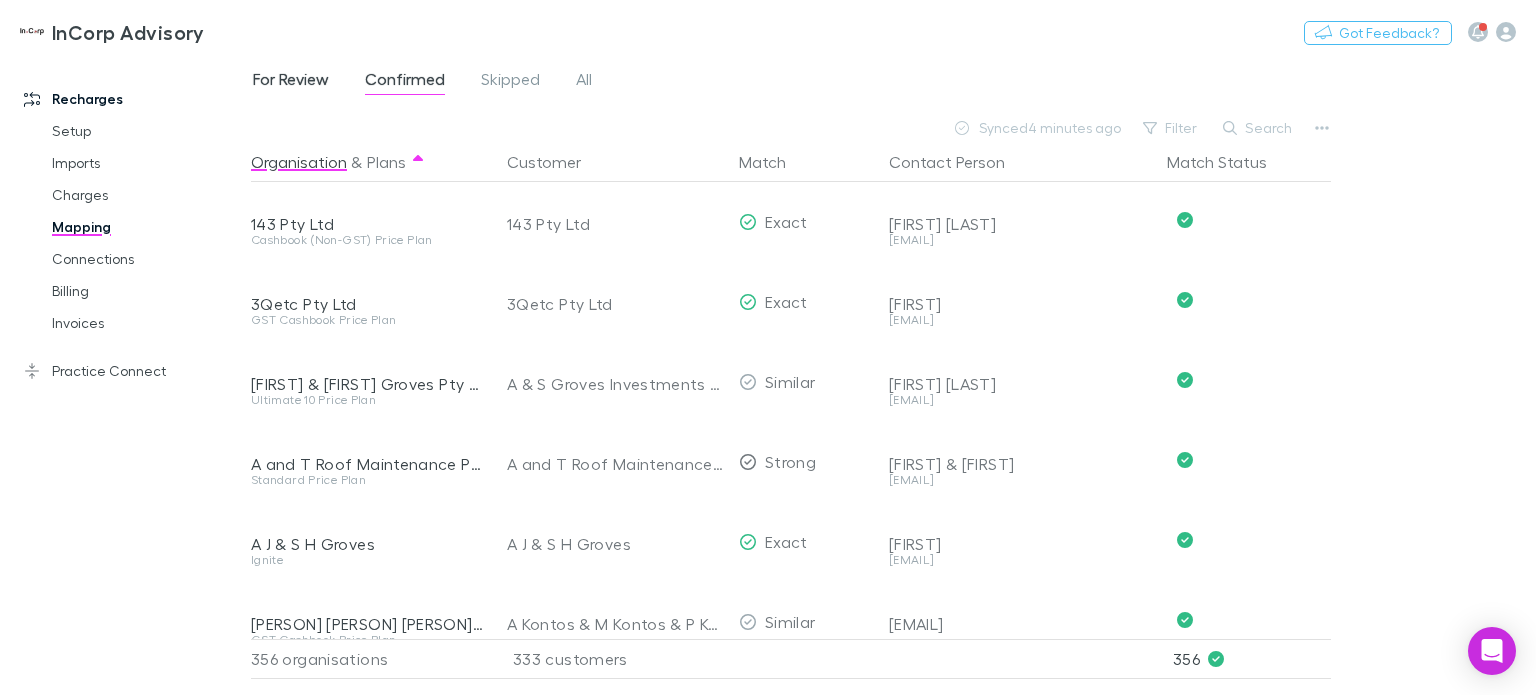 click on "For Review" at bounding box center (291, 82) 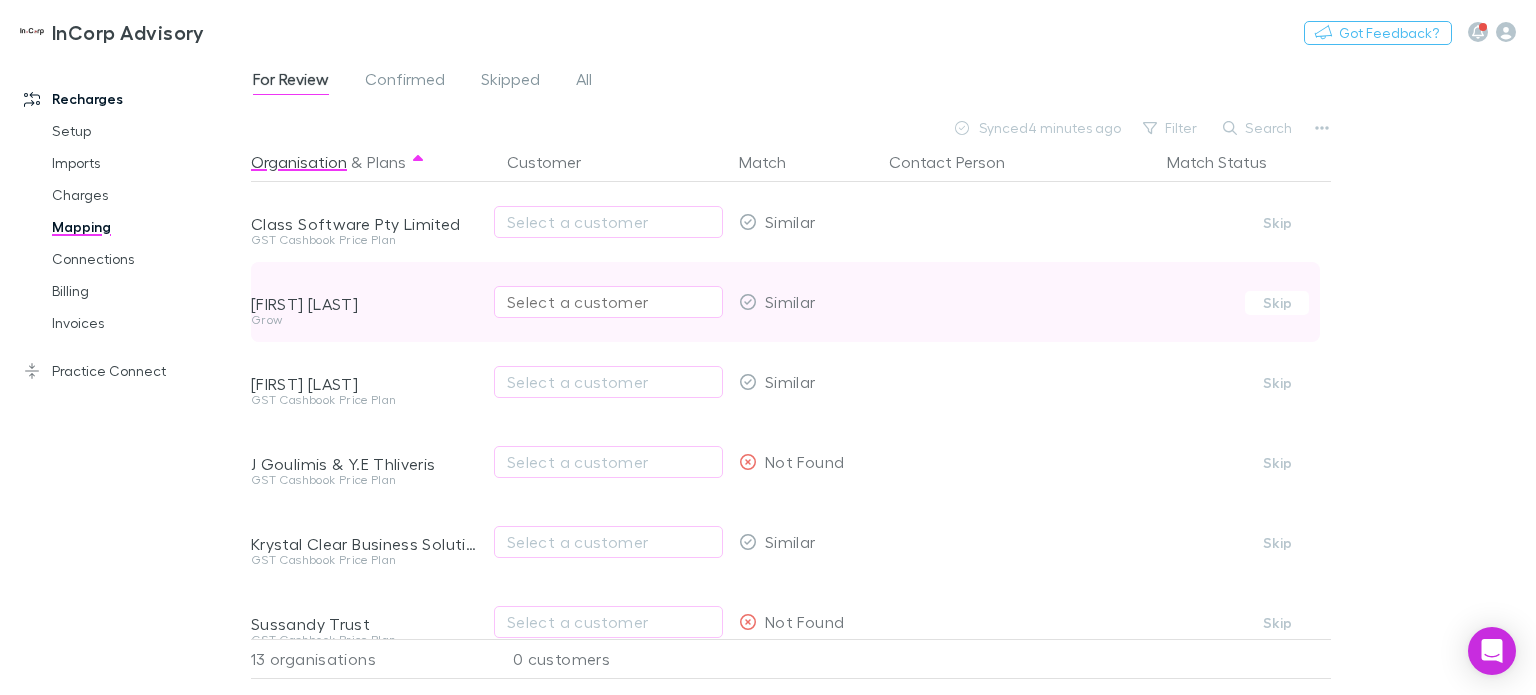 click on "Select a customer" at bounding box center [608, 302] 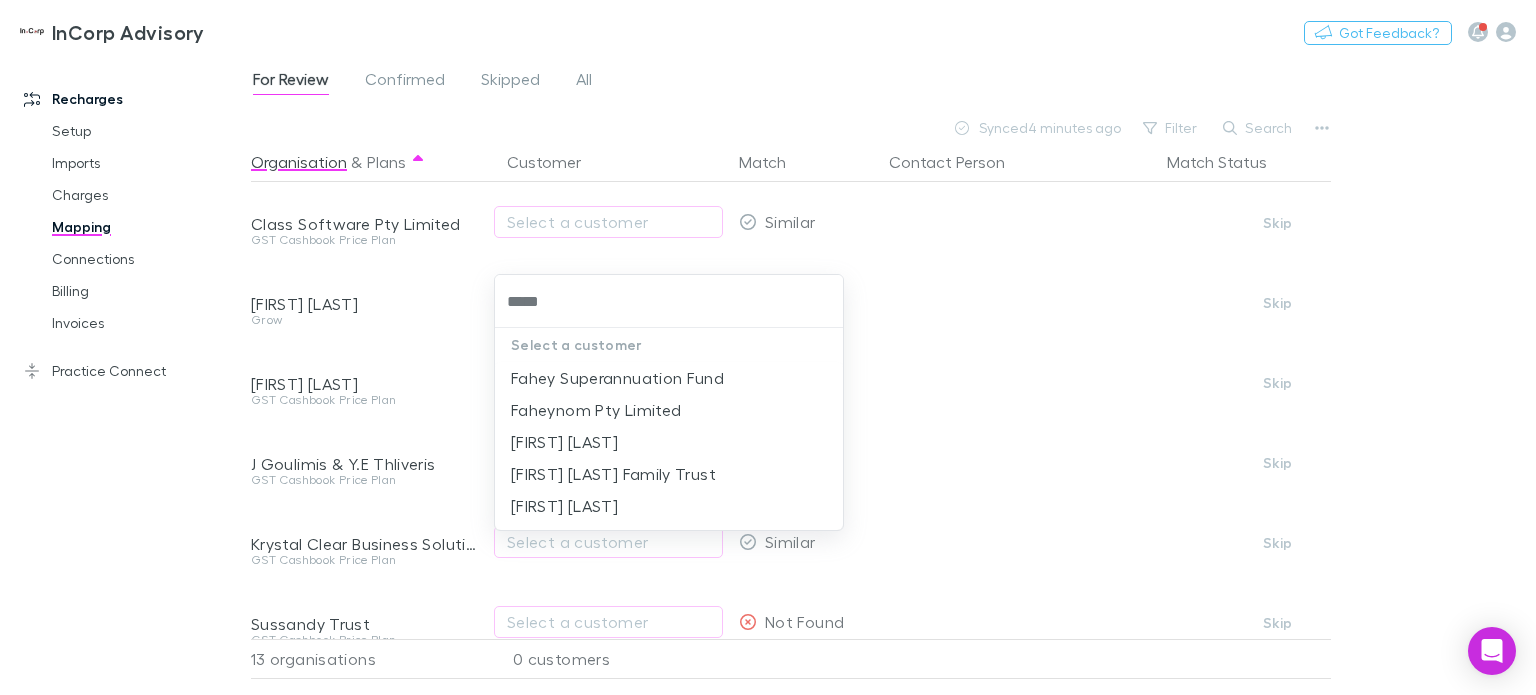 type on "*****" 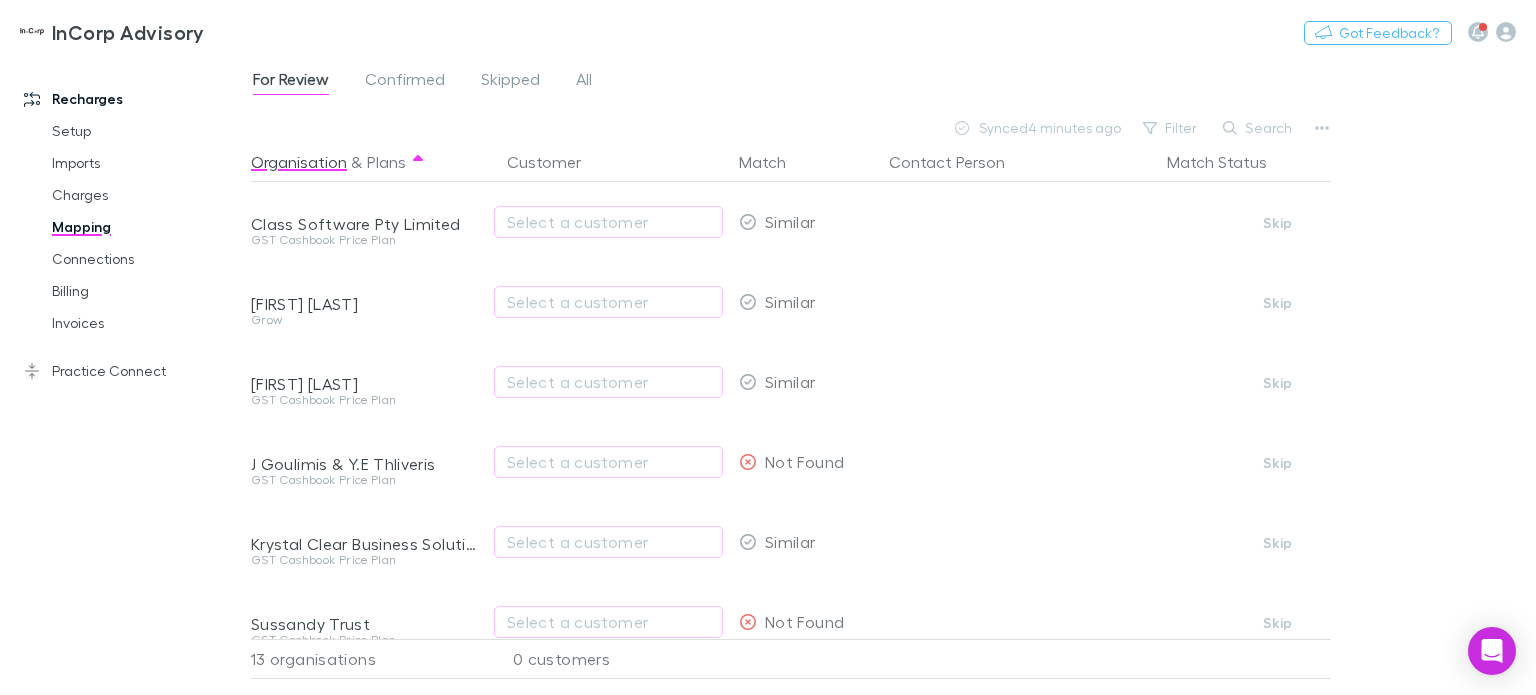 type 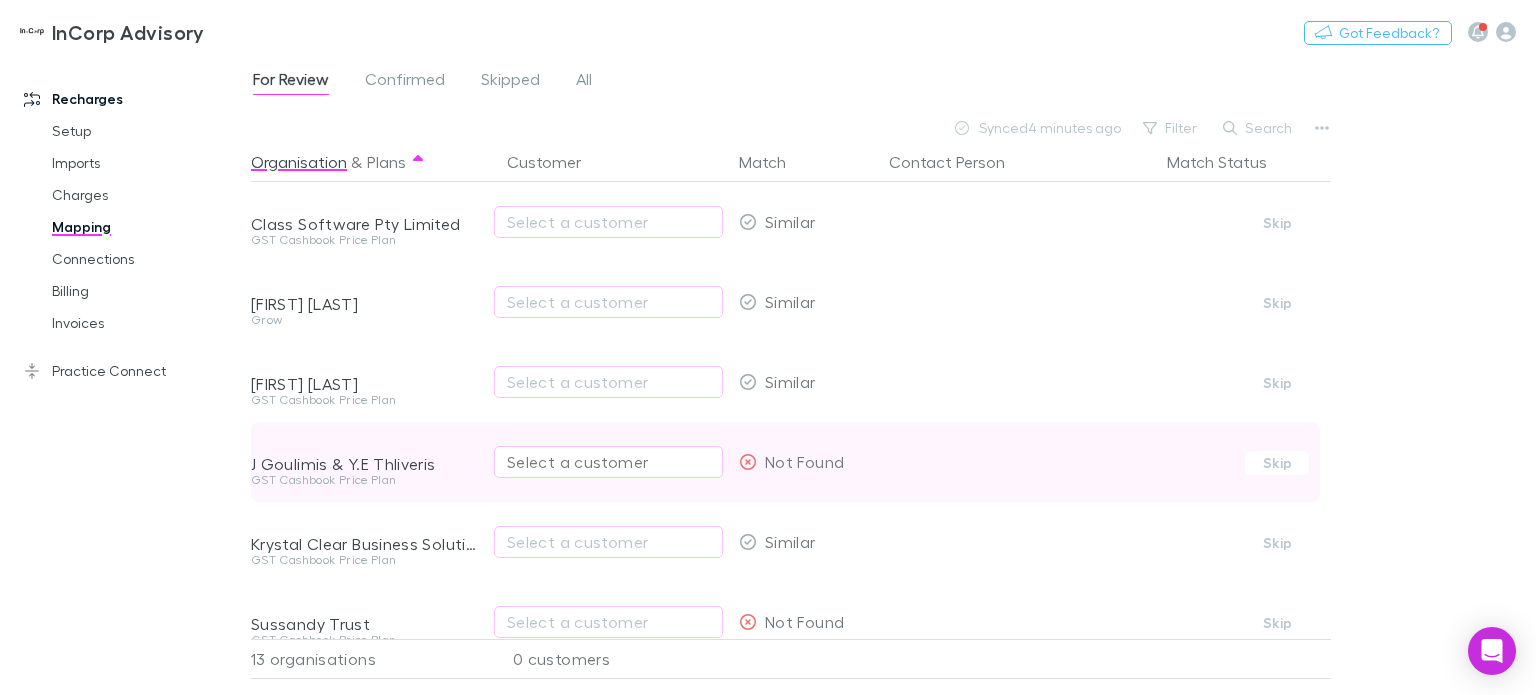 scroll, scrollTop: 100, scrollLeft: 0, axis: vertical 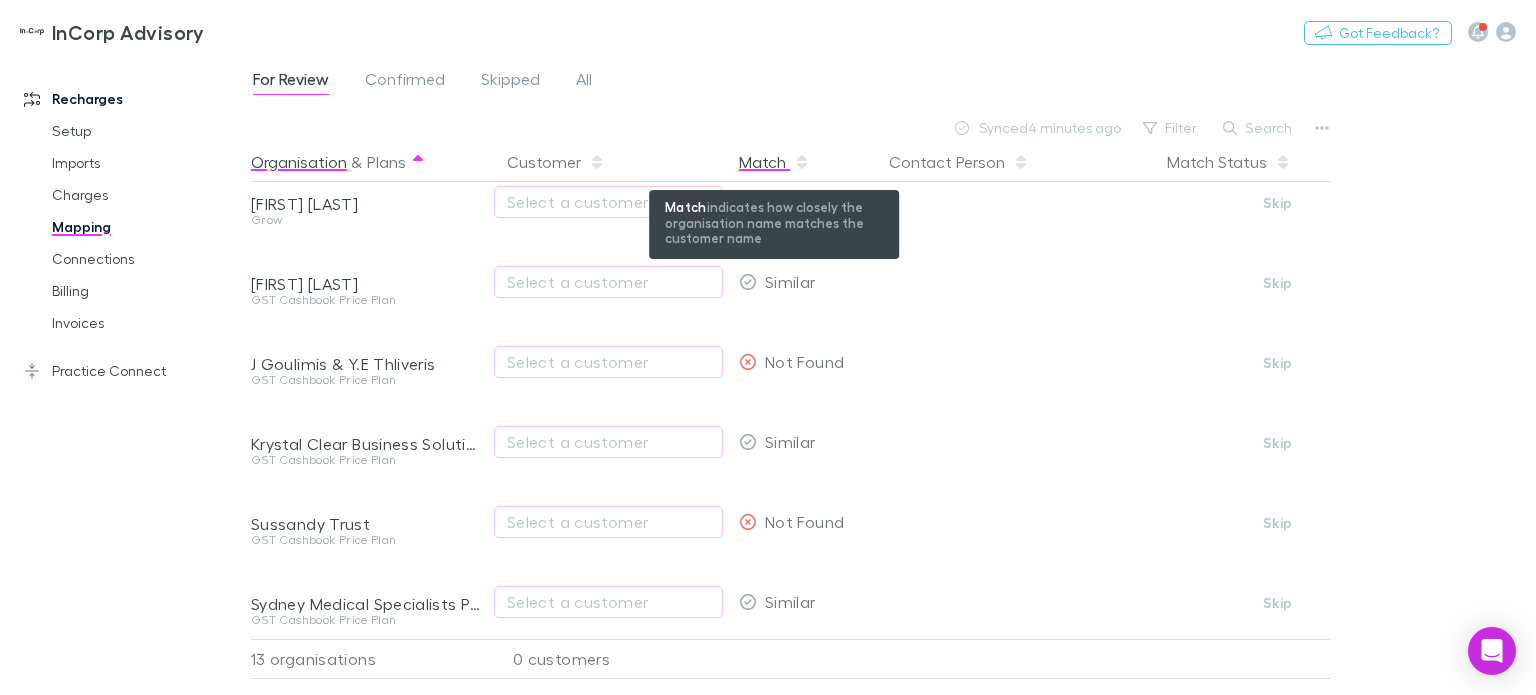 click on "Match" at bounding box center [774, 162] 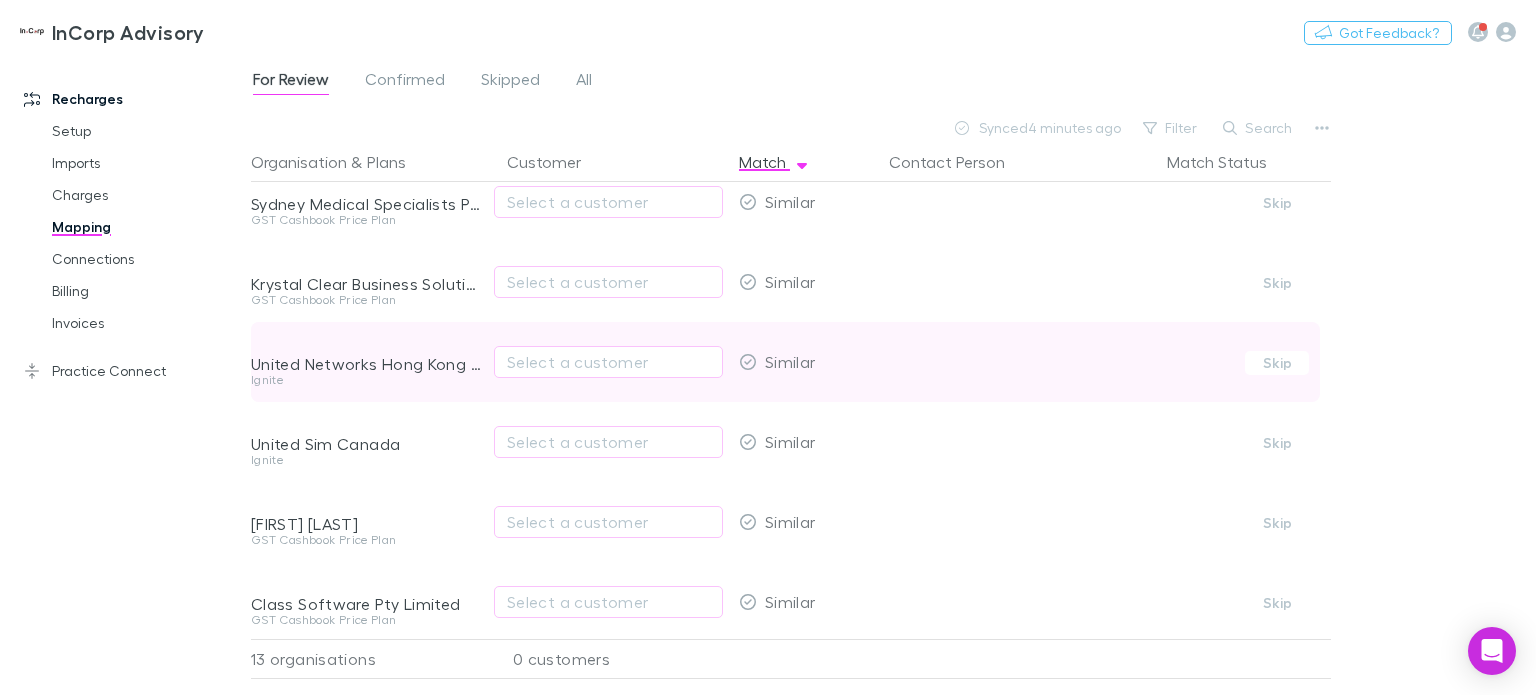 scroll, scrollTop: 0, scrollLeft: 0, axis: both 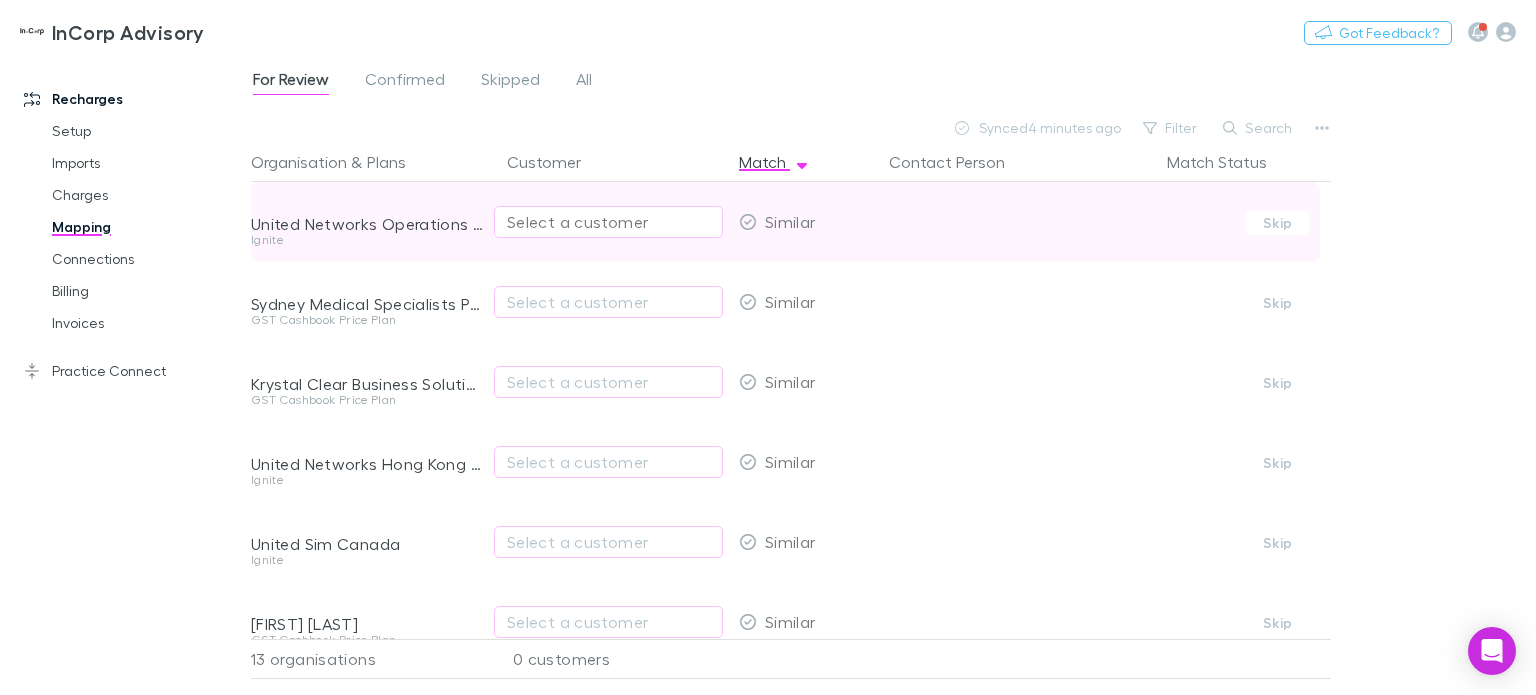 click on "Select a customer" at bounding box center (608, 222) 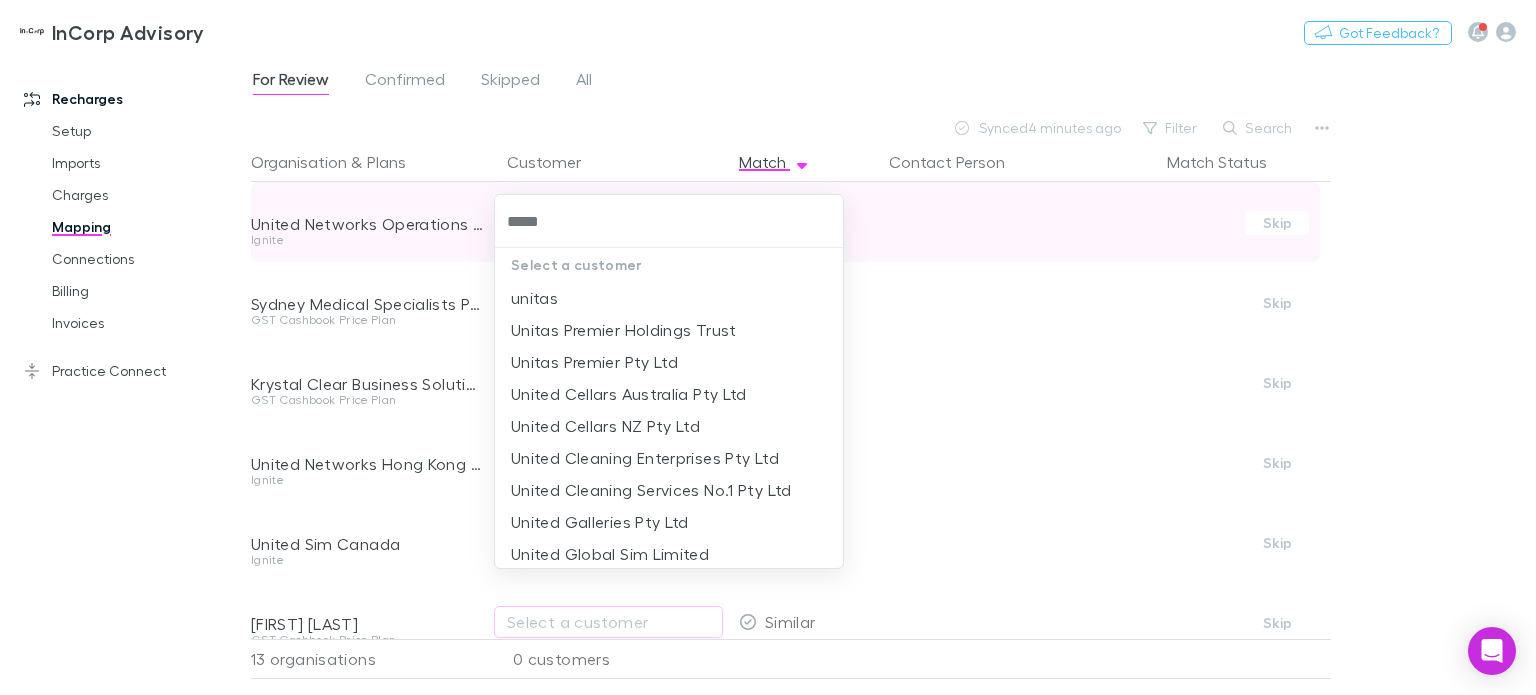 type on "******" 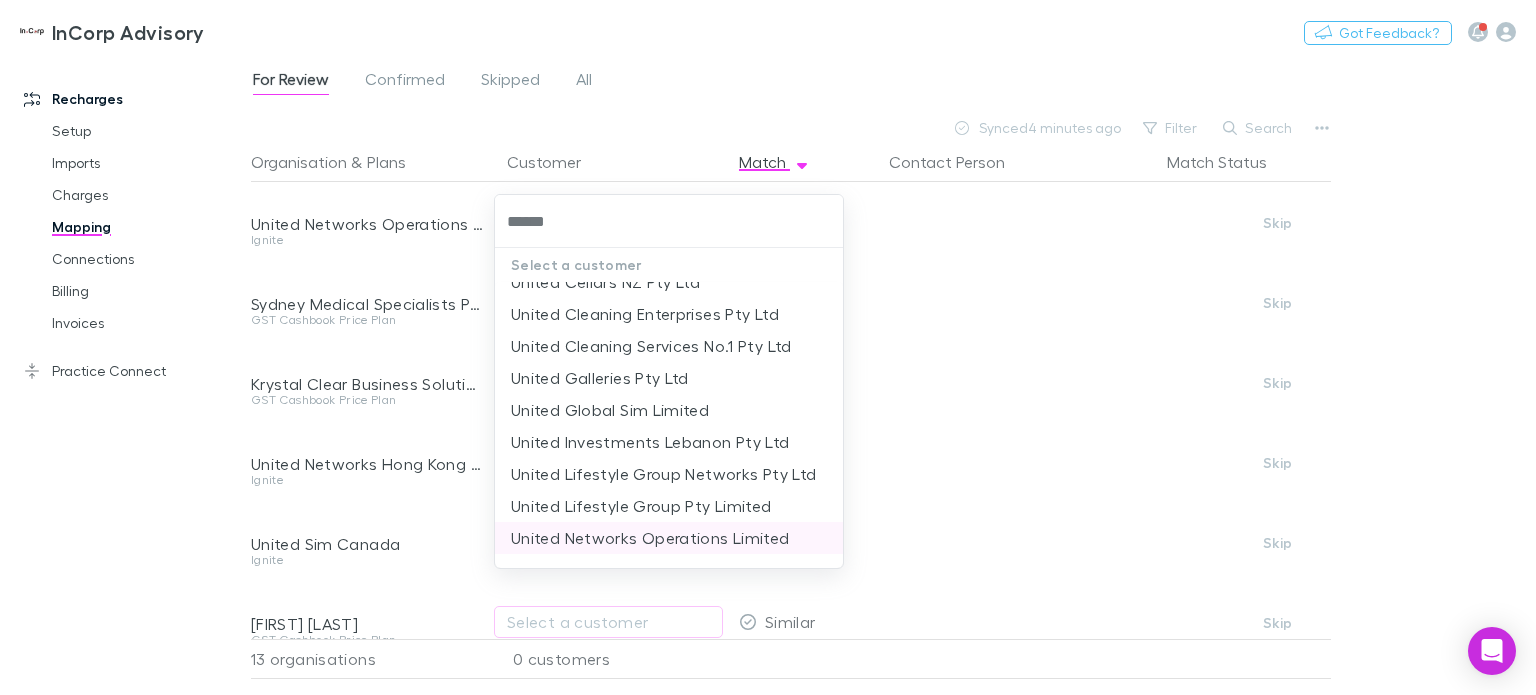 scroll, scrollTop: 73, scrollLeft: 0, axis: vertical 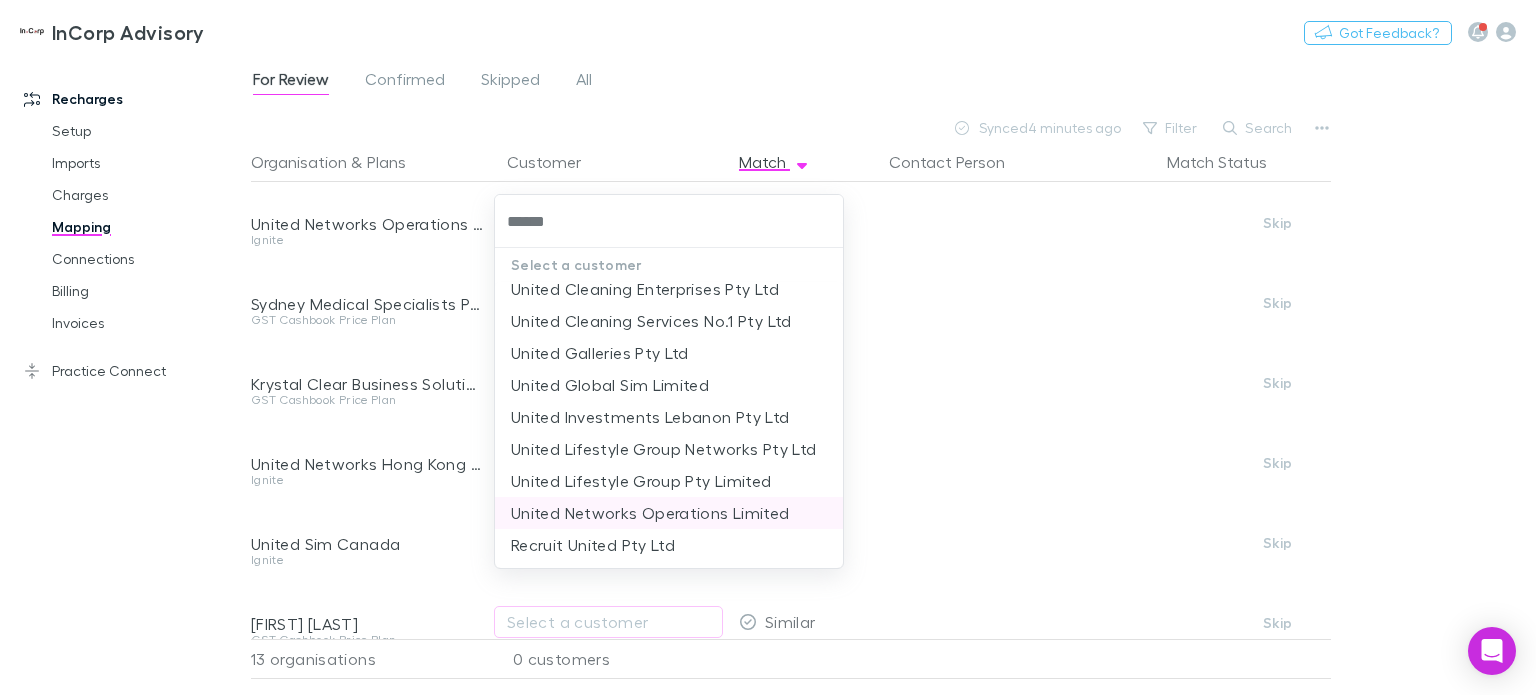 click on "United Networks Operations Limited" at bounding box center [669, 513] 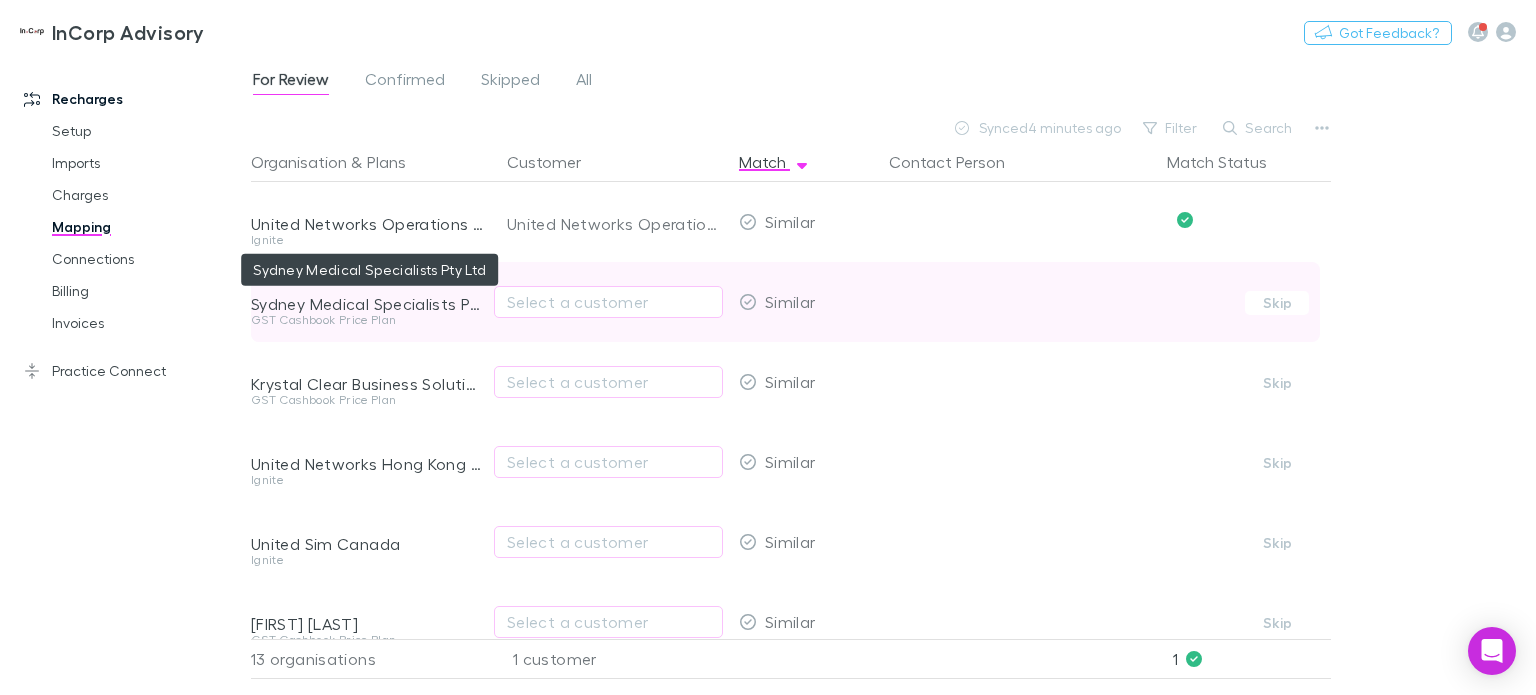click on "Sydney Medical Specialists Pty Ltd" at bounding box center (367, 304) 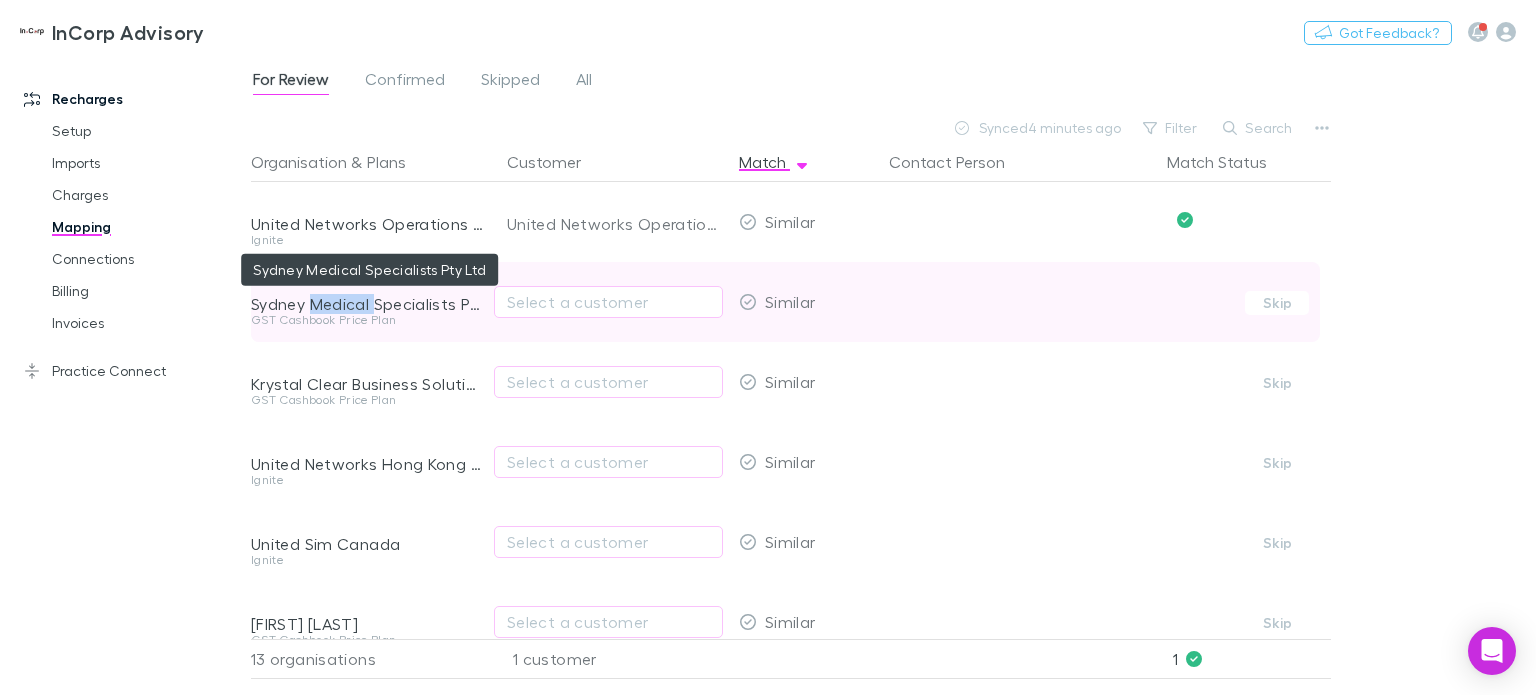 click on "Sydney Medical Specialists Pty Ltd" at bounding box center (367, 304) 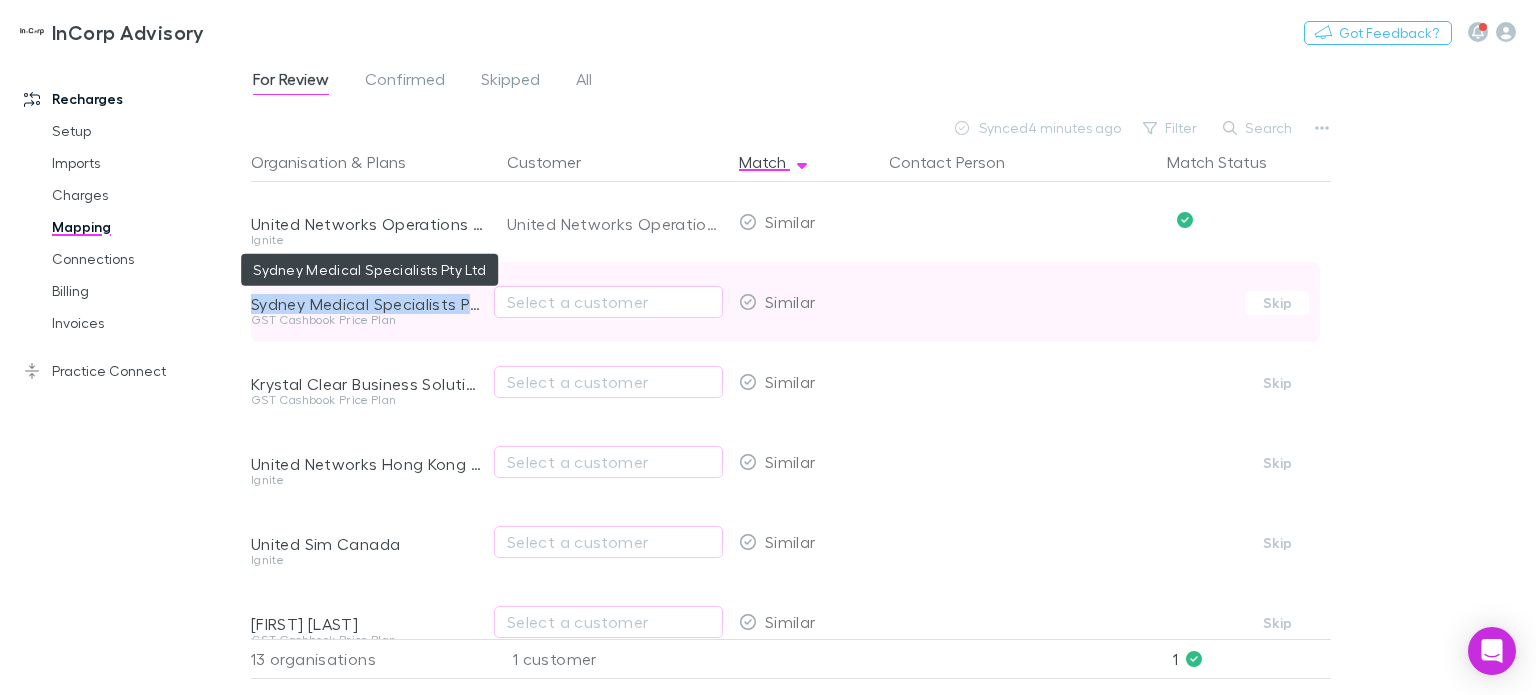 click on "Sydney Medical Specialists Pty Ltd" at bounding box center (367, 304) 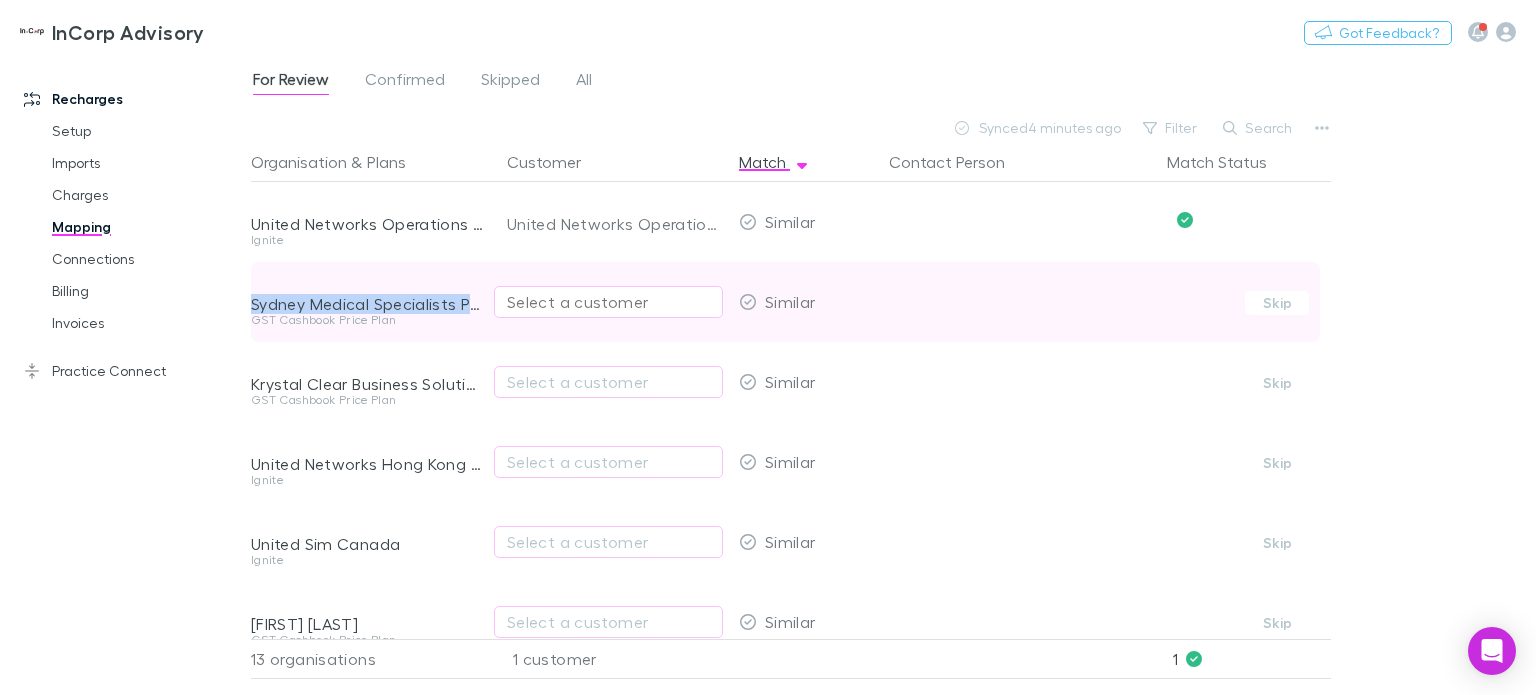 click on "Select a customer" at bounding box center [608, 302] 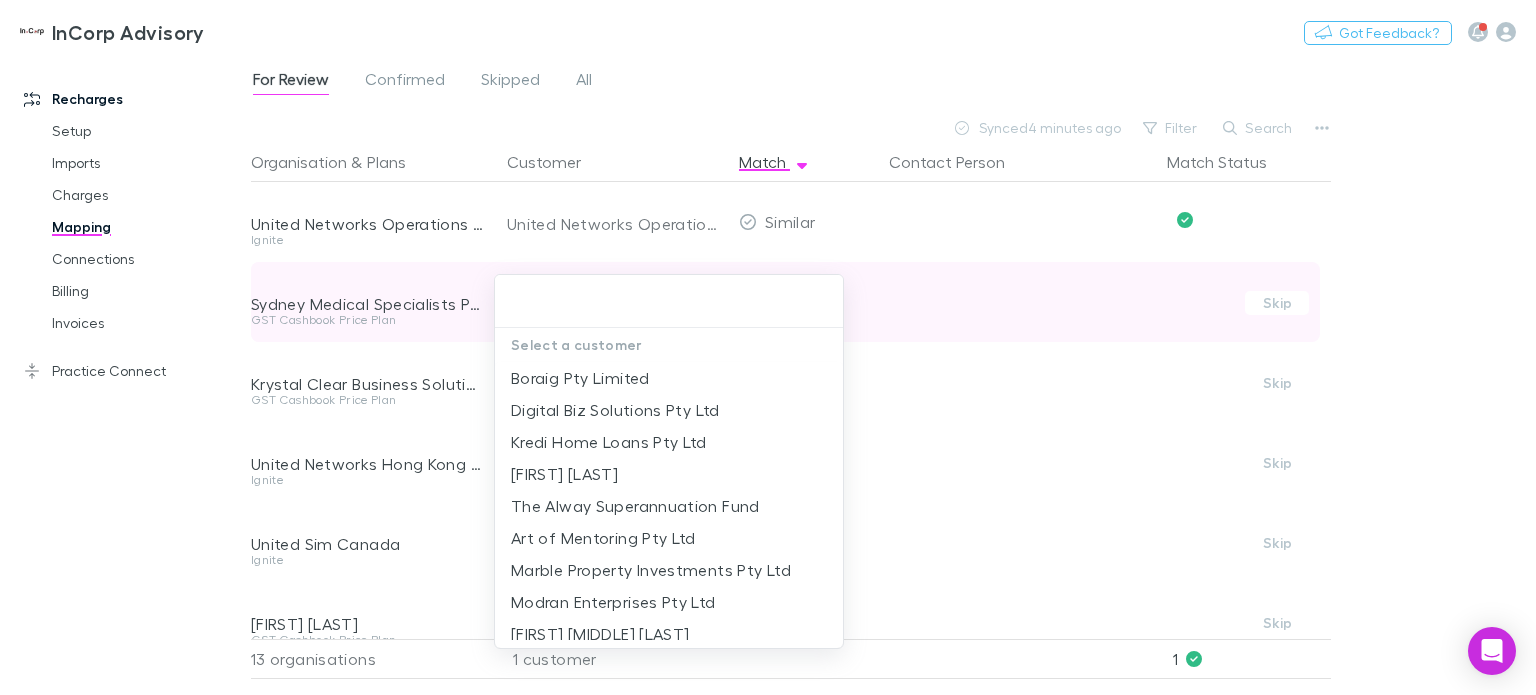 type on "**********" 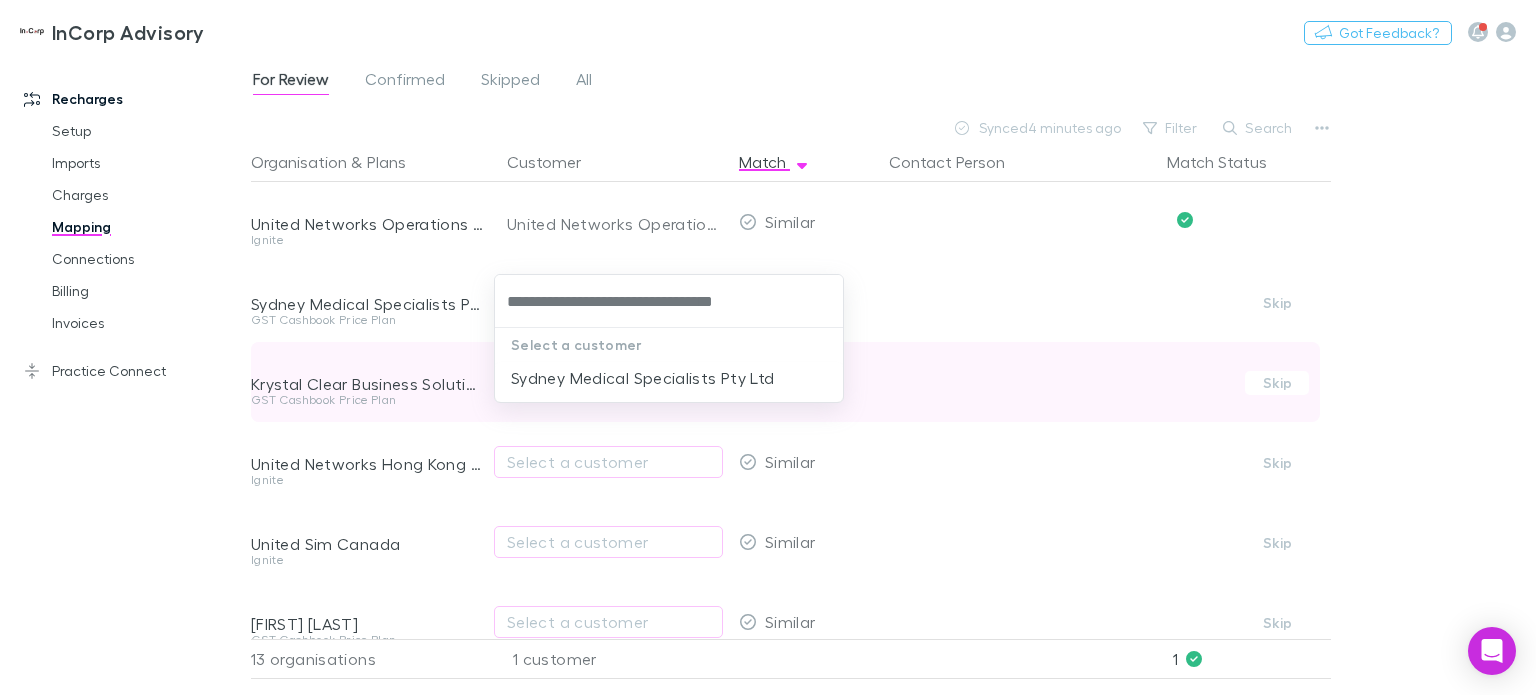 click on "Sydney Medical Specialists Pty Ltd" at bounding box center (669, 378) 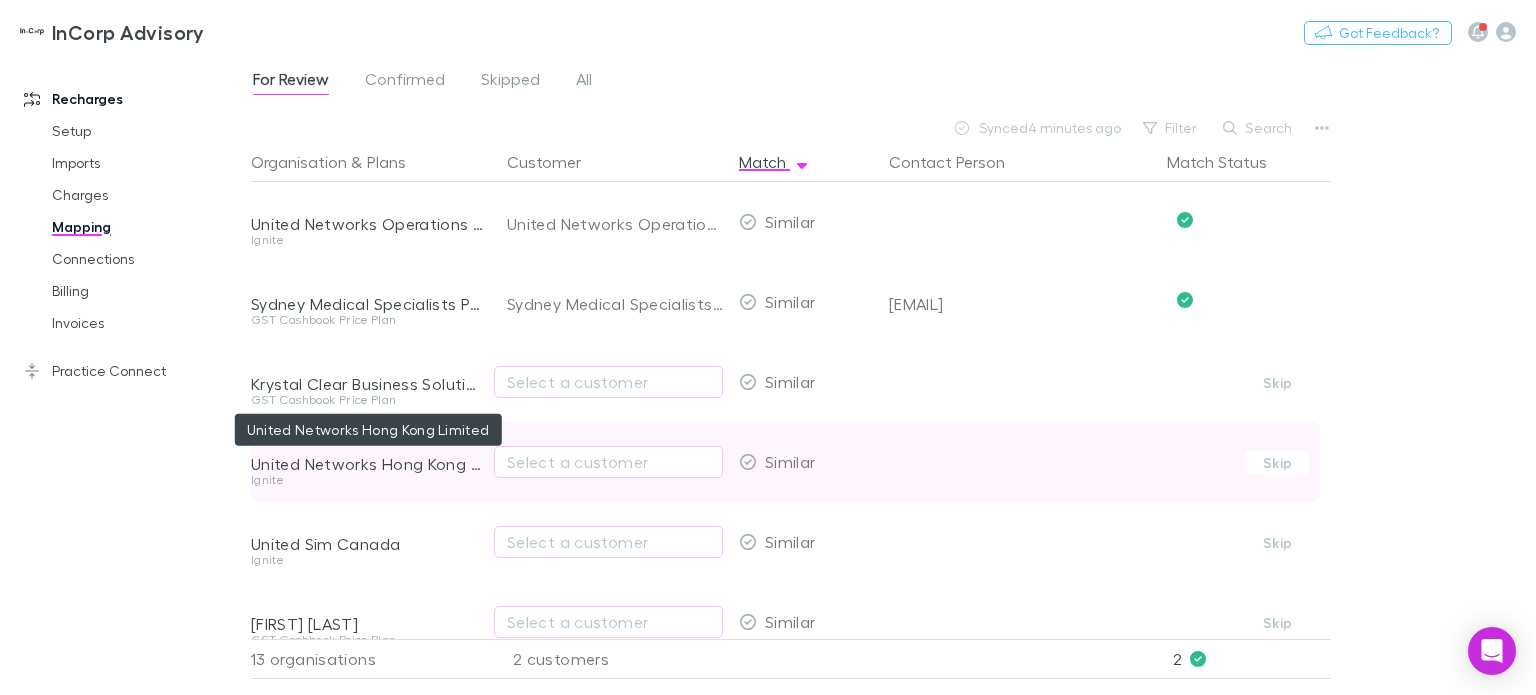click on "United Networks Hong Kong Limited" at bounding box center [367, 464] 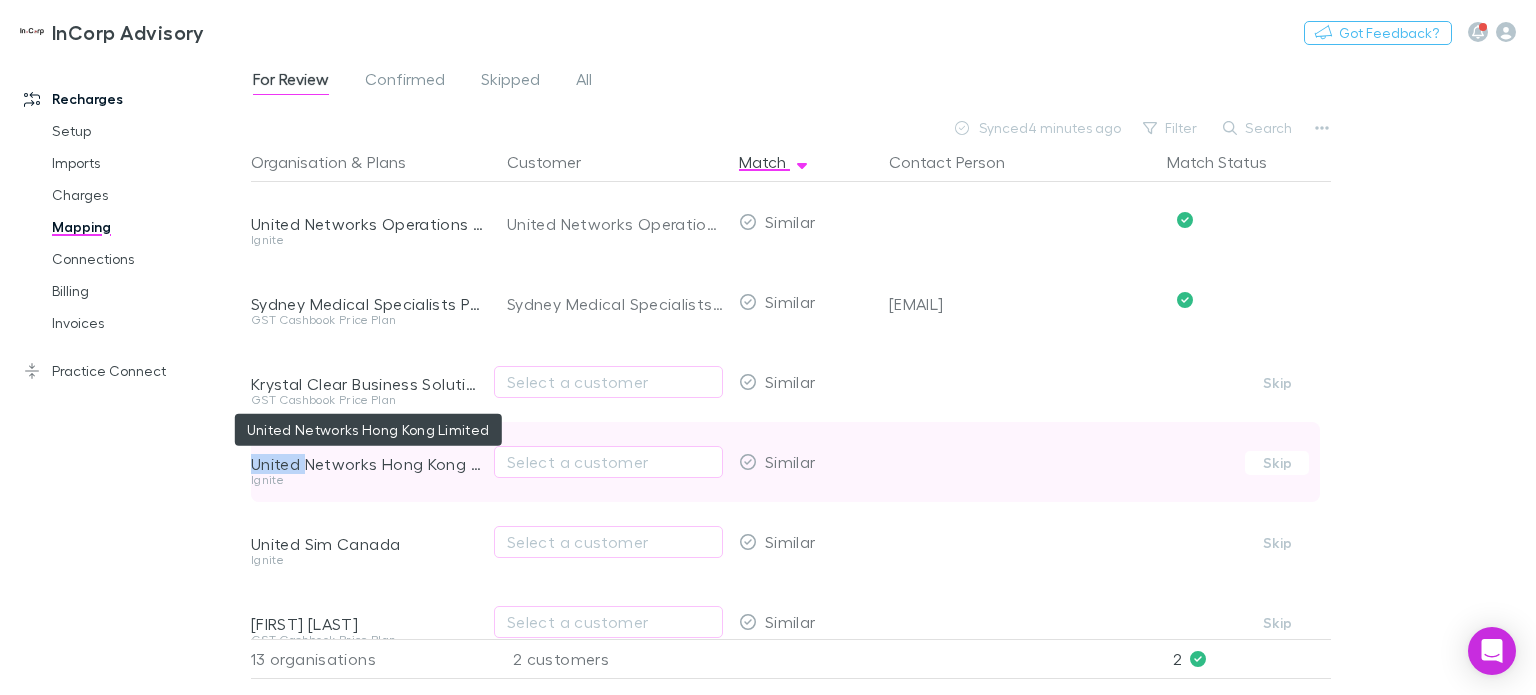 click on "United Networks Hong Kong Limited" at bounding box center (367, 464) 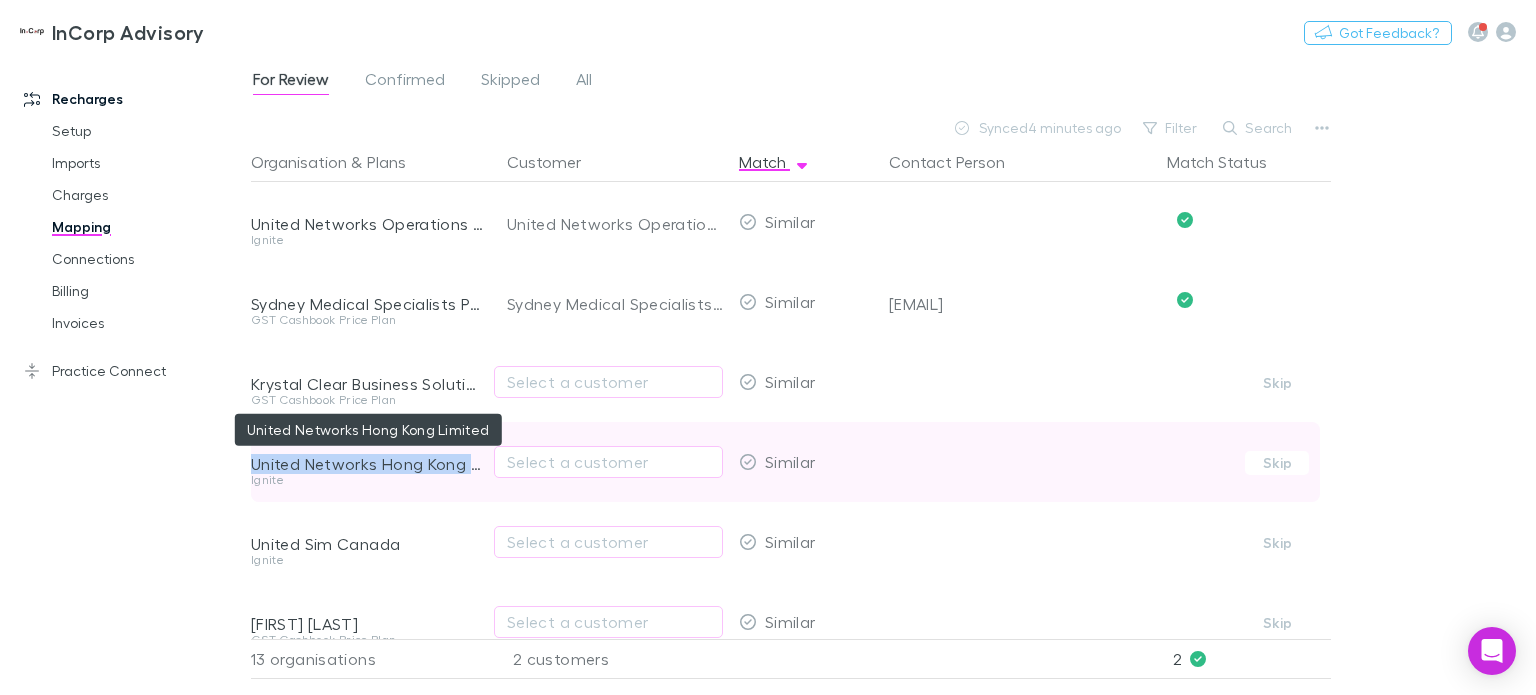 click on "United Networks Hong Kong Limited" at bounding box center (367, 464) 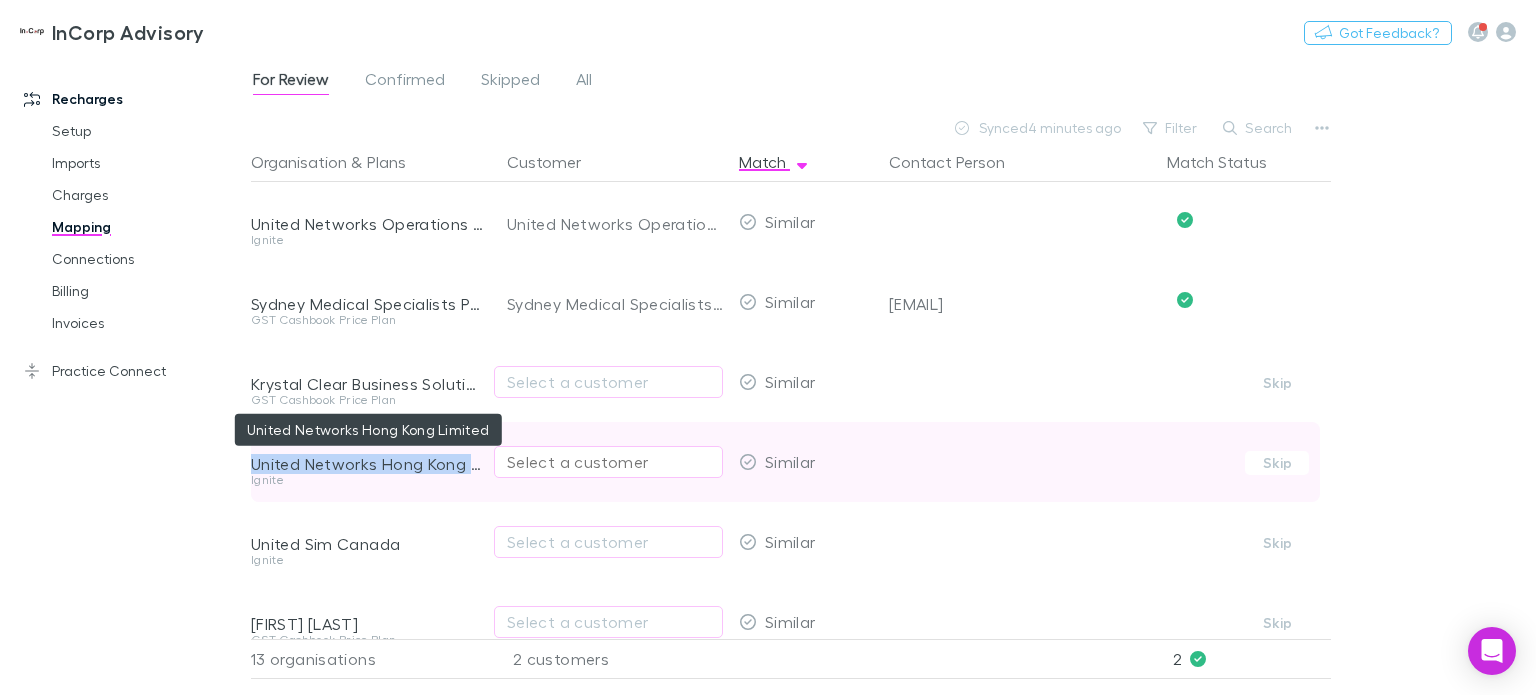 copy on "United Networks Hong Kong Limited" 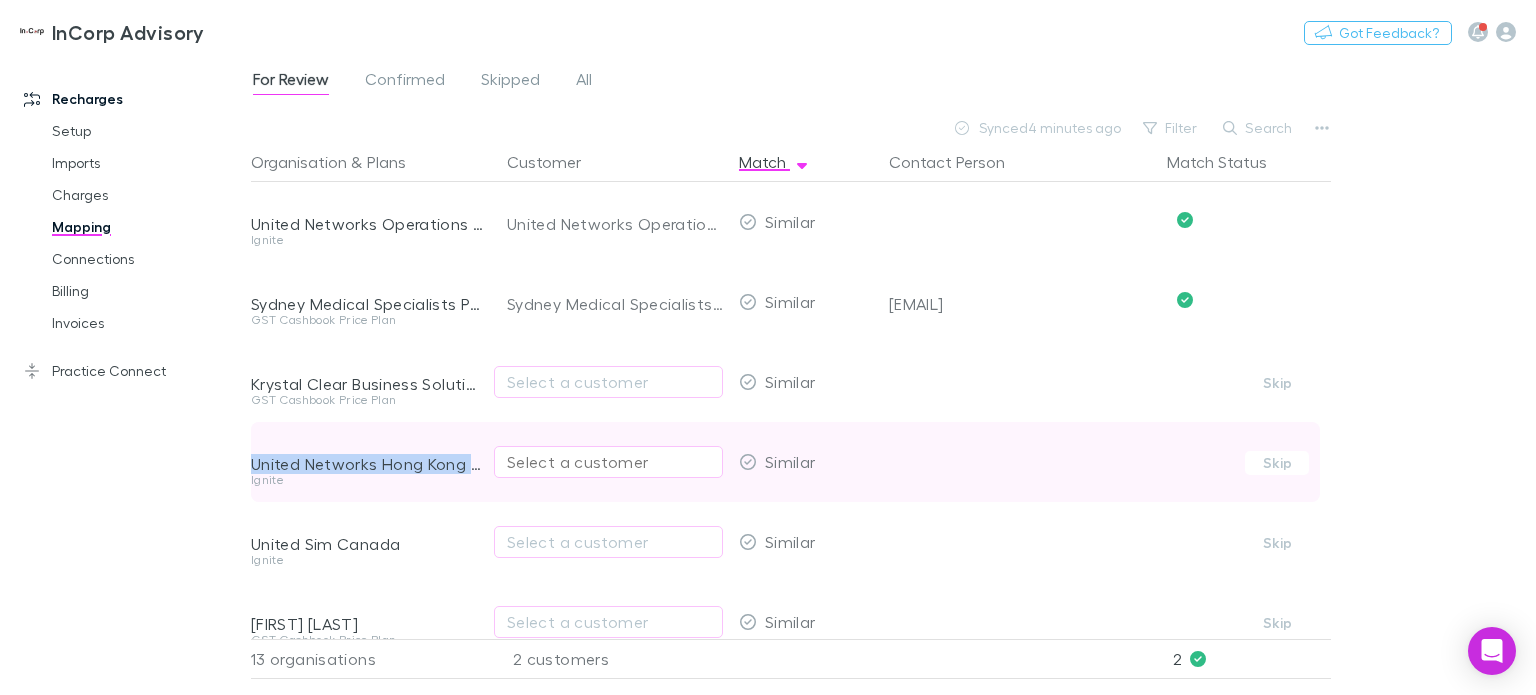 click on "Select a customer" at bounding box center [608, 462] 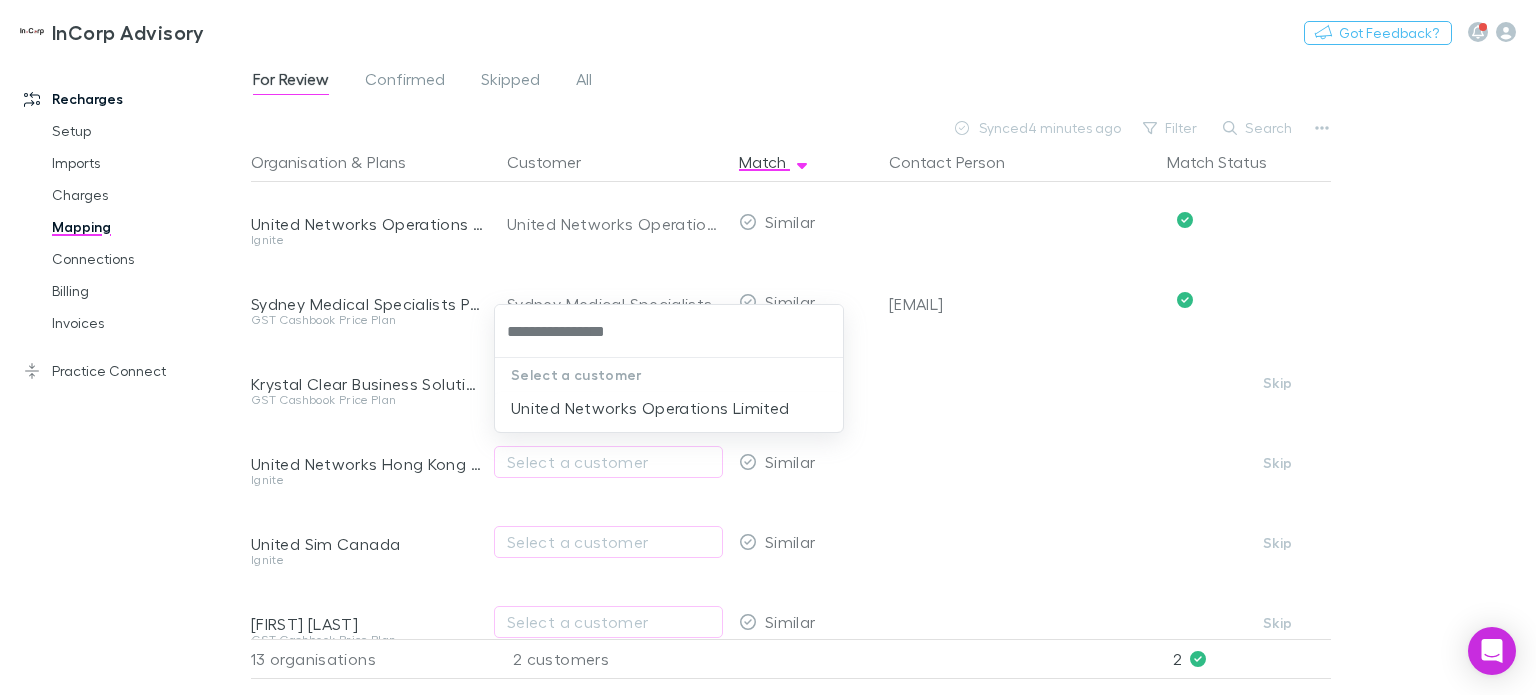 type on "**********" 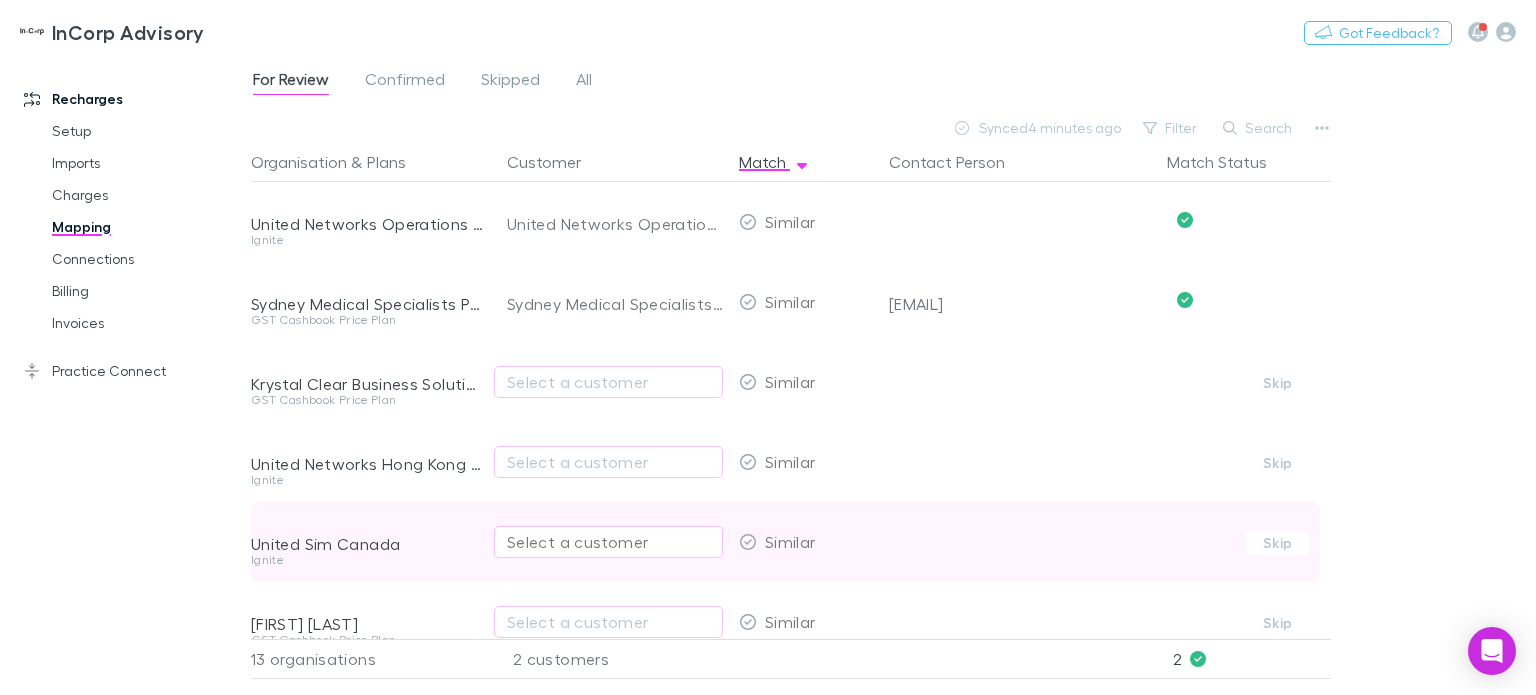 click on "Select a customer" at bounding box center (608, 542) 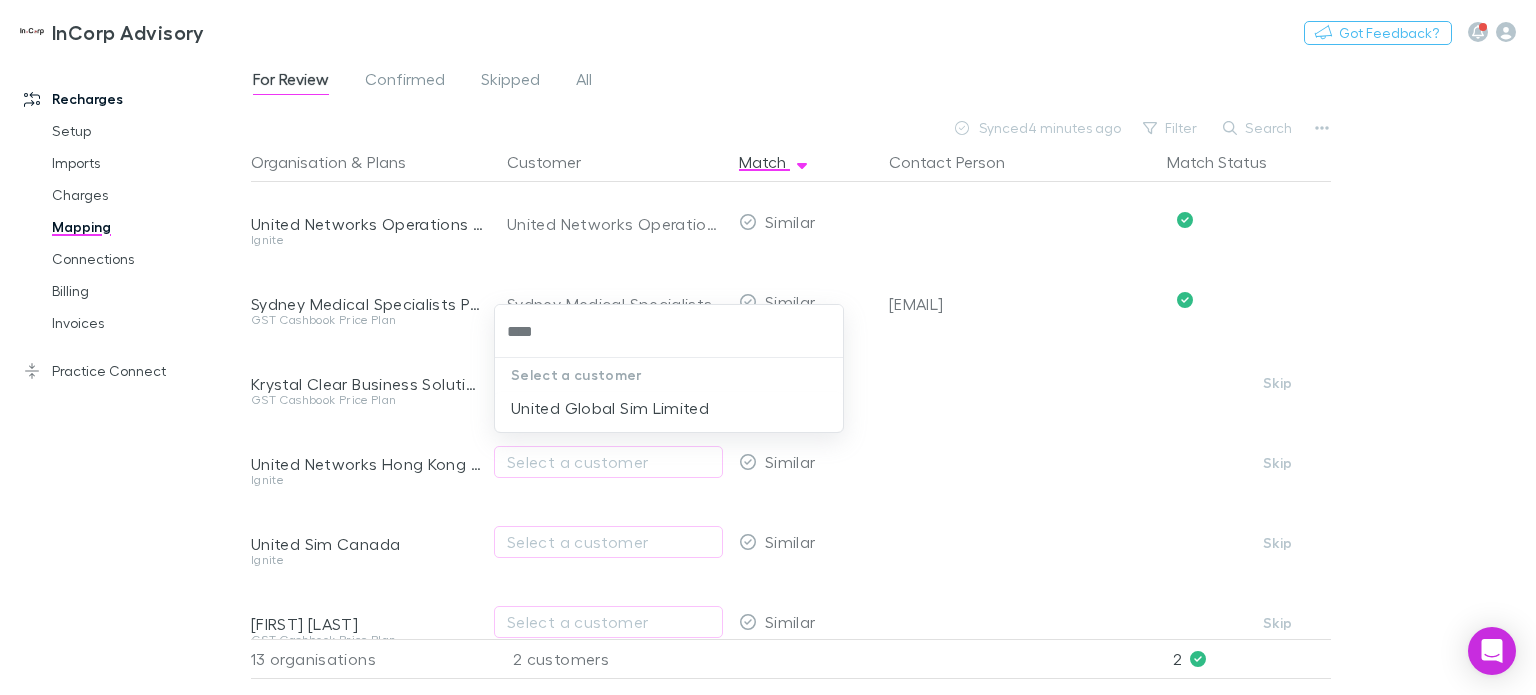 type on "***" 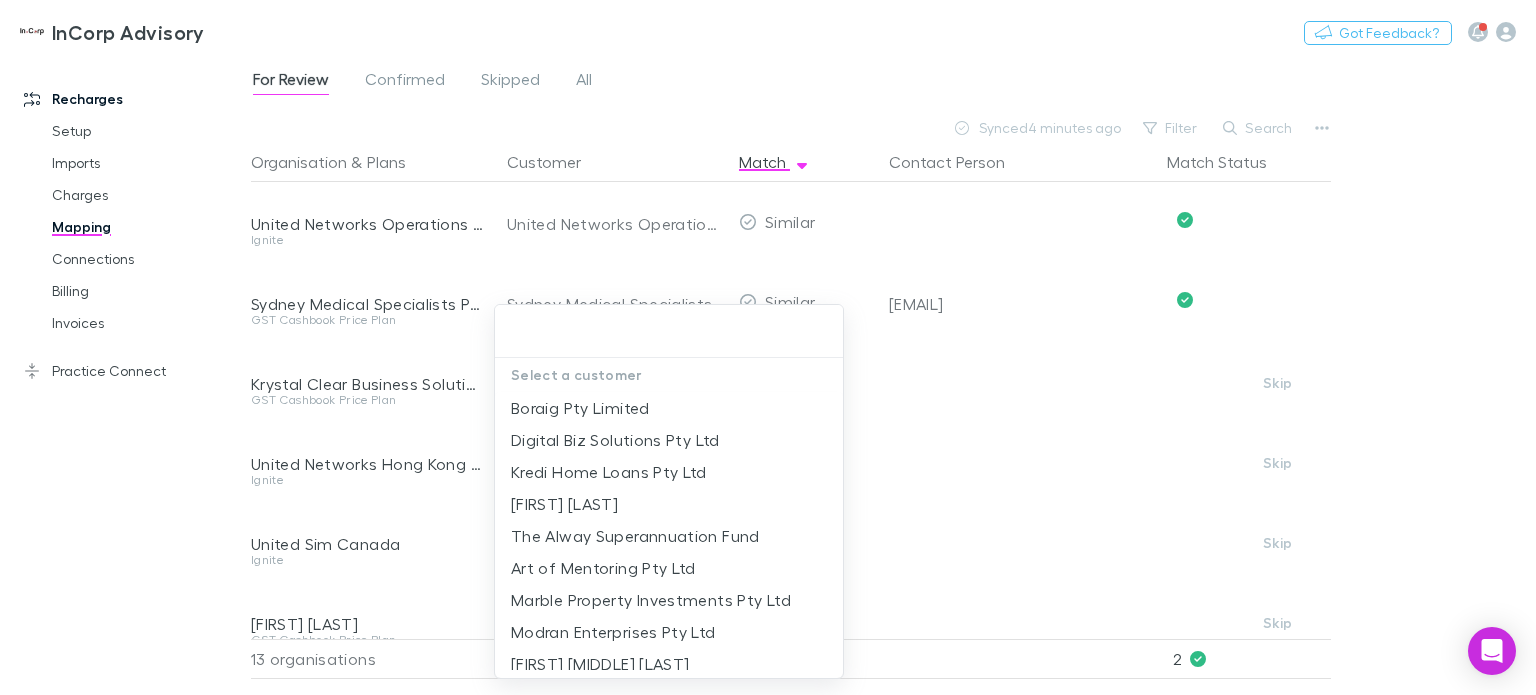 click at bounding box center [768, 347] 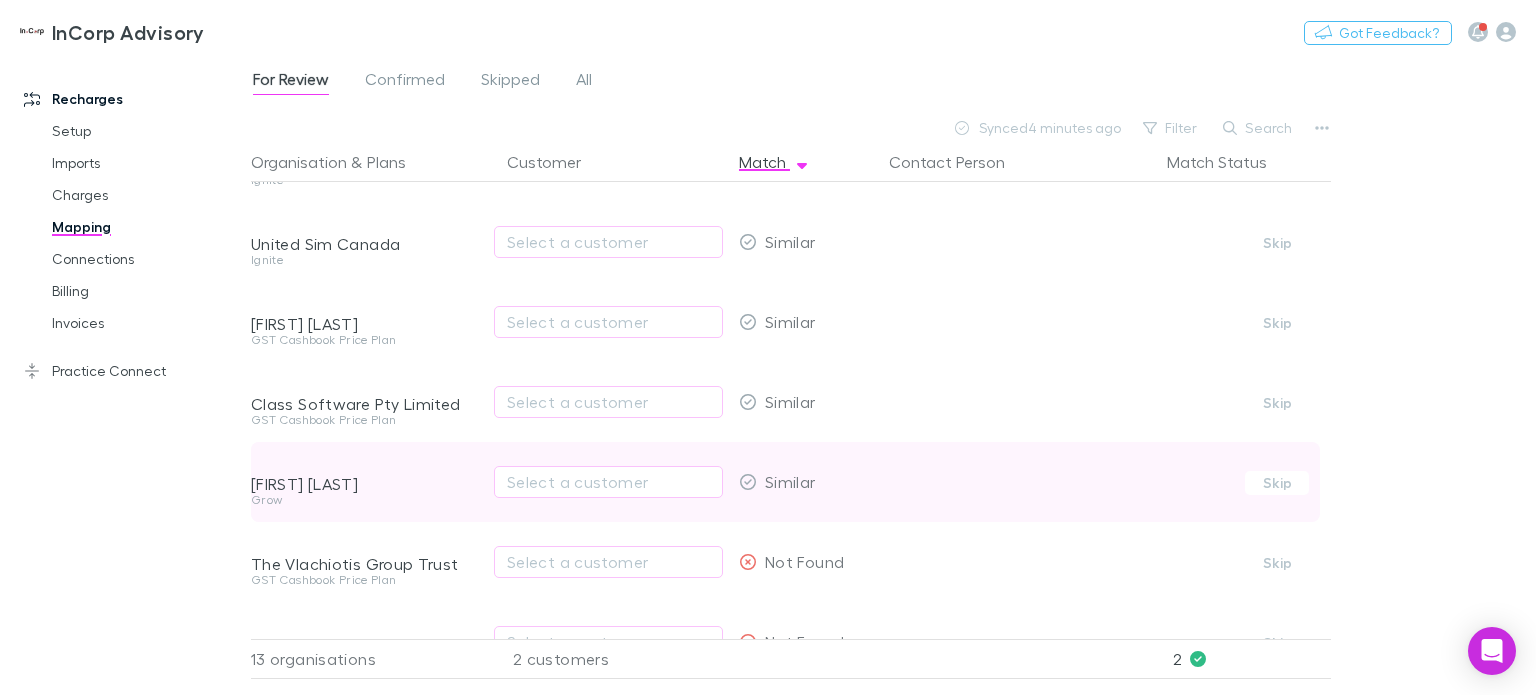 scroll, scrollTop: 0, scrollLeft: 0, axis: both 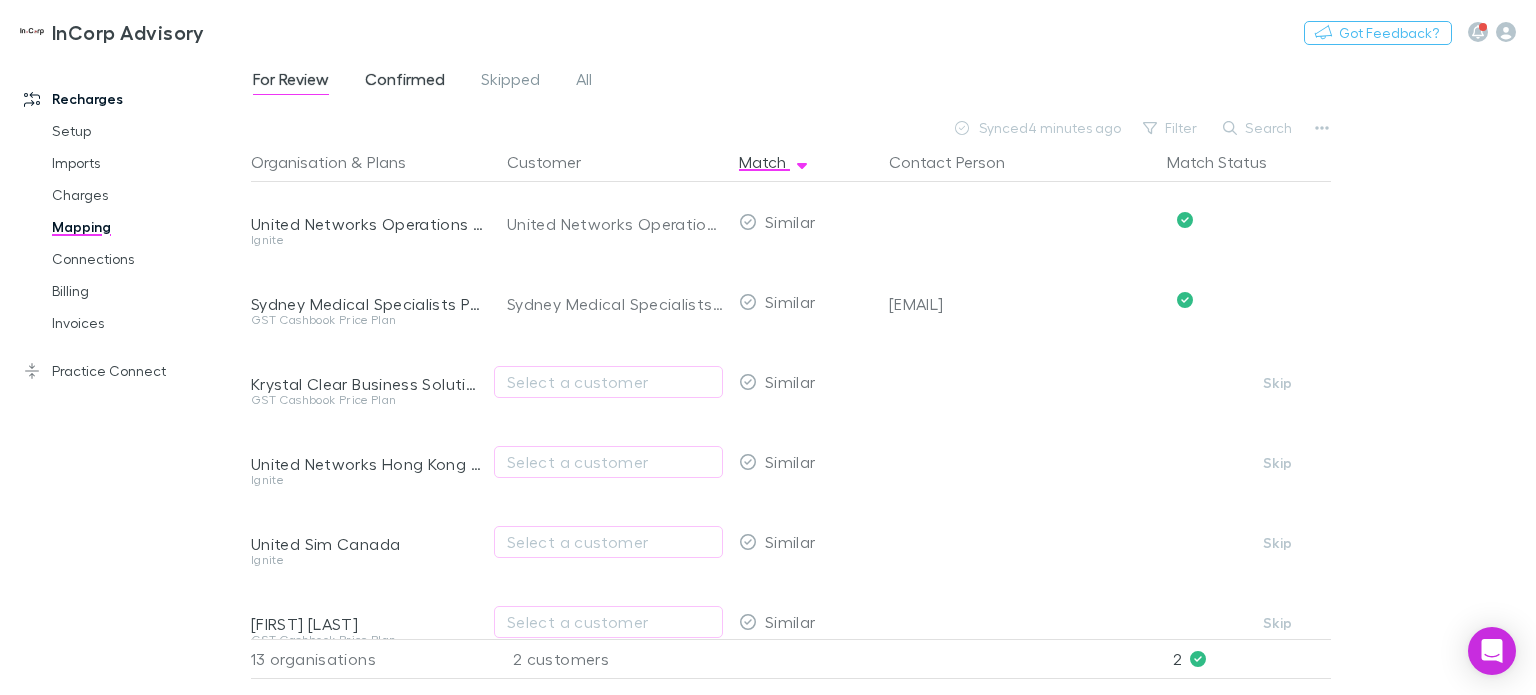 click on "Confirmed" at bounding box center [405, 82] 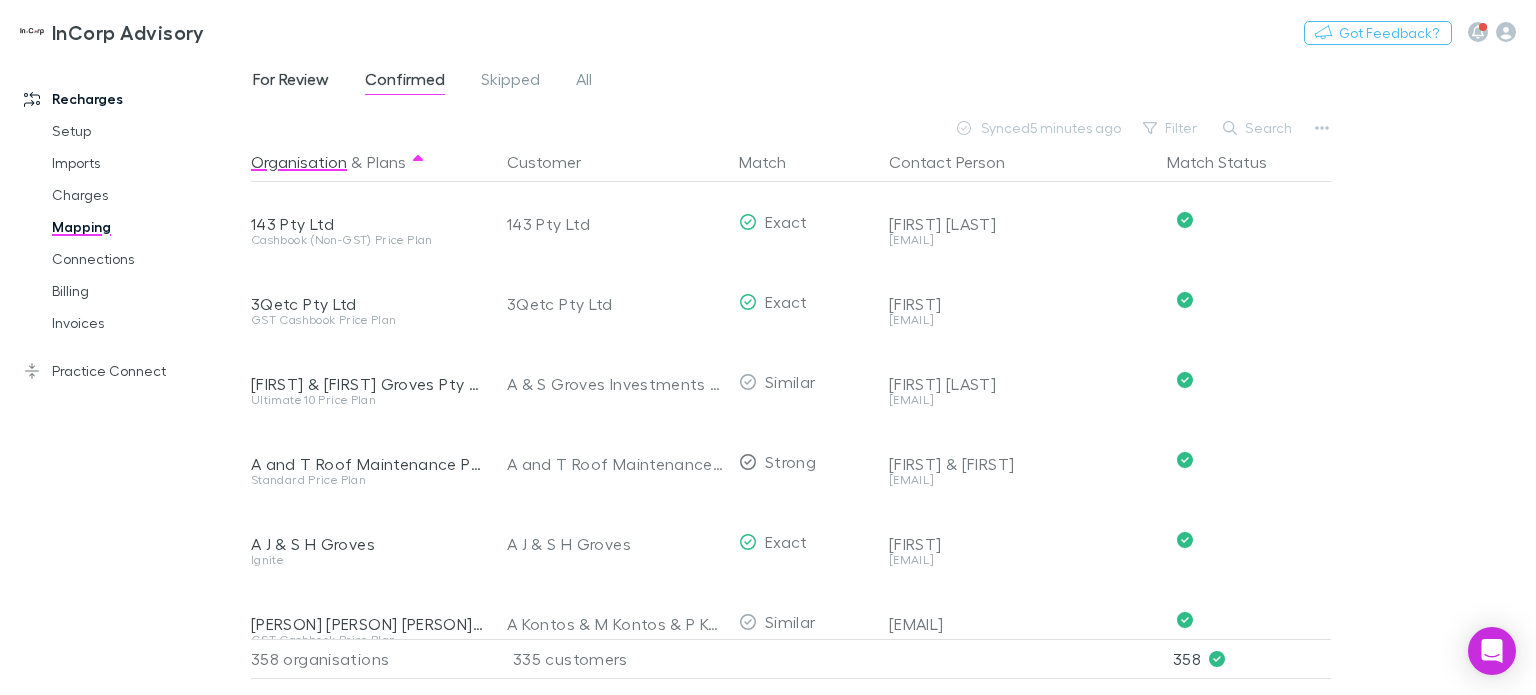 click on "For Review" at bounding box center [291, 82] 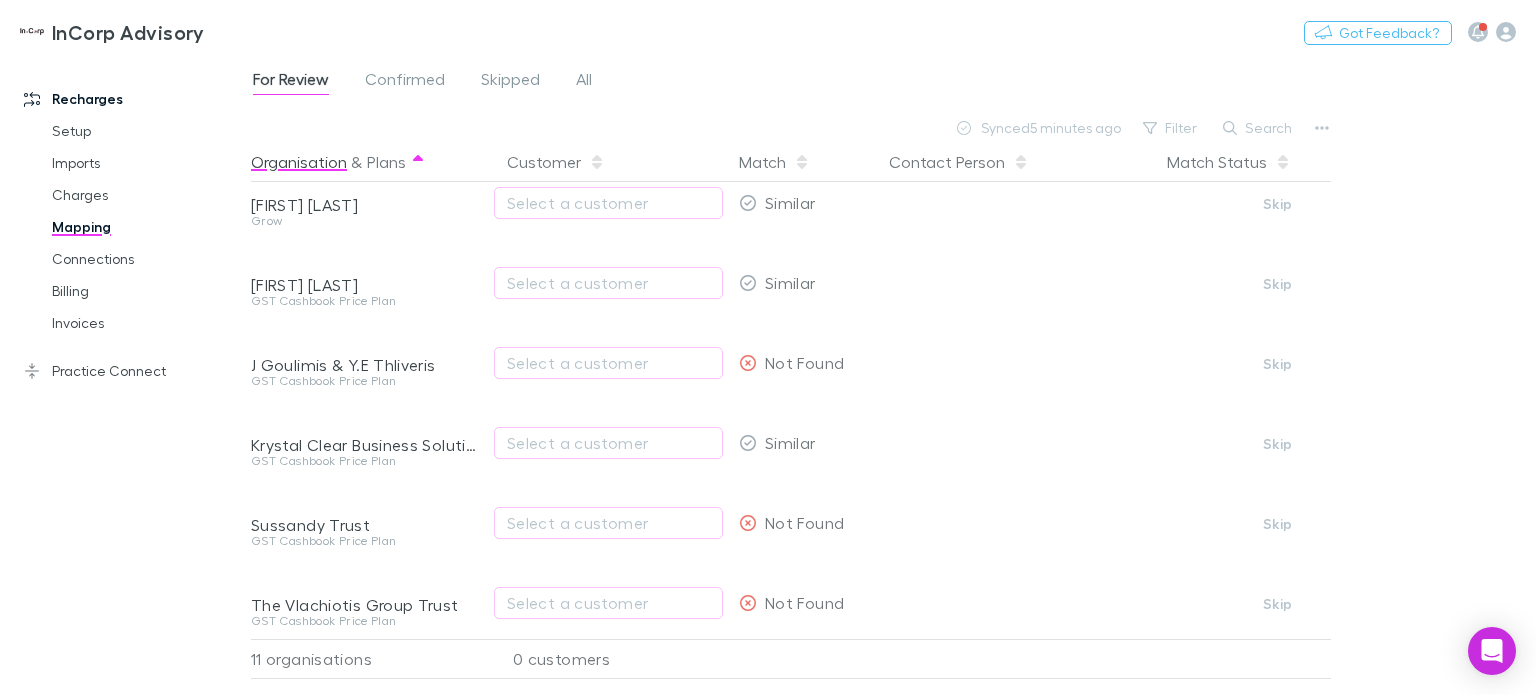 scroll, scrollTop: 0, scrollLeft: 0, axis: both 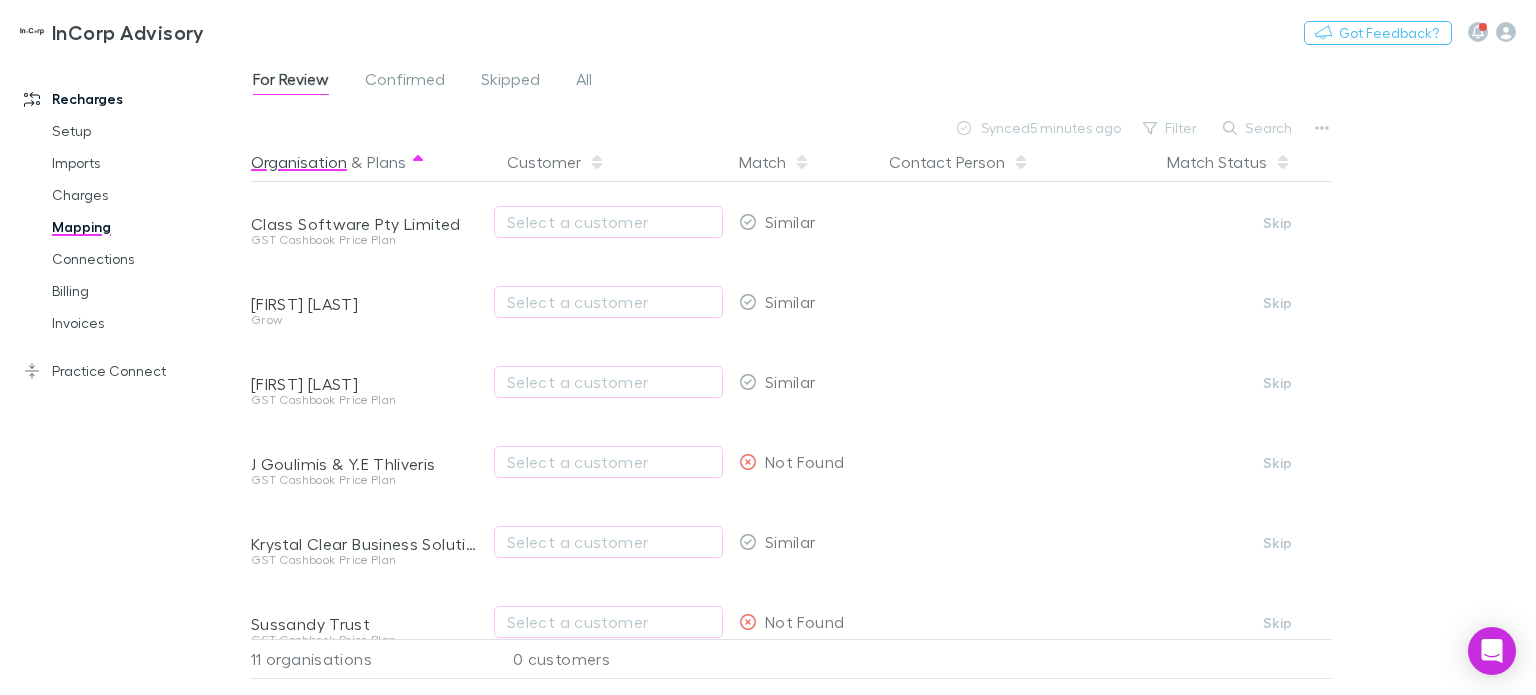 click on "Organisation" at bounding box center [299, 162] 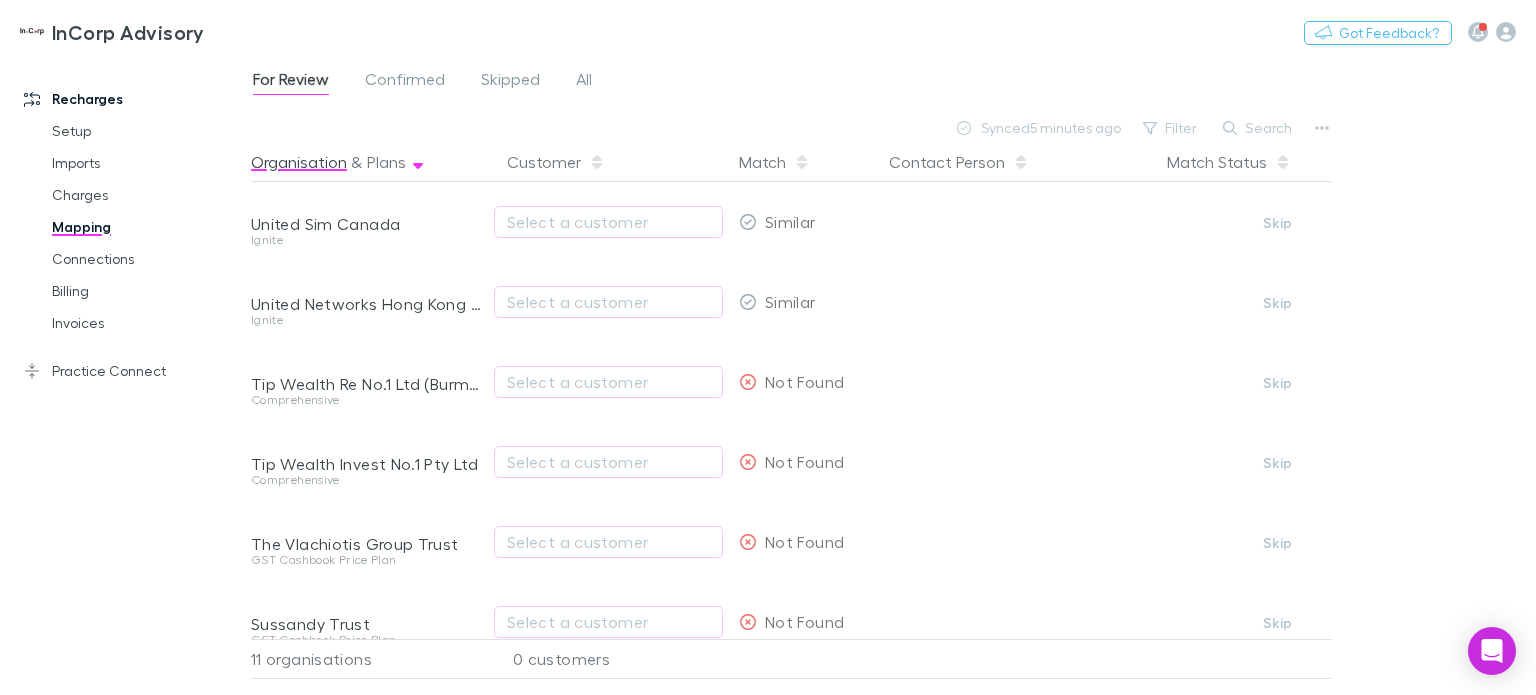 click on "Organisation" at bounding box center [299, 162] 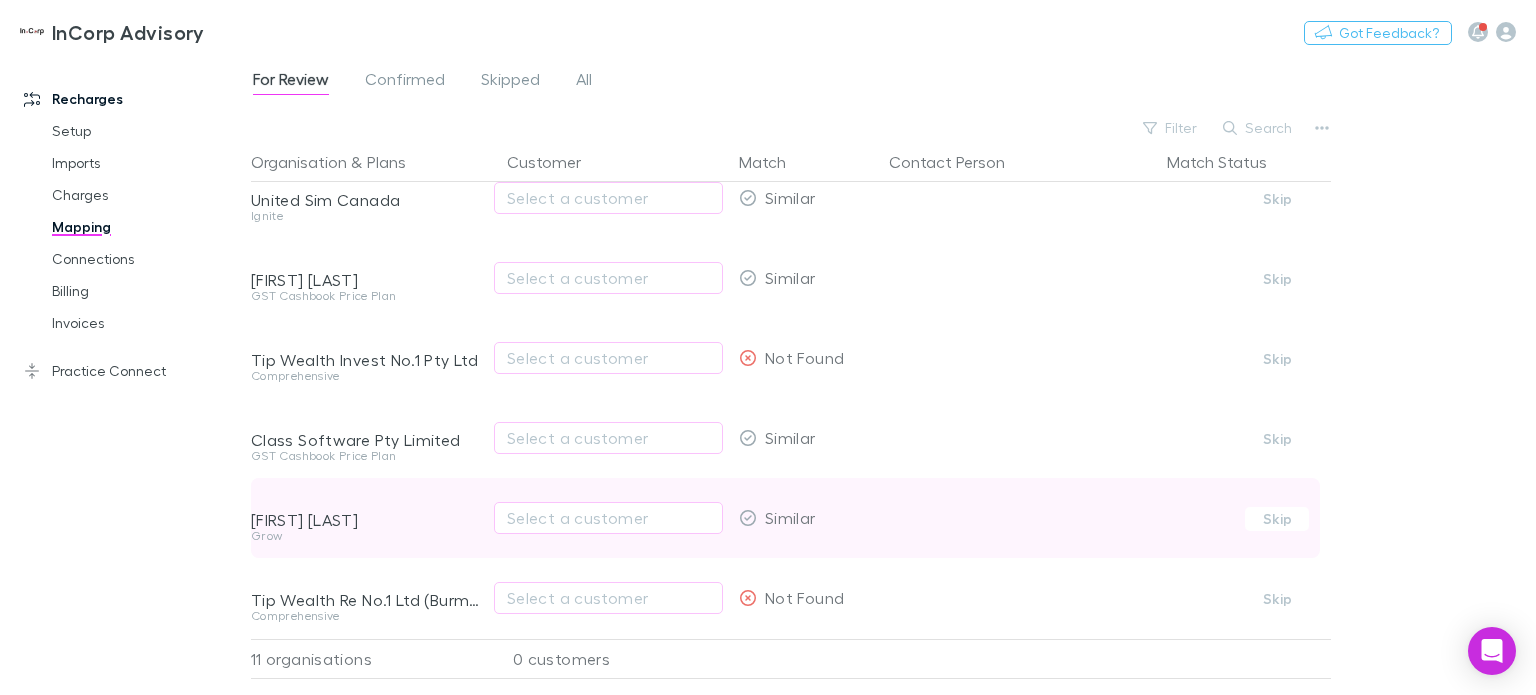 scroll, scrollTop: 0, scrollLeft: 0, axis: both 